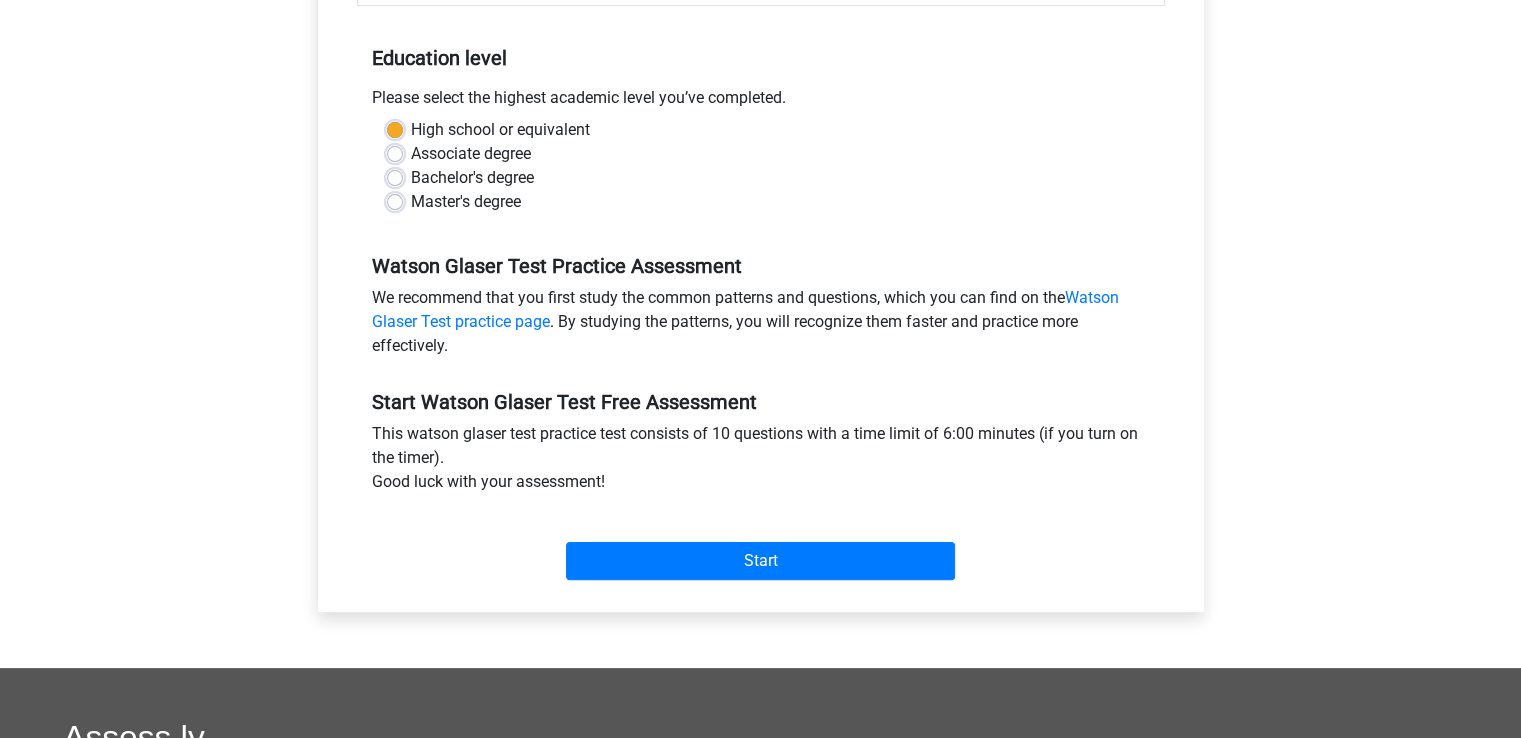 scroll, scrollTop: 386, scrollLeft: 0, axis: vertical 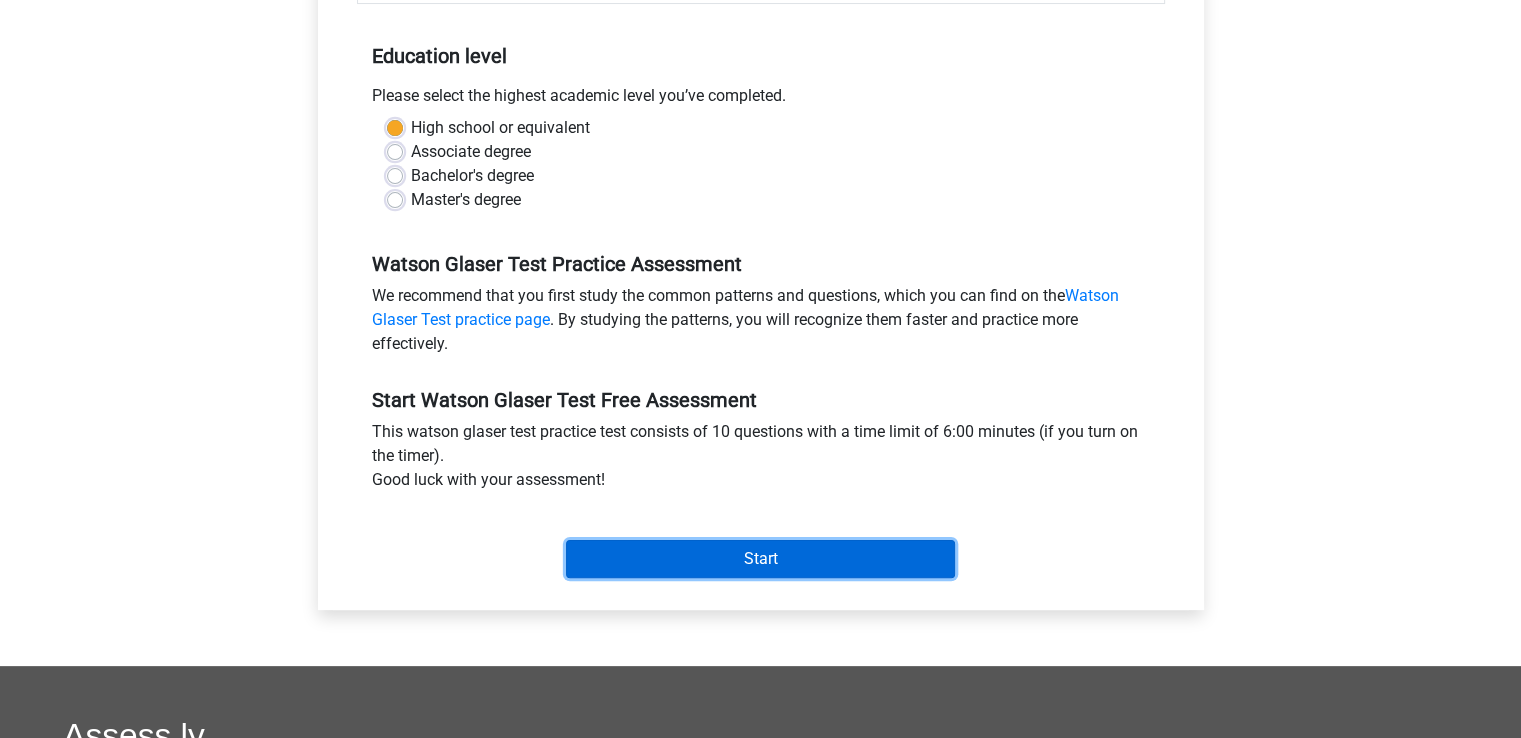 click on "Start" at bounding box center [760, 559] 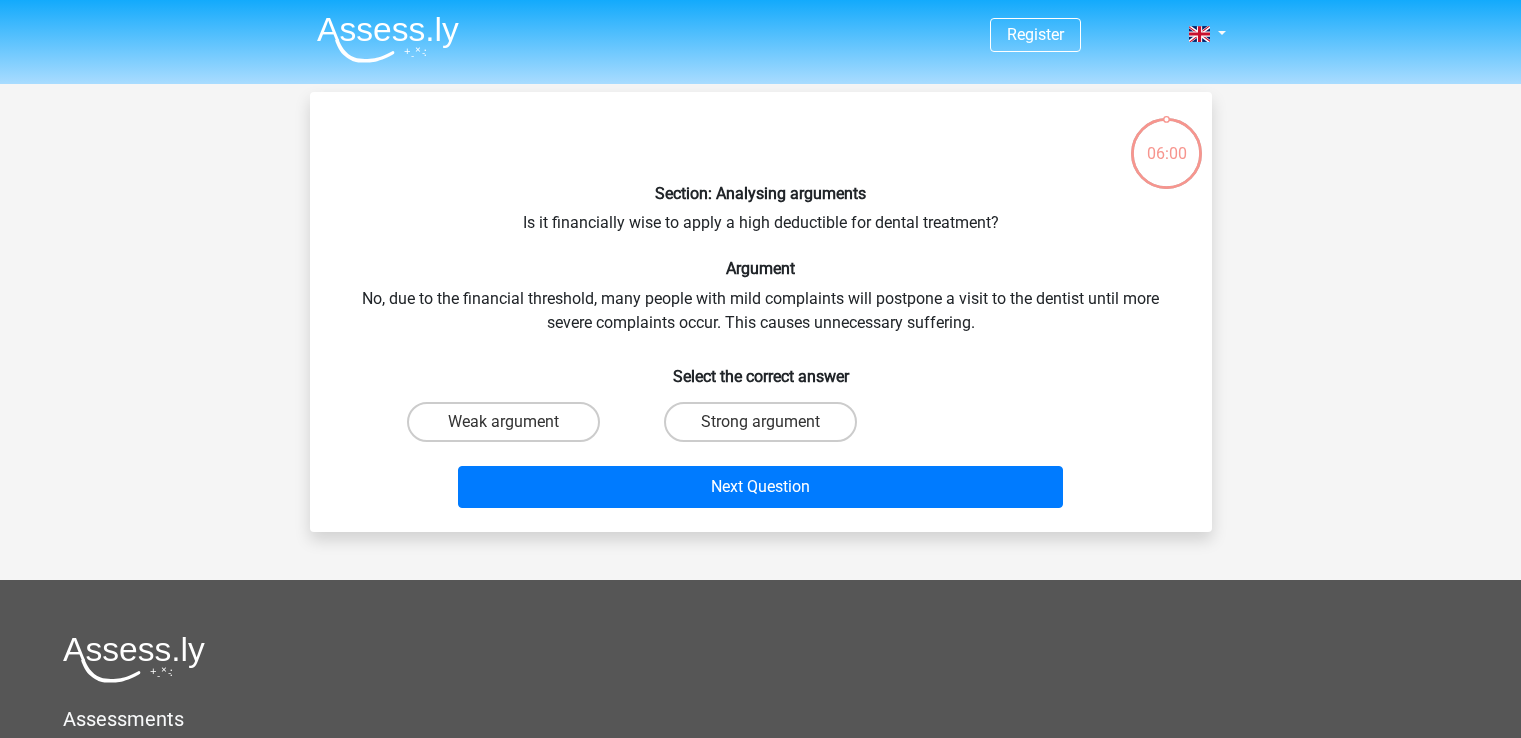 scroll, scrollTop: 0, scrollLeft: 0, axis: both 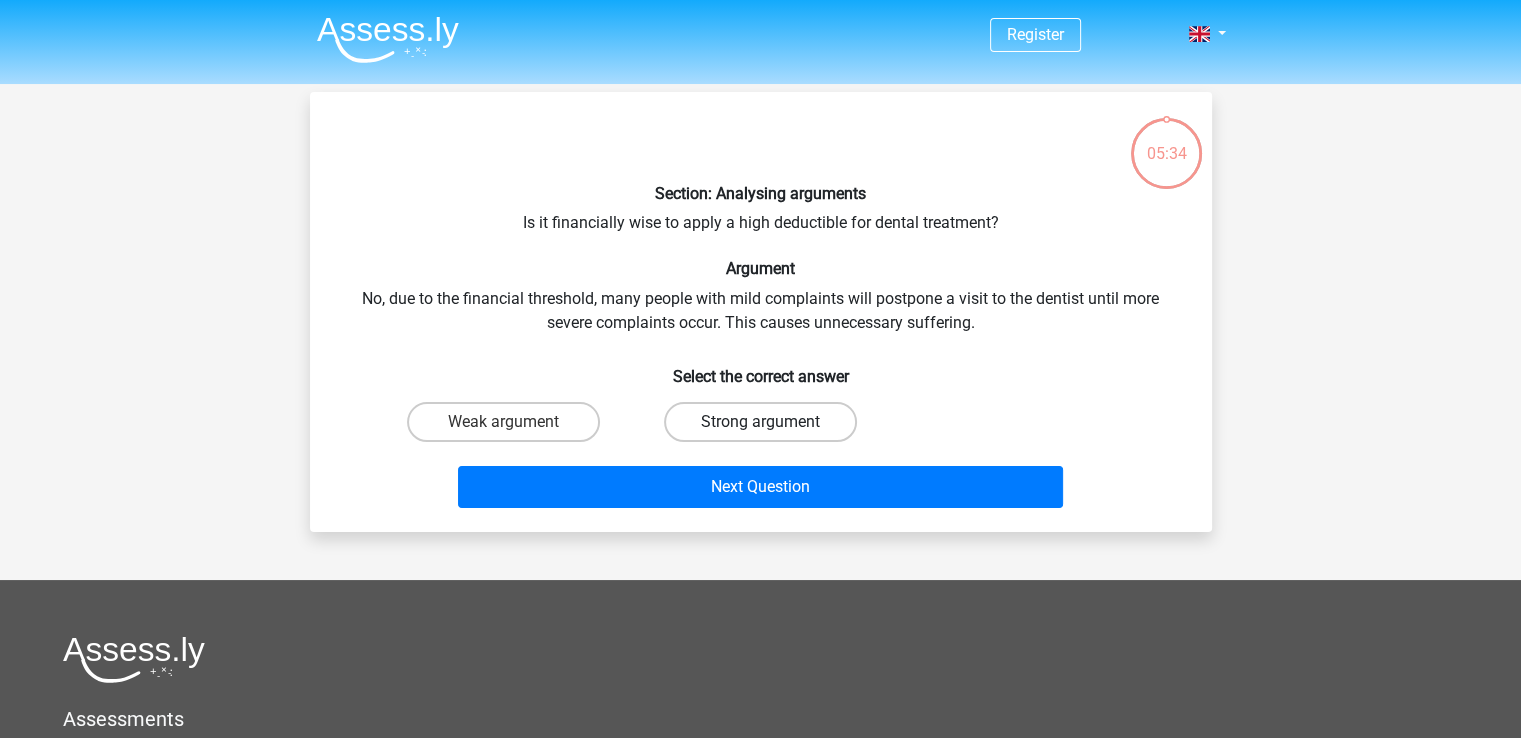 click on "Strong argument" at bounding box center [760, 422] 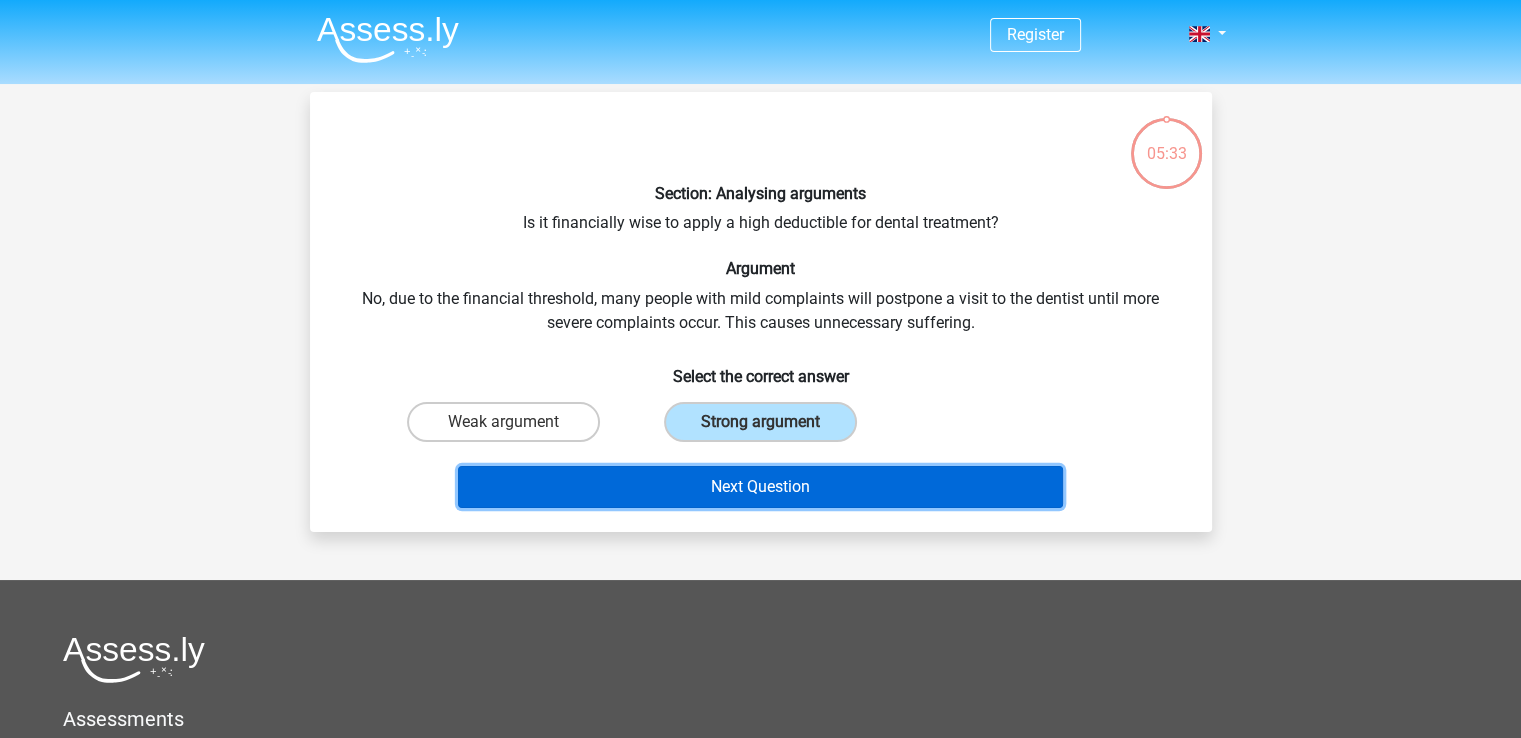 click on "Next Question" at bounding box center (760, 487) 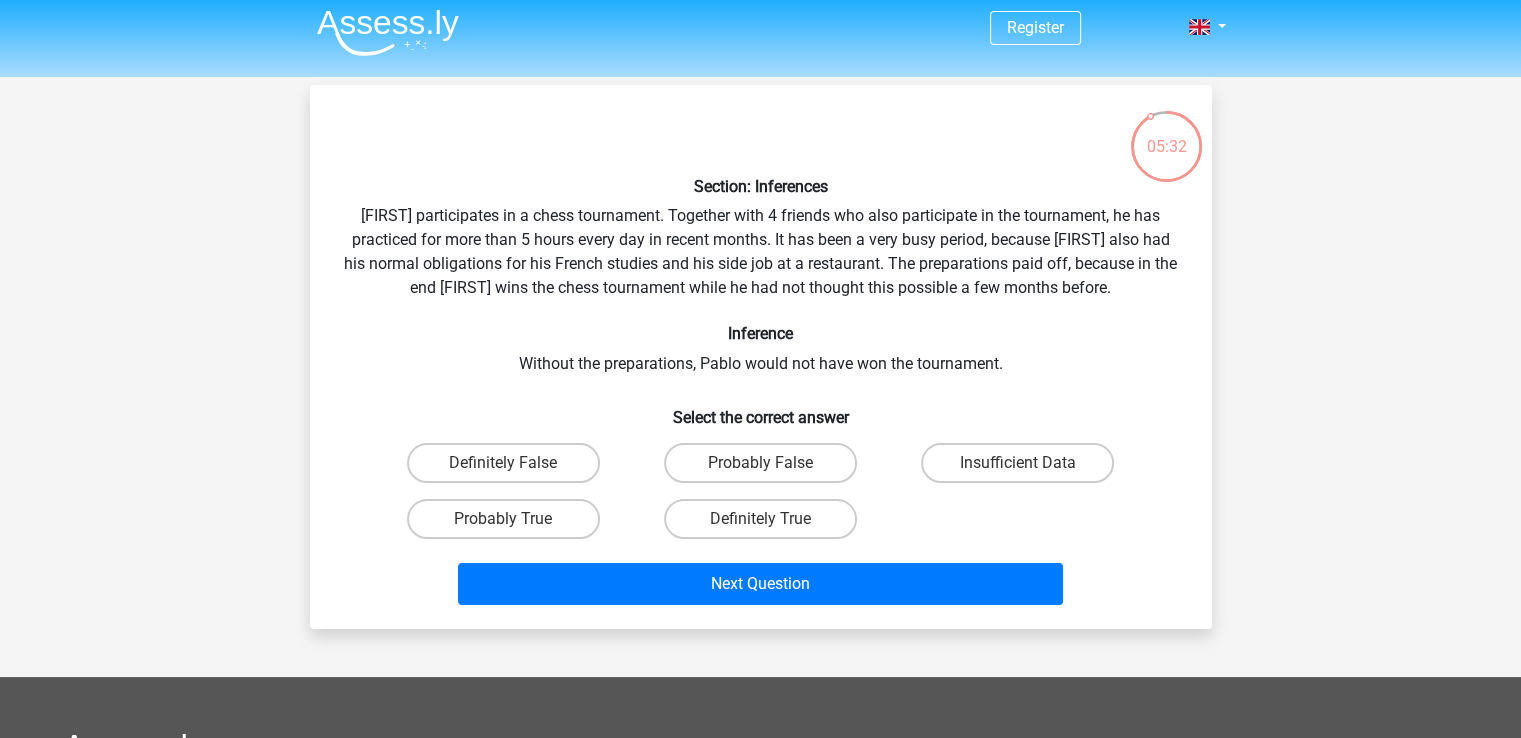 scroll, scrollTop: 8, scrollLeft: 0, axis: vertical 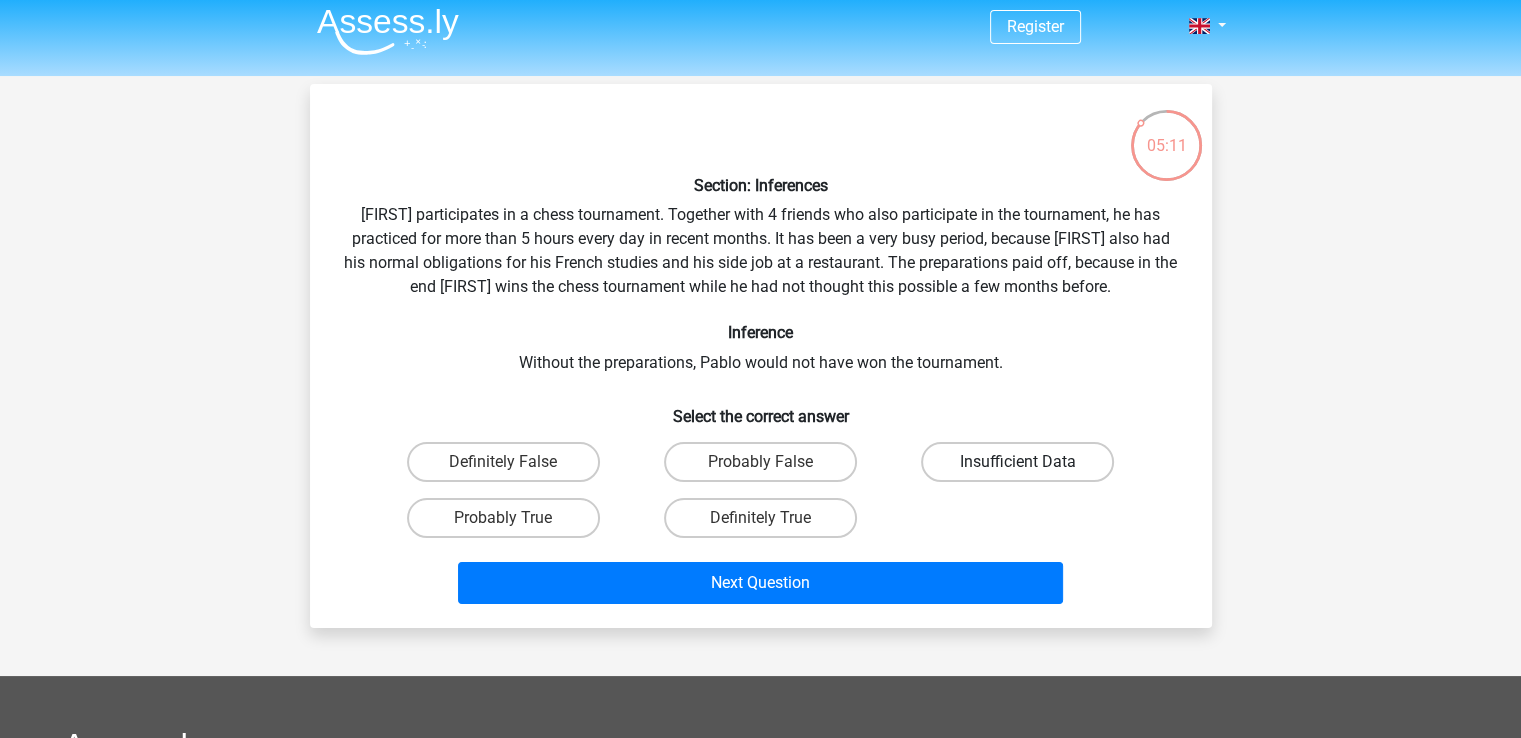 click on "Insufficient Data" at bounding box center [1017, 462] 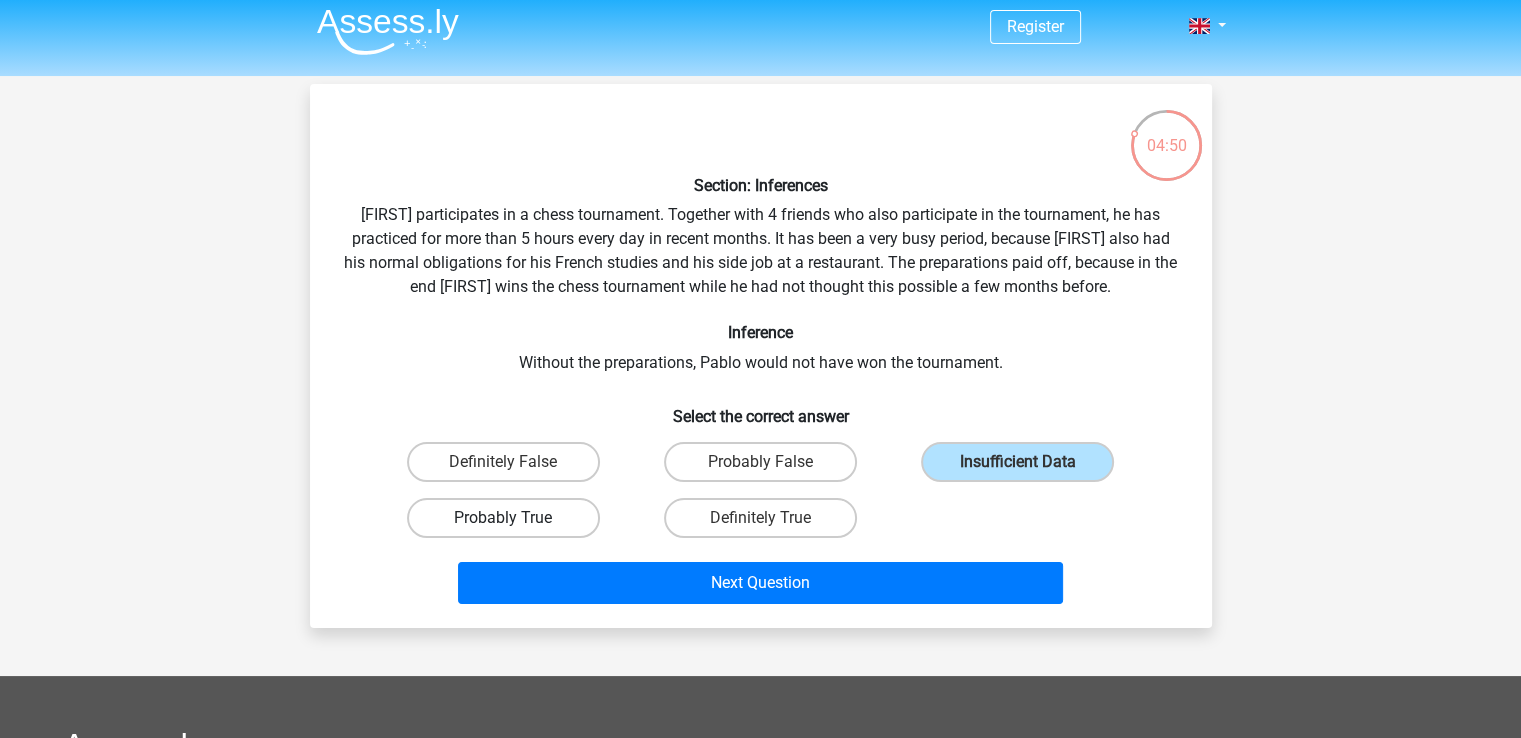click on "Probably True" at bounding box center [503, 518] 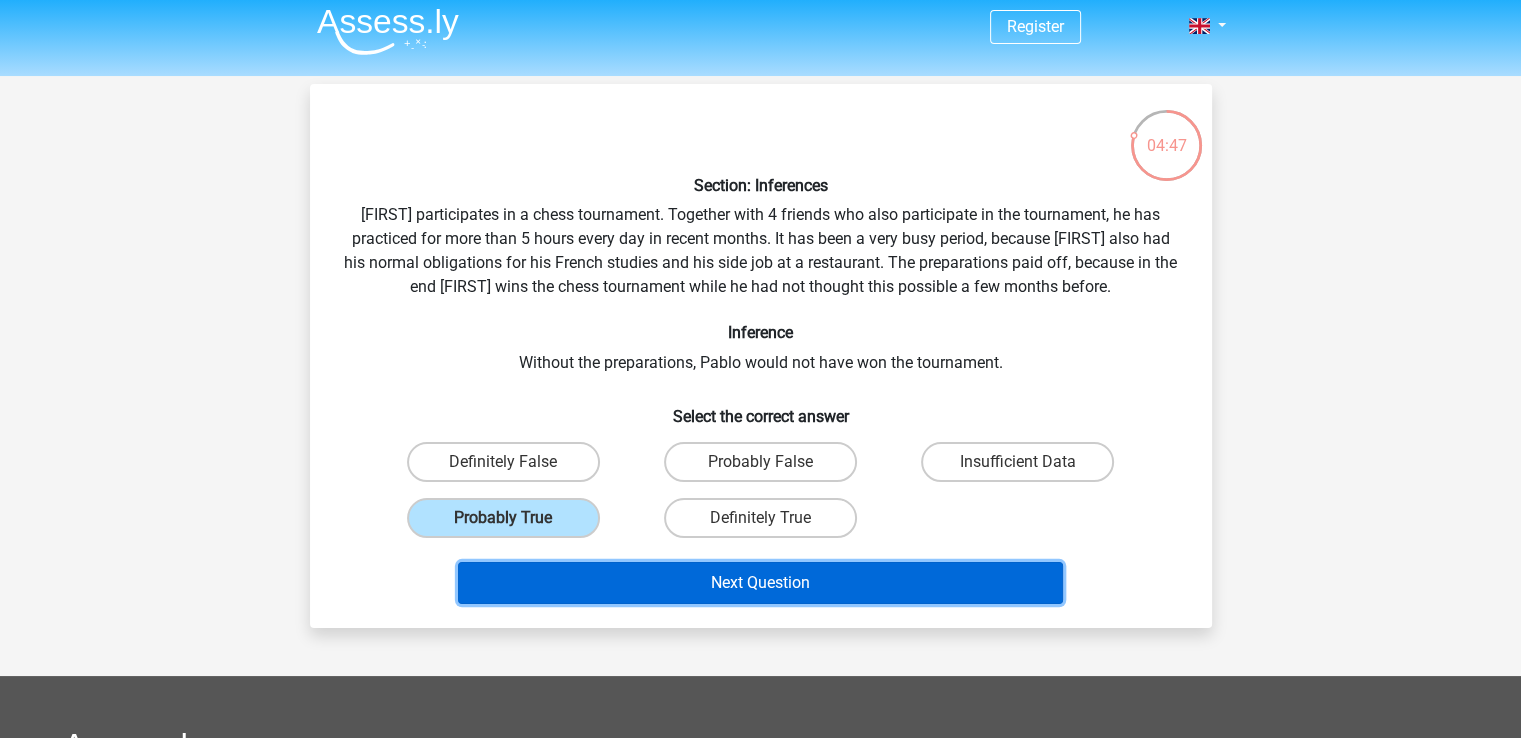 click on "Next Question" at bounding box center (760, 583) 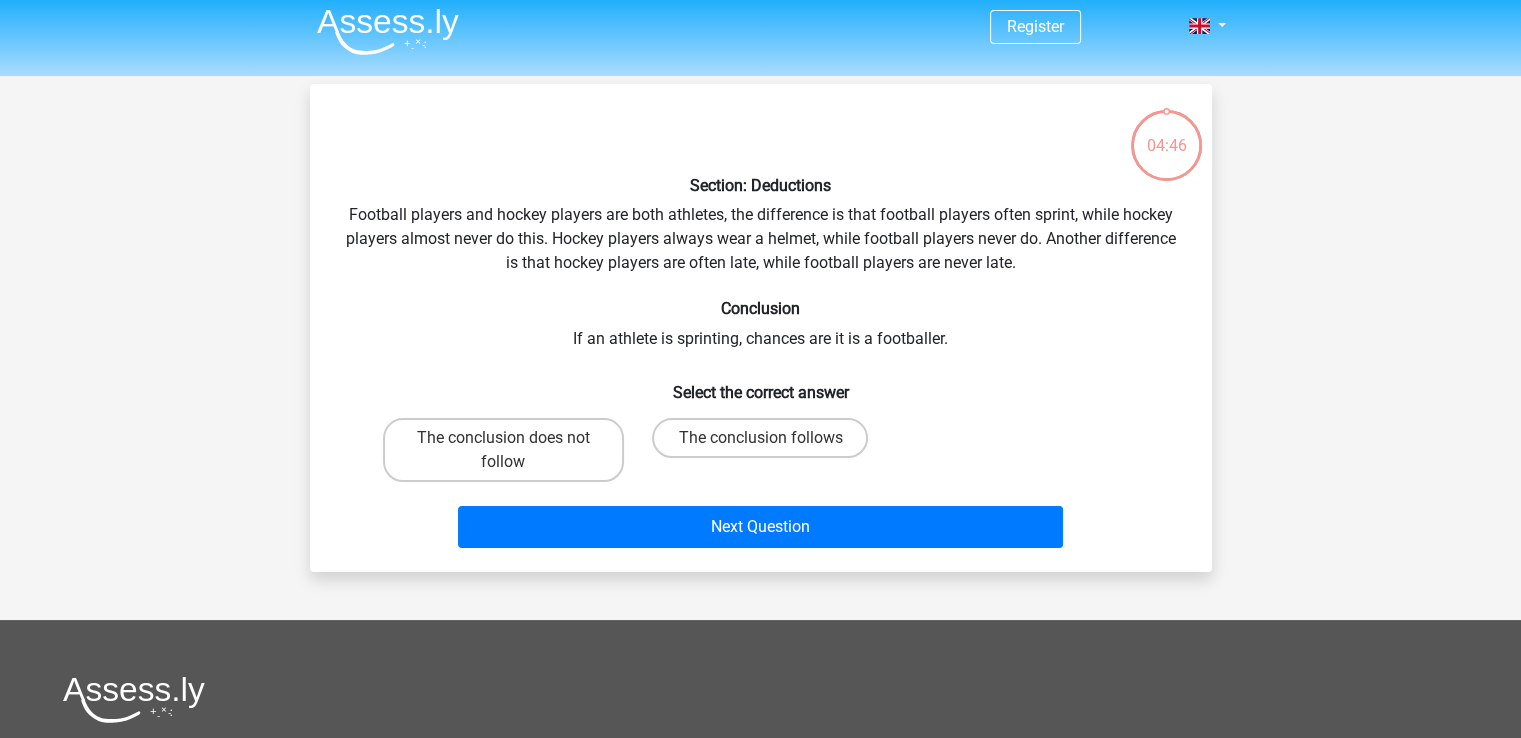 scroll, scrollTop: 92, scrollLeft: 0, axis: vertical 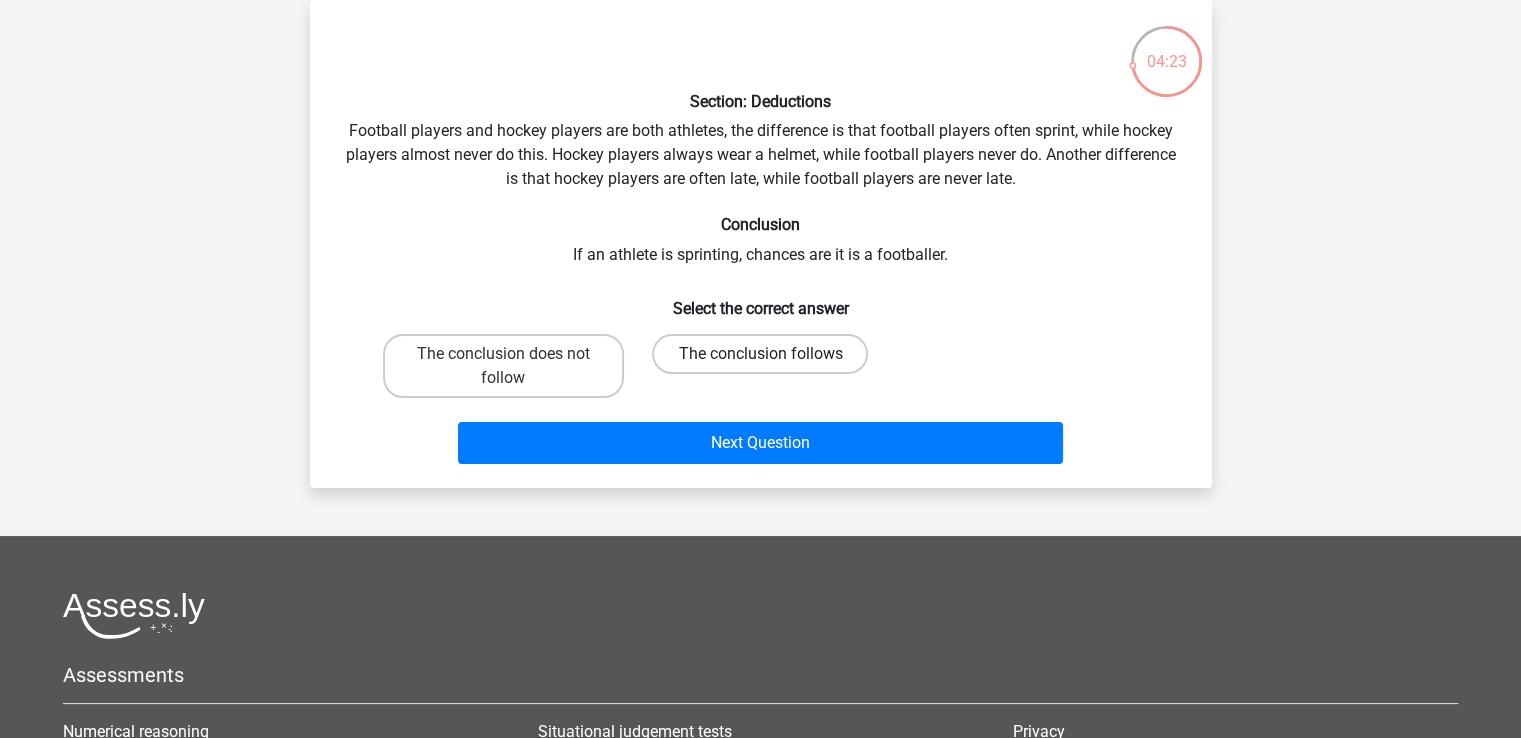 click on "The conclusion follows" at bounding box center [760, 354] 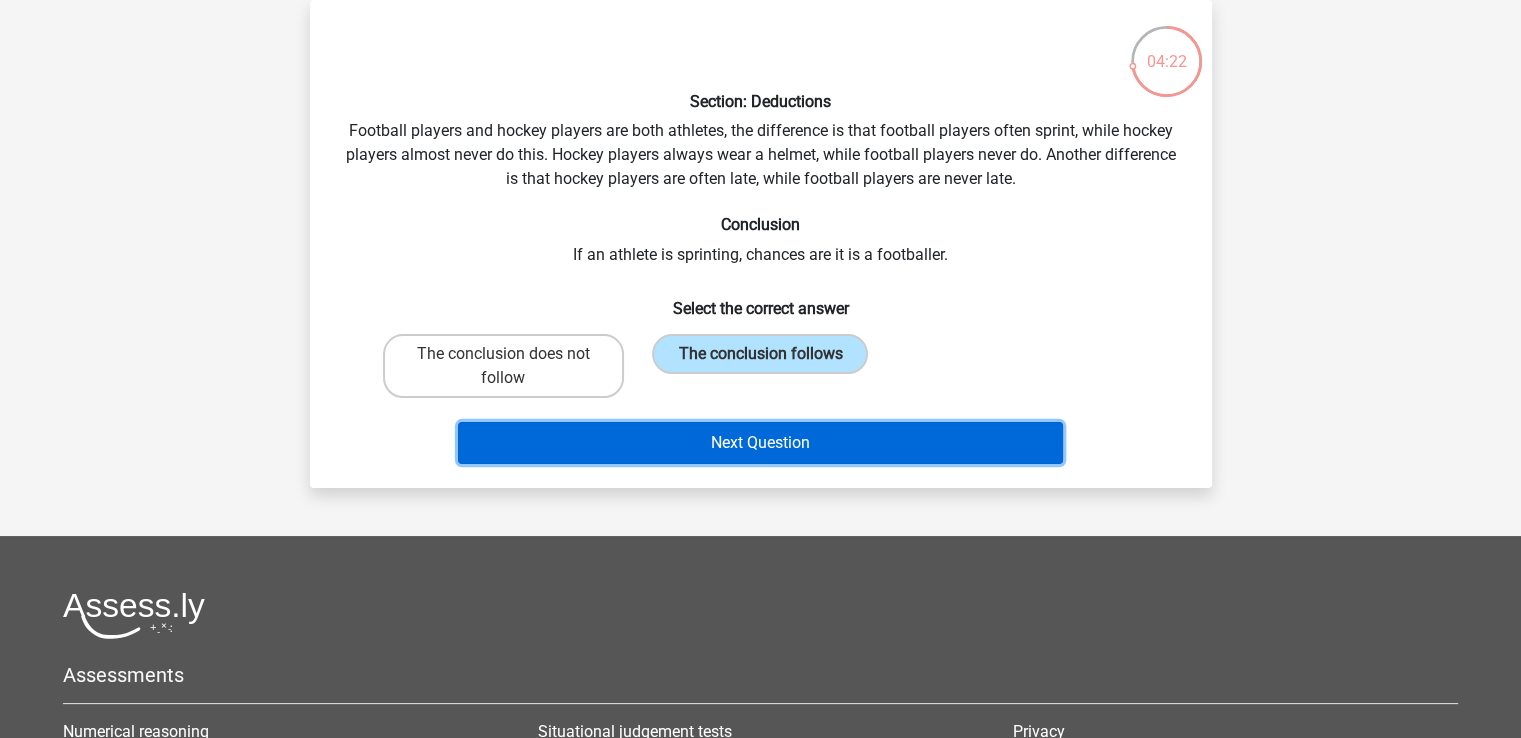 click on "Next Question" at bounding box center (760, 443) 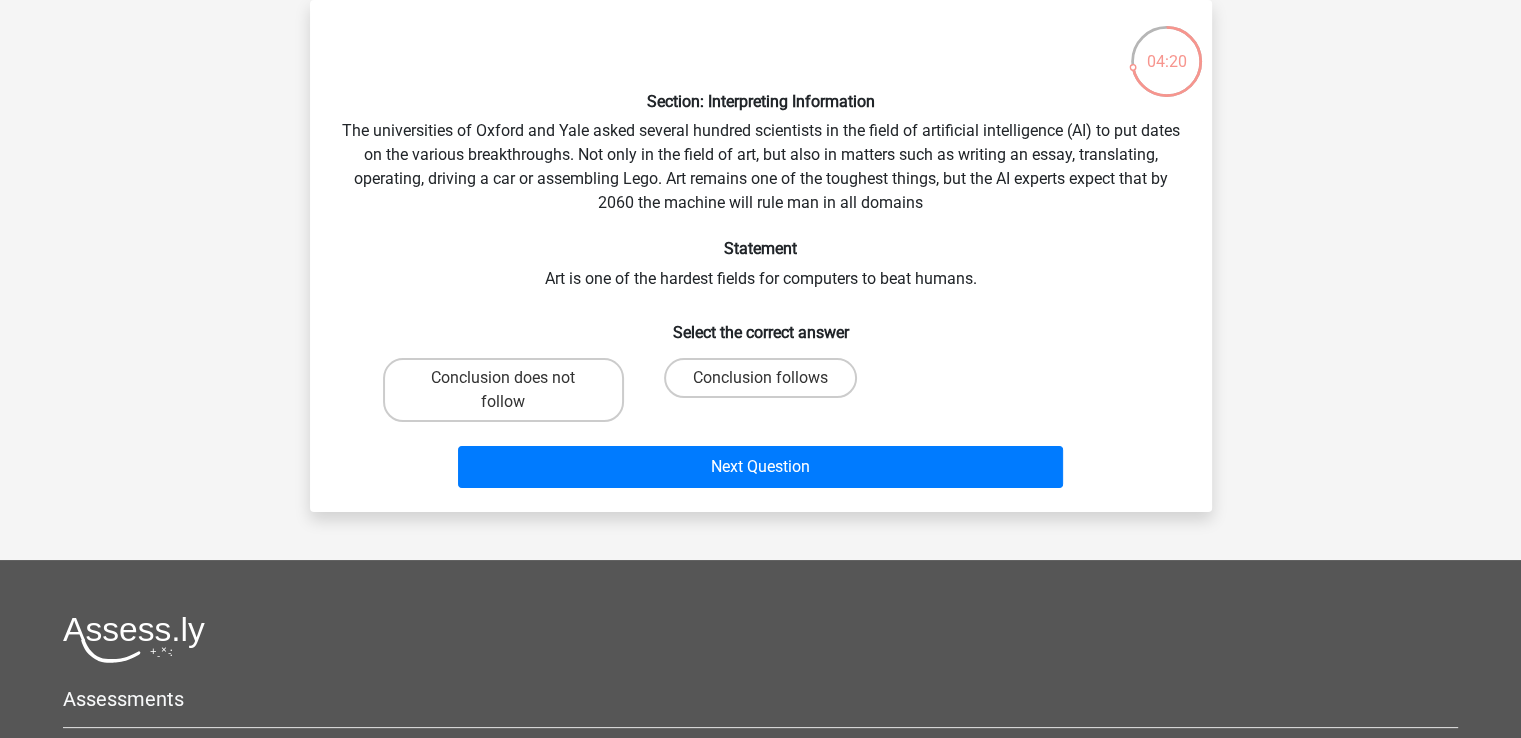 scroll, scrollTop: 0, scrollLeft: 0, axis: both 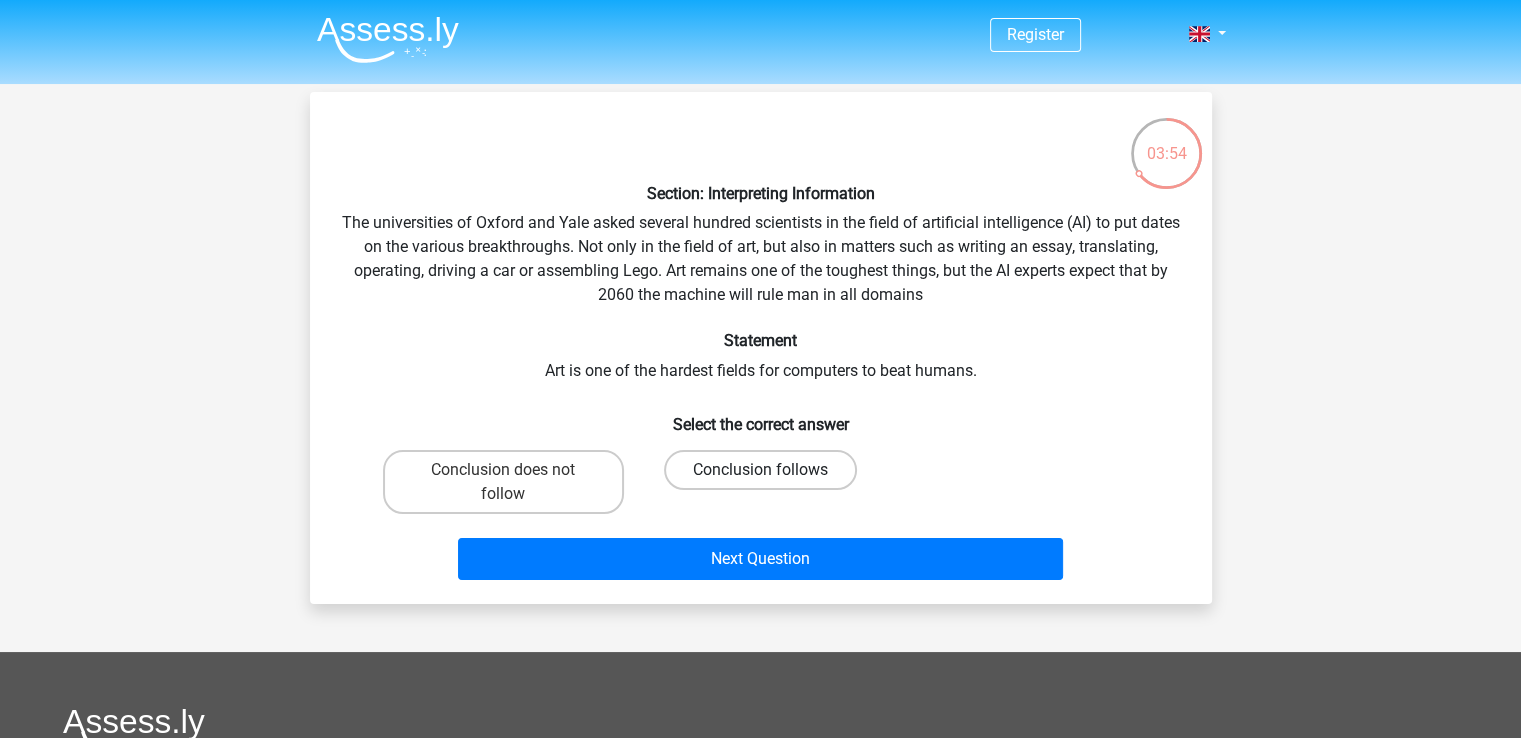 click on "Conclusion follows" at bounding box center (760, 470) 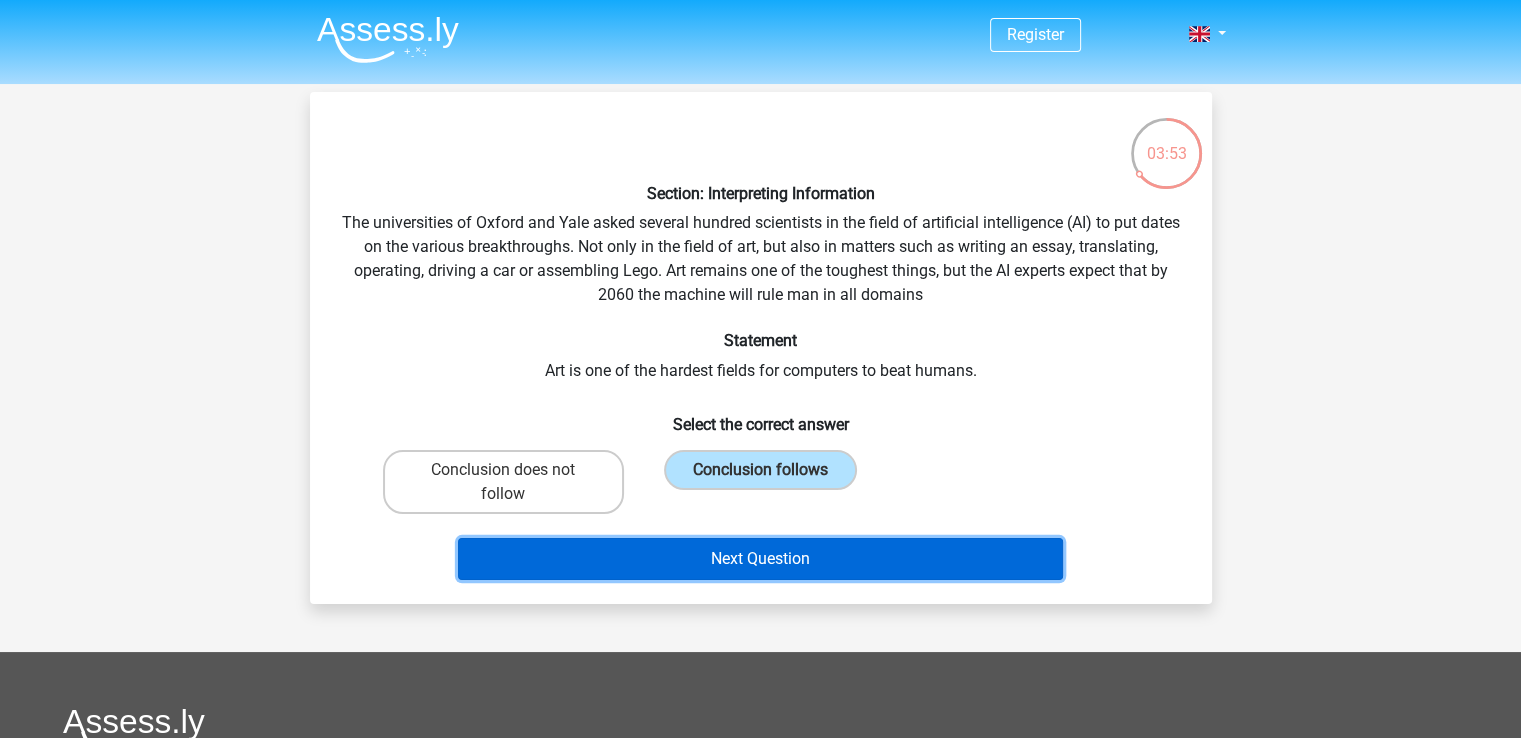 click on "Next Question" at bounding box center (760, 559) 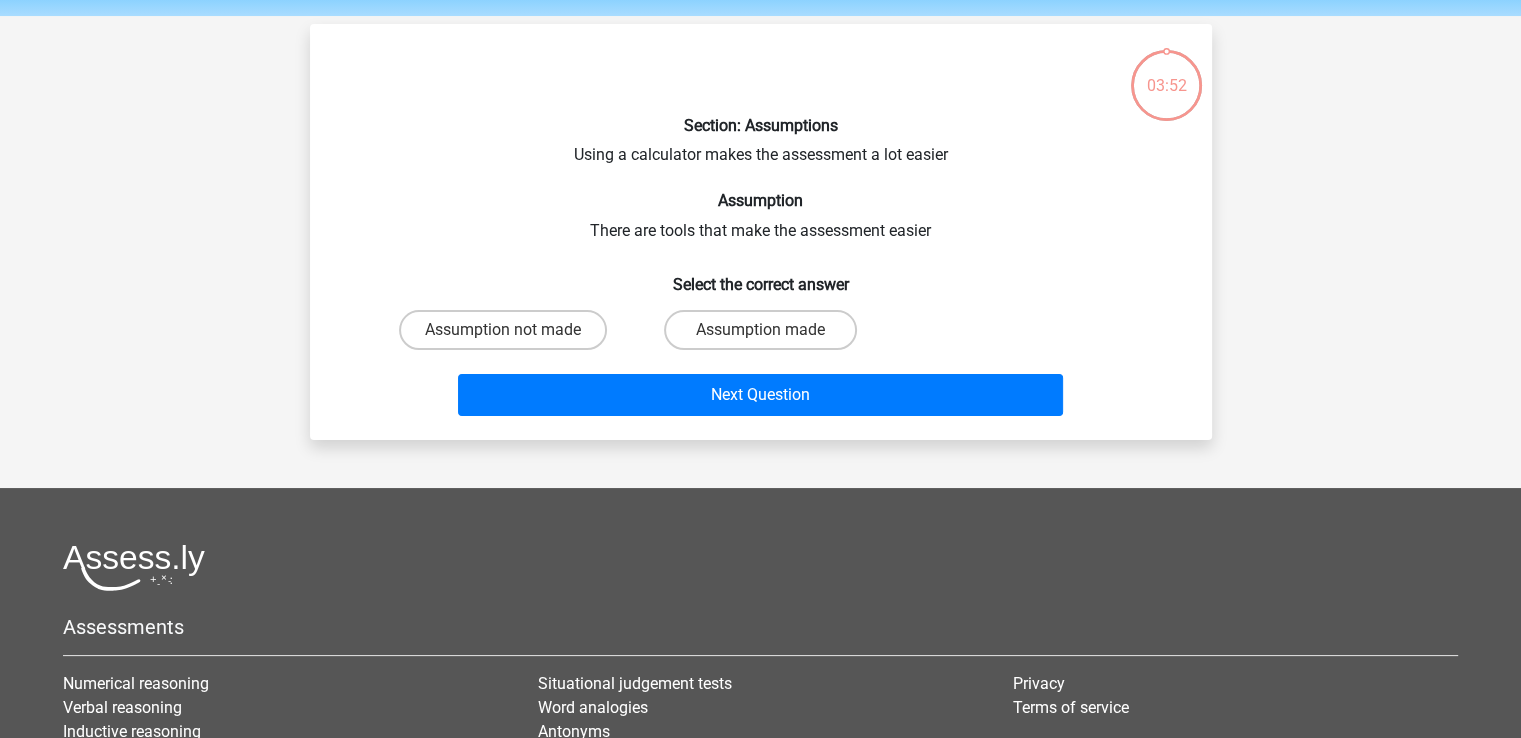 scroll, scrollTop: 92, scrollLeft: 0, axis: vertical 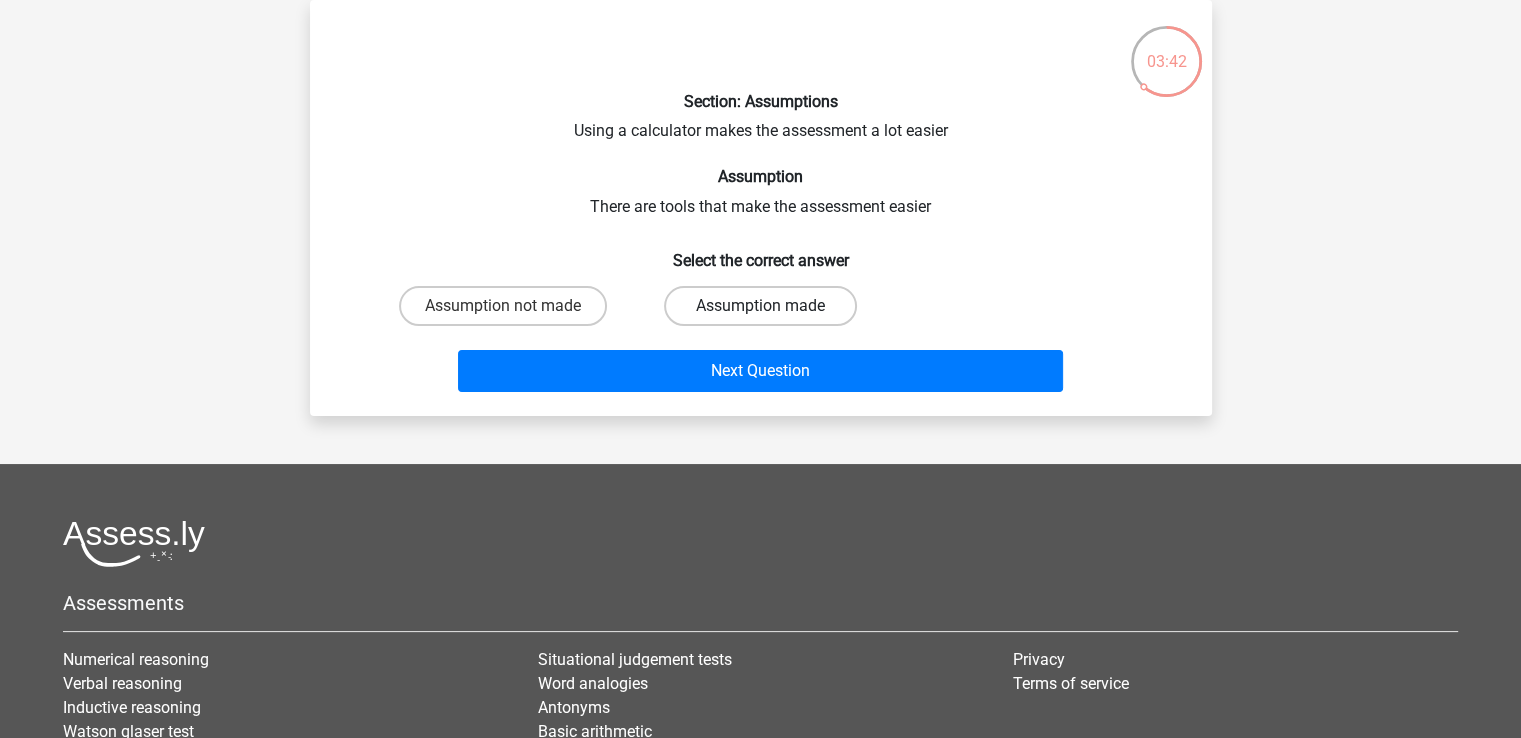 click on "Assumption made" at bounding box center [760, 306] 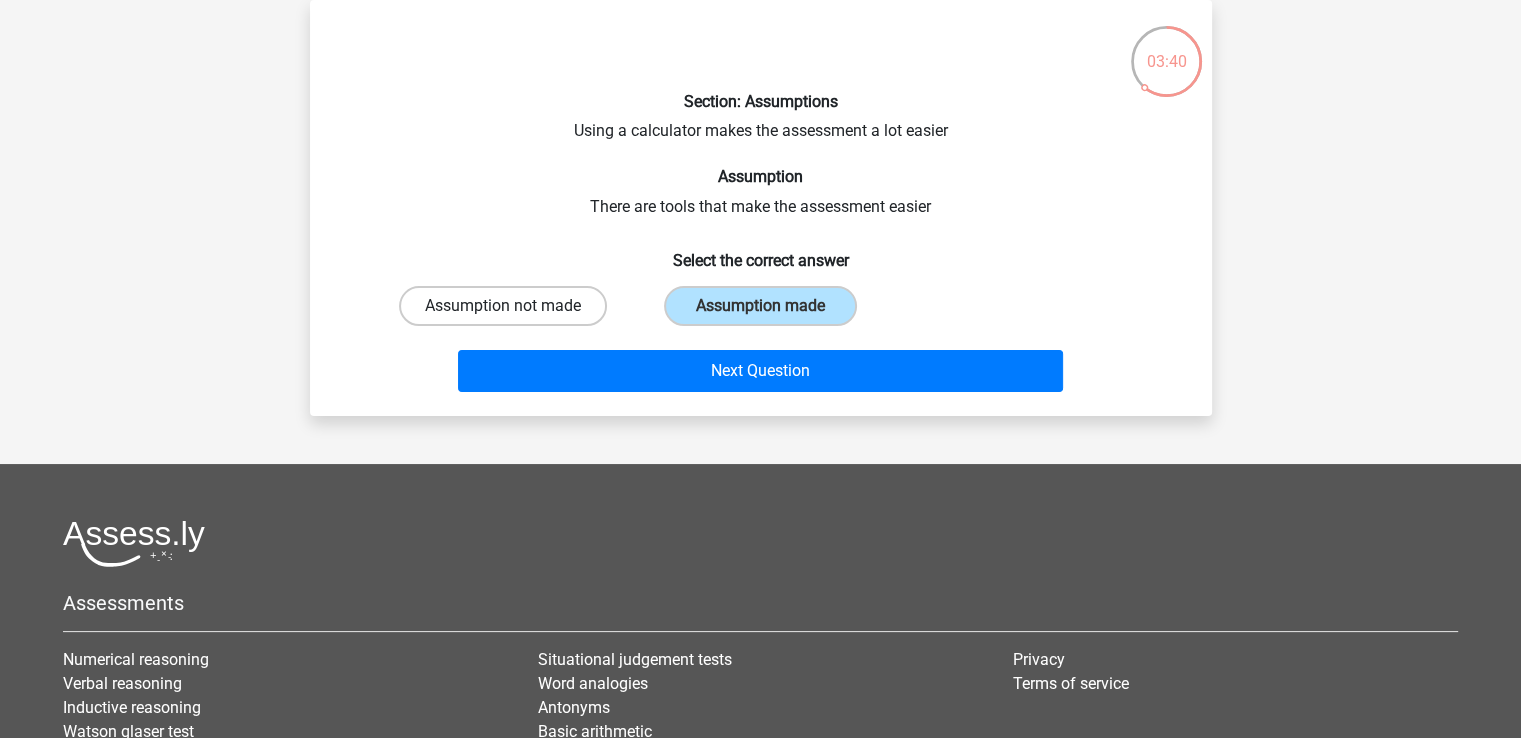 click on "Assumption not made" at bounding box center (503, 306) 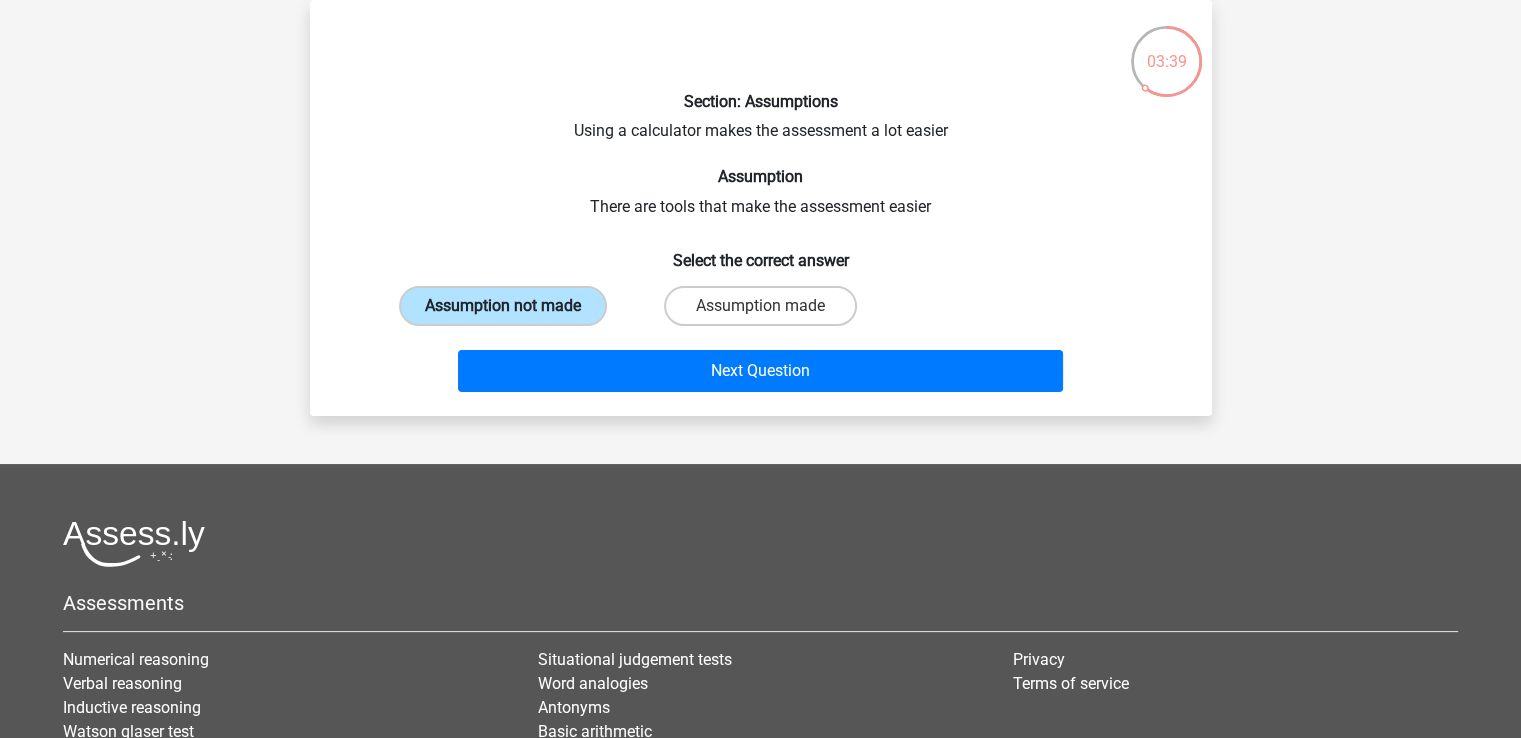 scroll, scrollTop: 0, scrollLeft: 0, axis: both 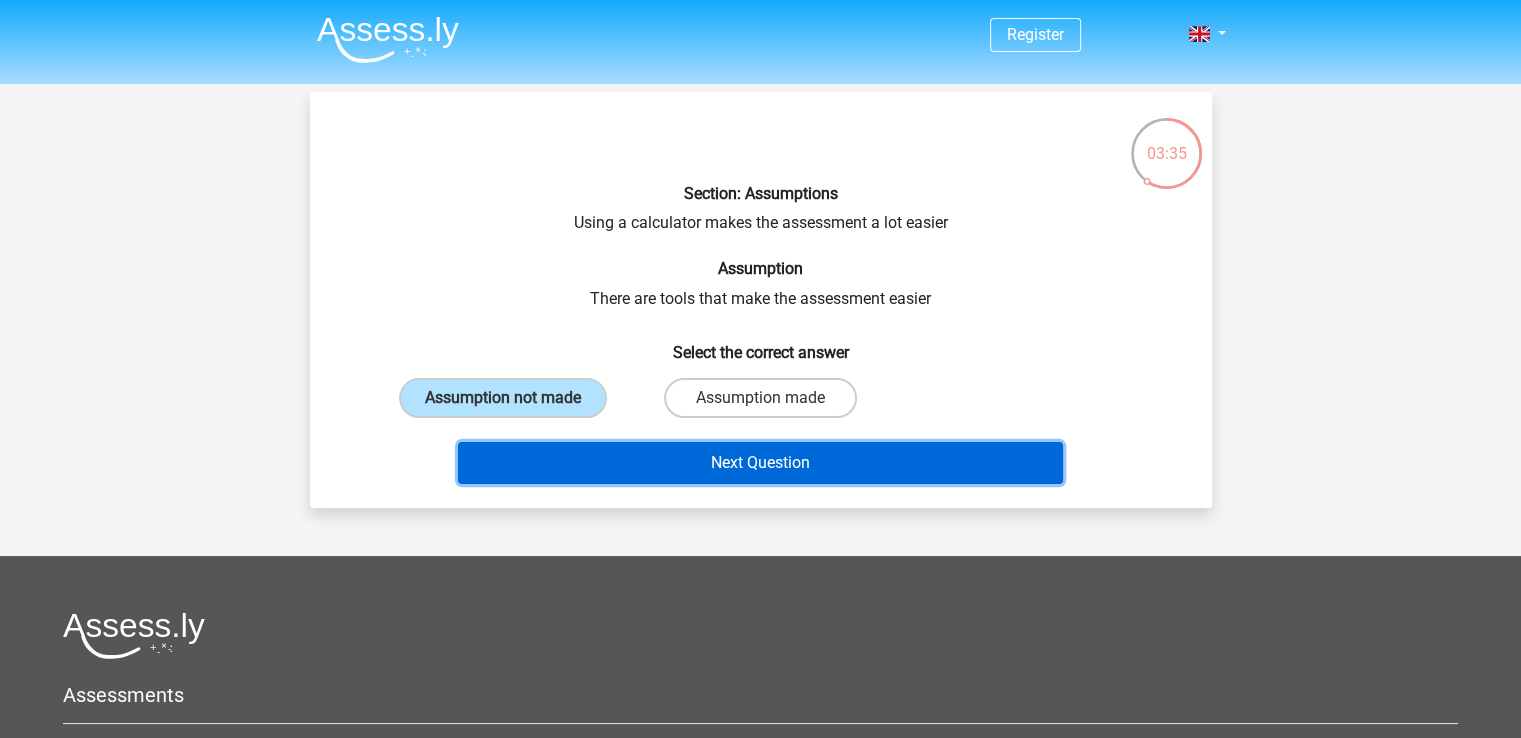click on "Next Question" at bounding box center (760, 463) 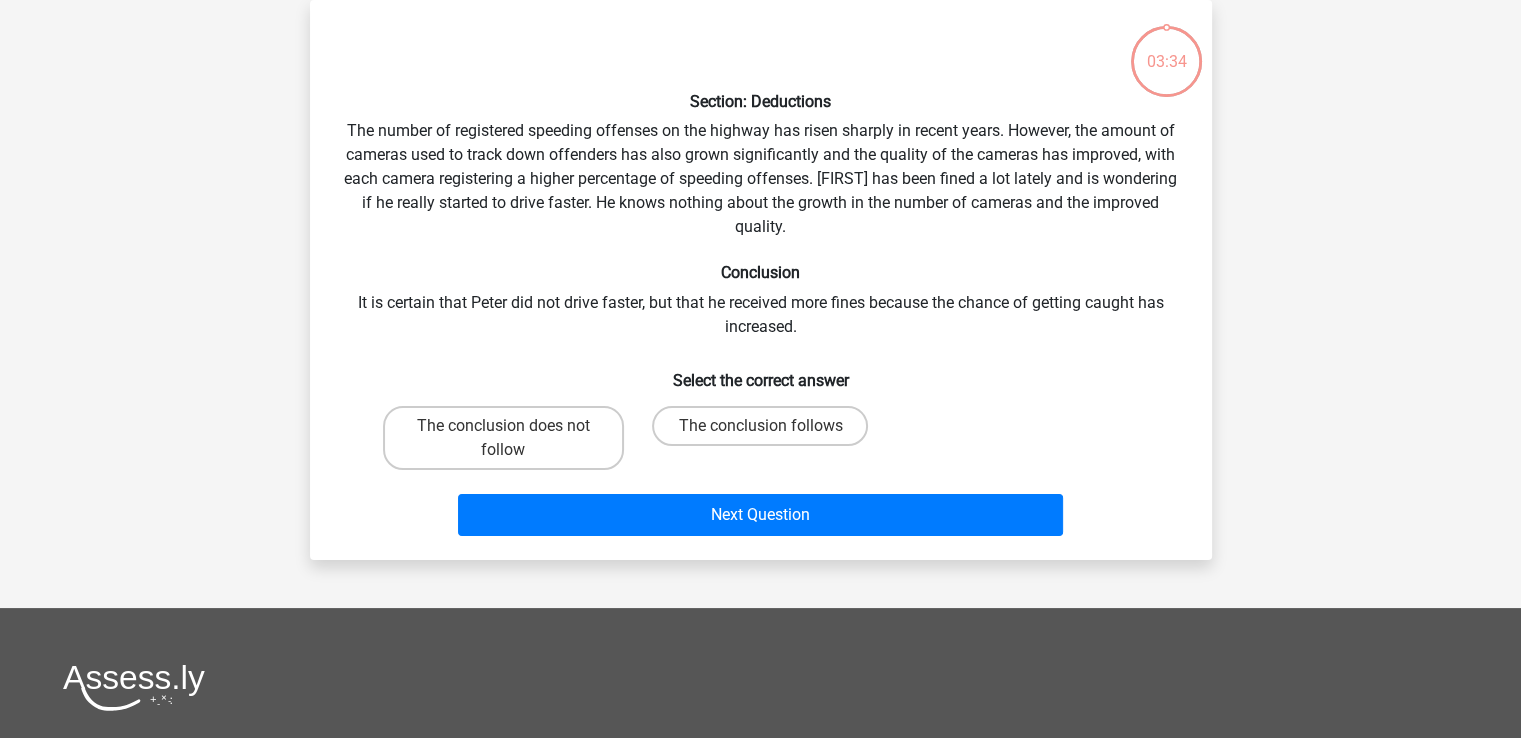scroll, scrollTop: 0, scrollLeft: 0, axis: both 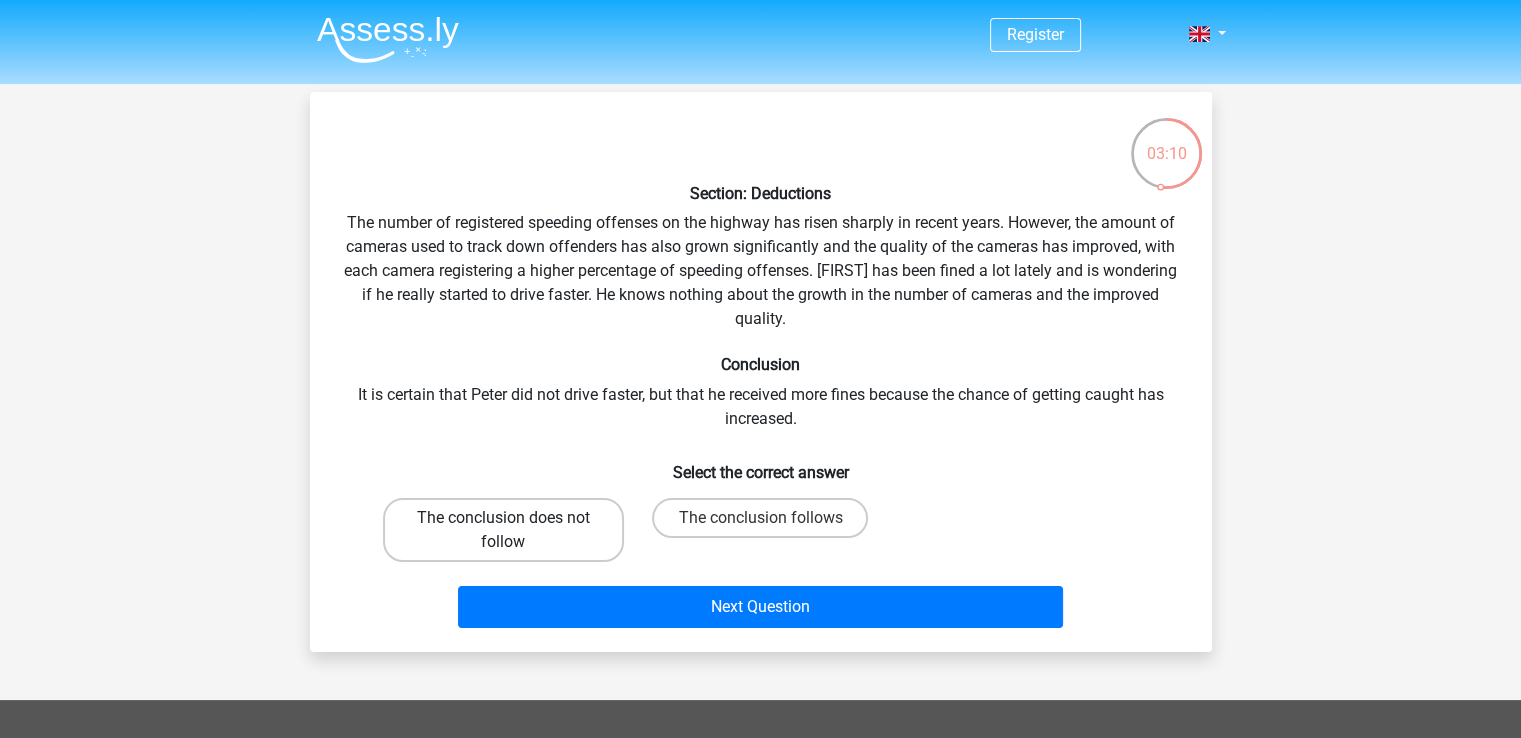 click on "The conclusion does not follow" at bounding box center [503, 530] 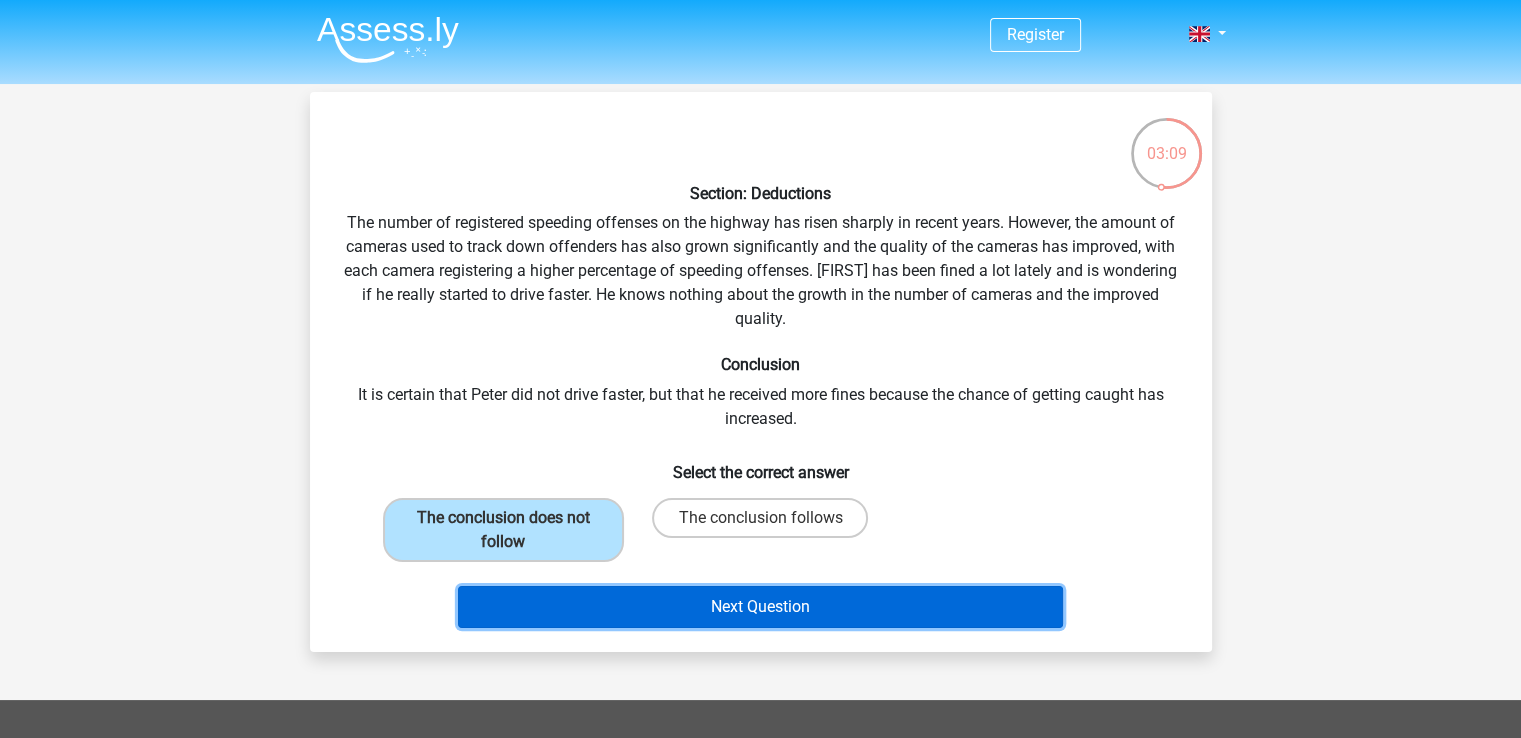 click on "Next Question" at bounding box center [760, 607] 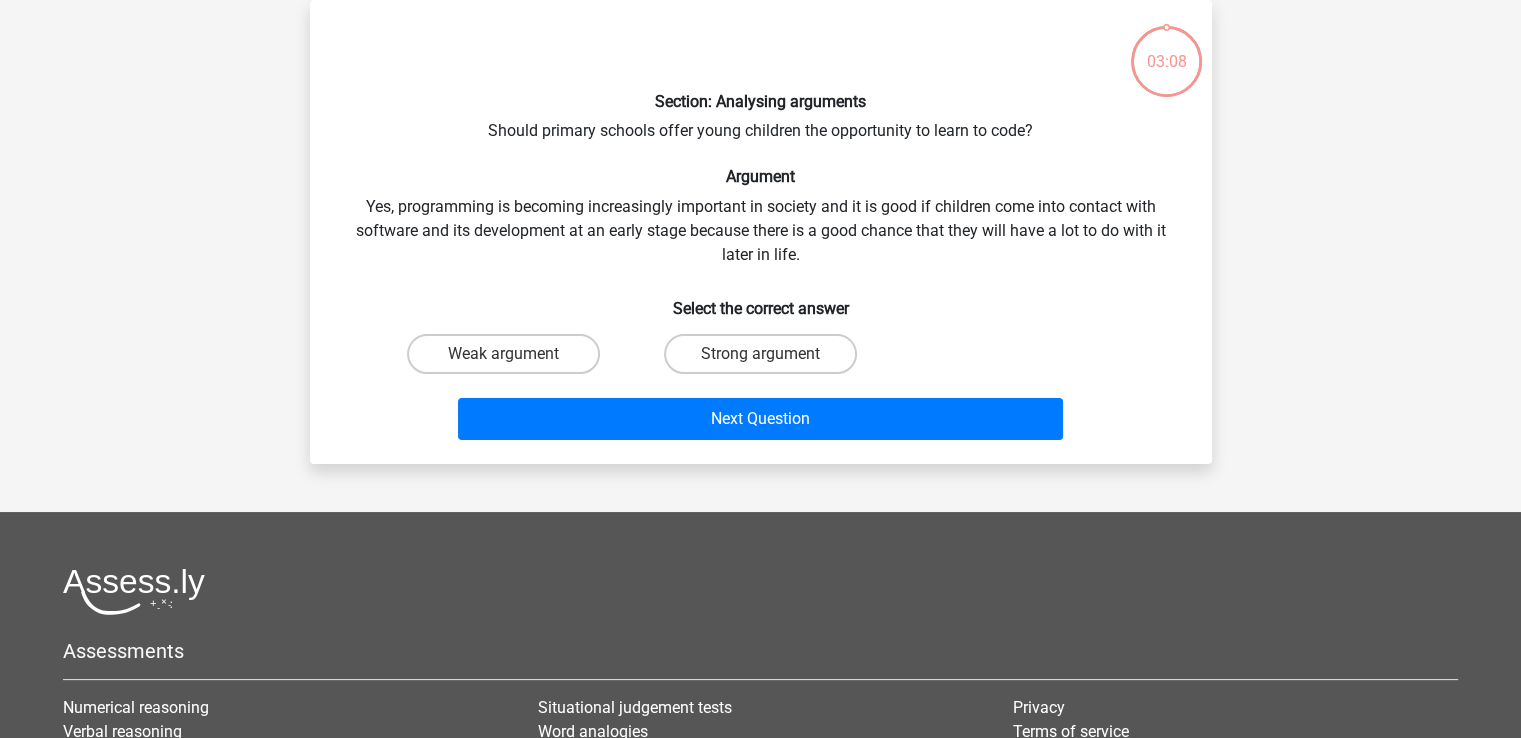 scroll, scrollTop: 0, scrollLeft: 0, axis: both 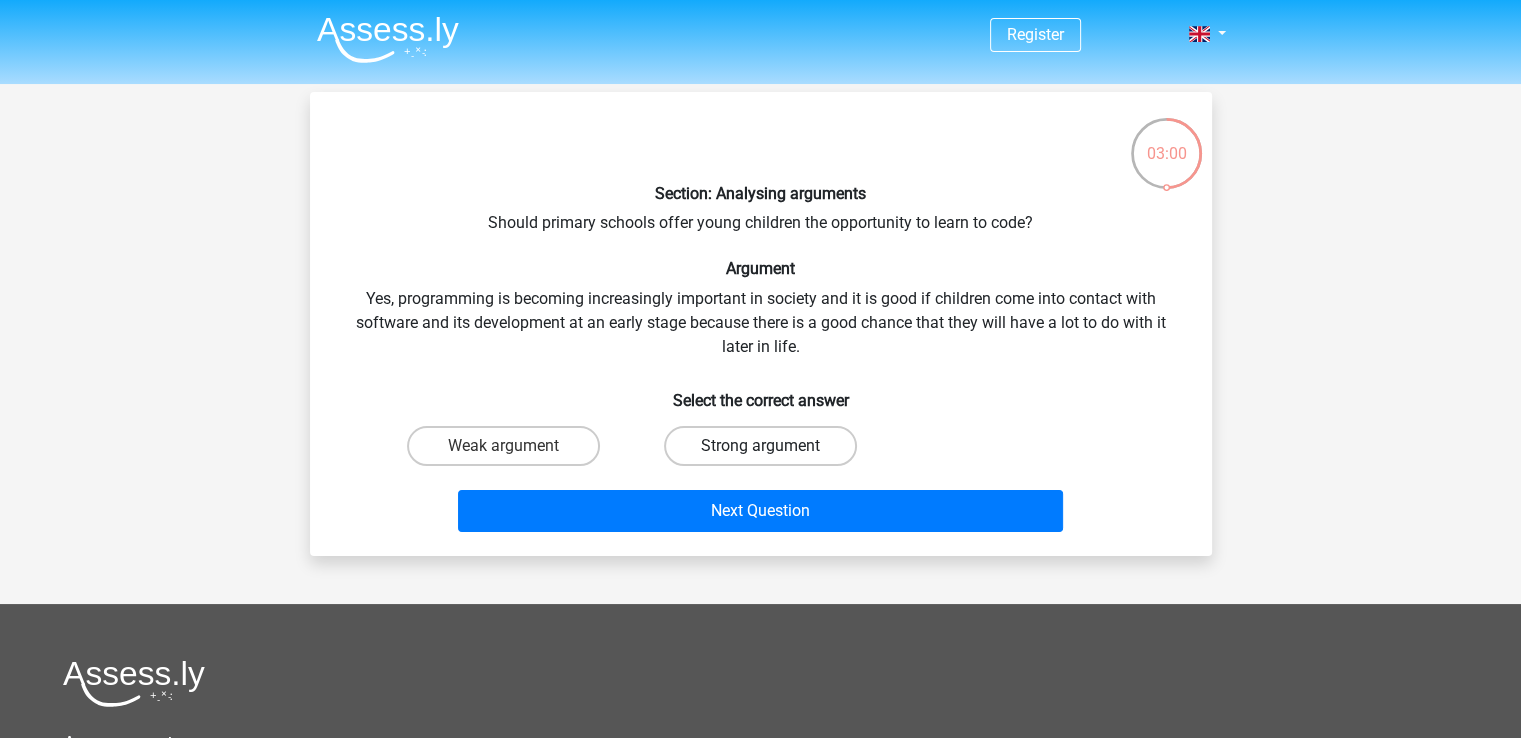 click on "Strong argument" at bounding box center [760, 446] 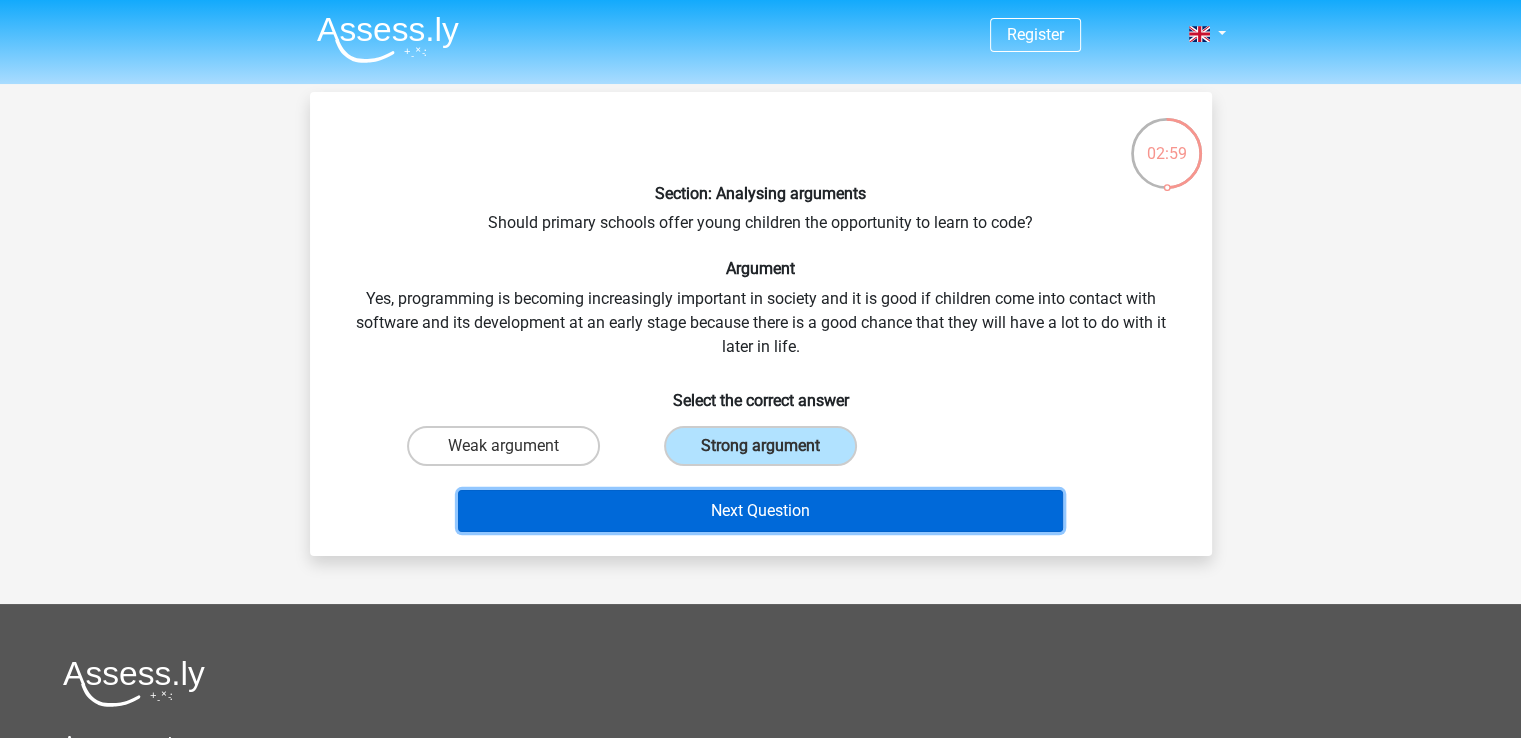 click on "Next Question" at bounding box center (760, 511) 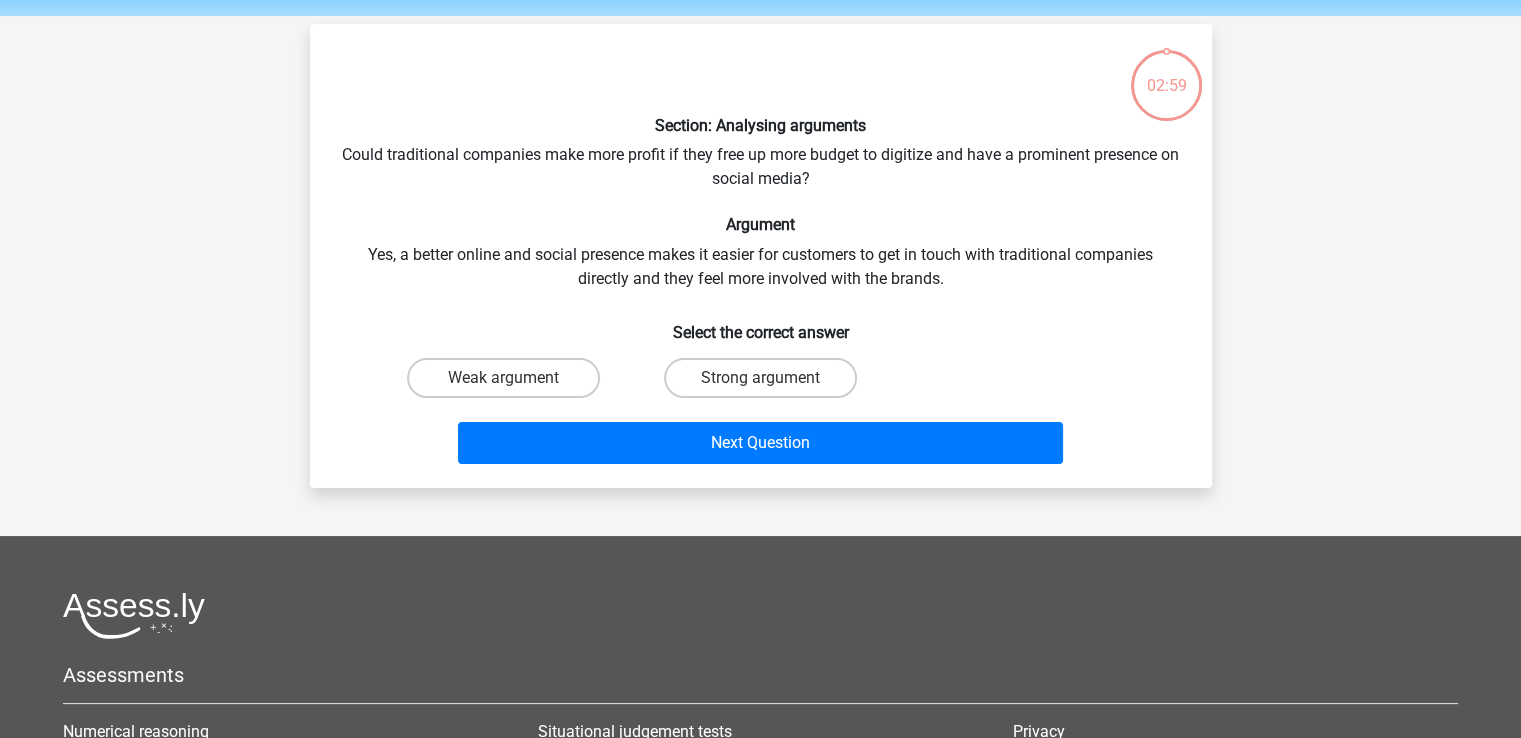 scroll, scrollTop: 92, scrollLeft: 0, axis: vertical 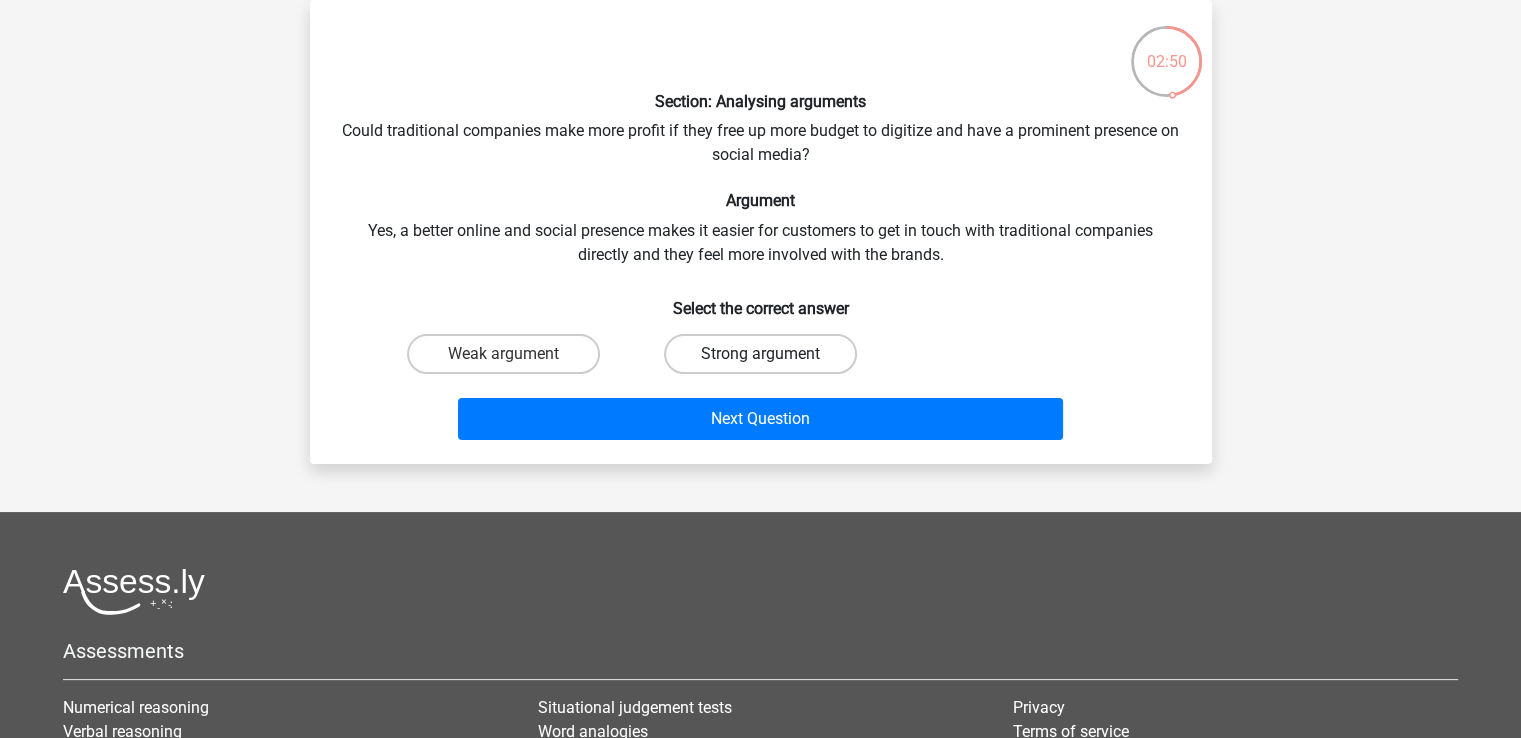 click on "Strong argument" at bounding box center (760, 354) 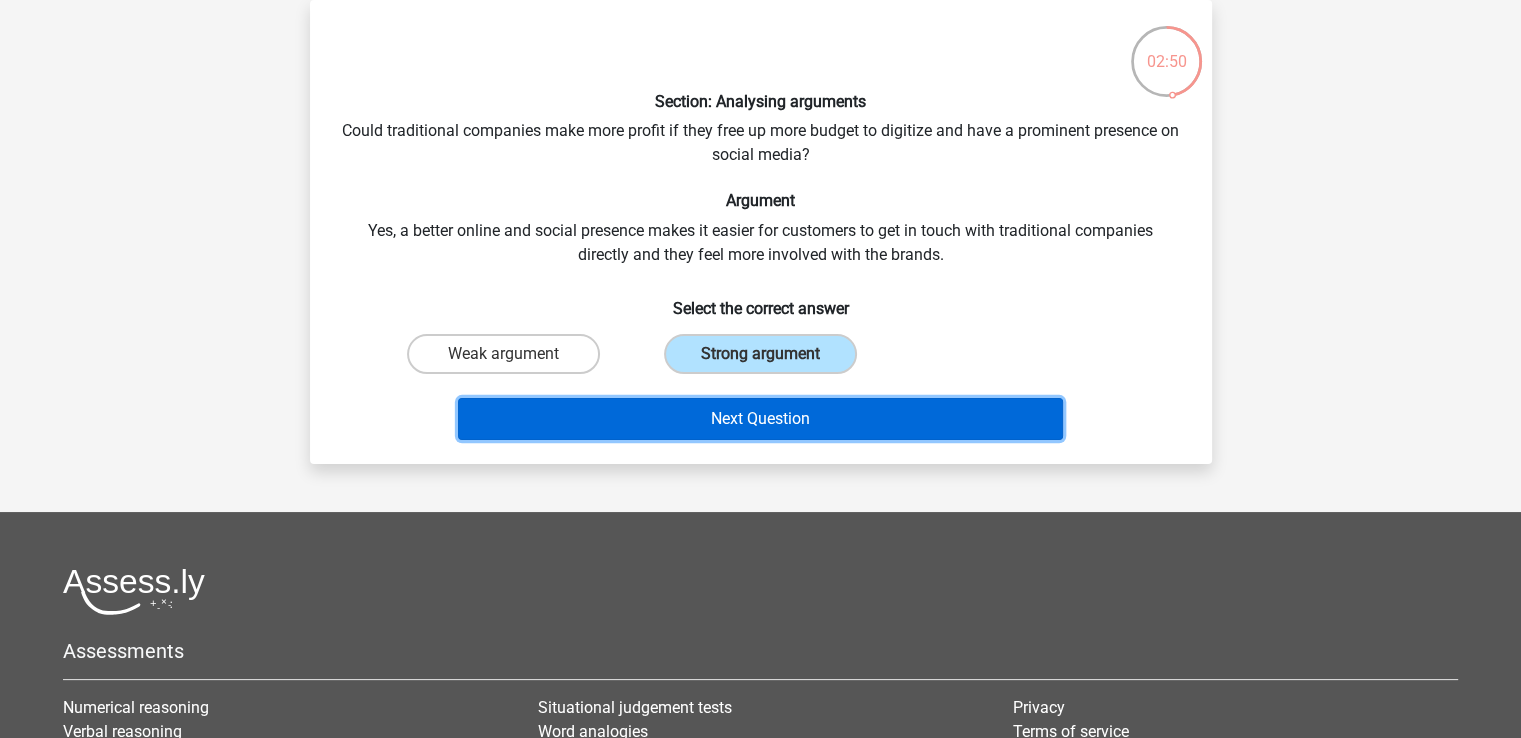 click on "Next Question" at bounding box center (760, 419) 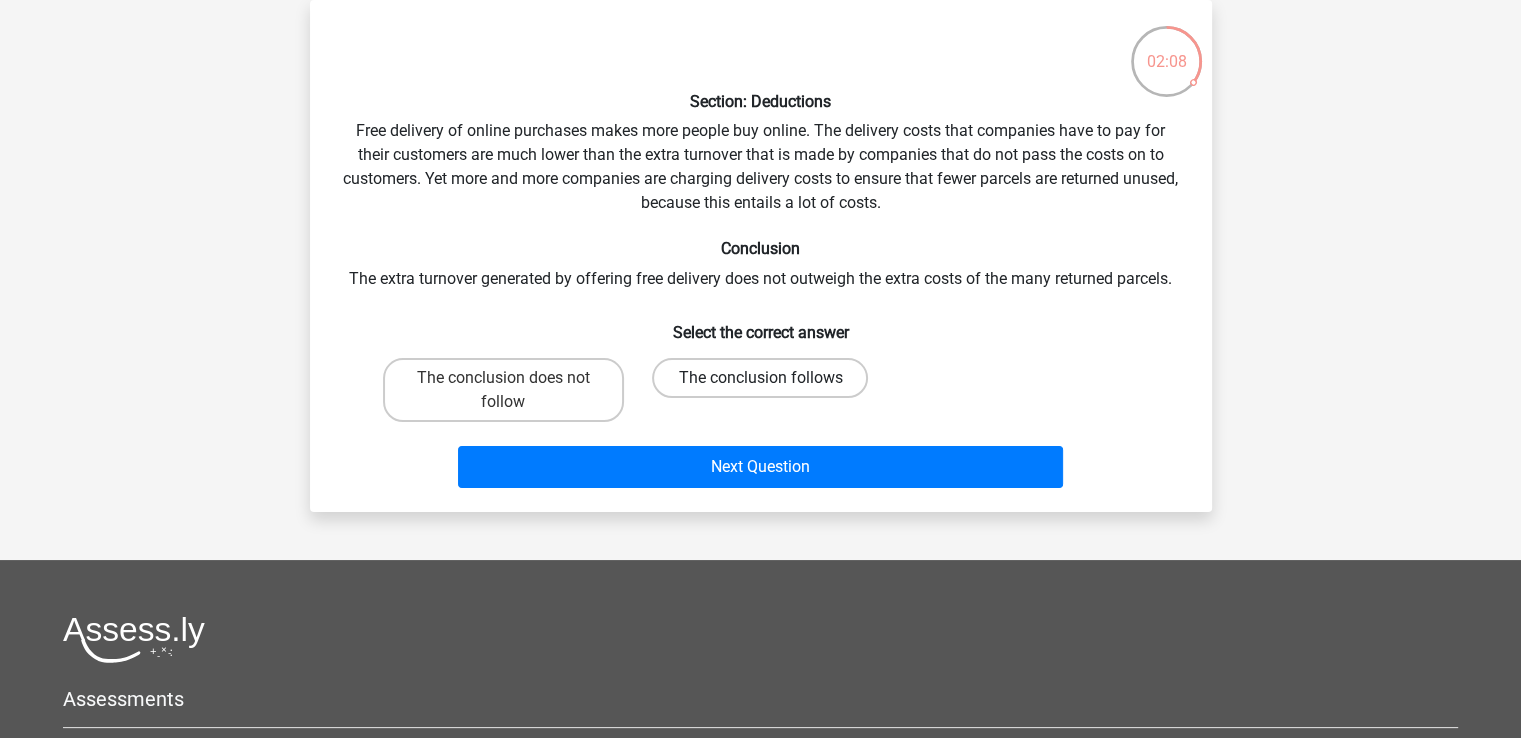 click on "The conclusion follows" at bounding box center (760, 378) 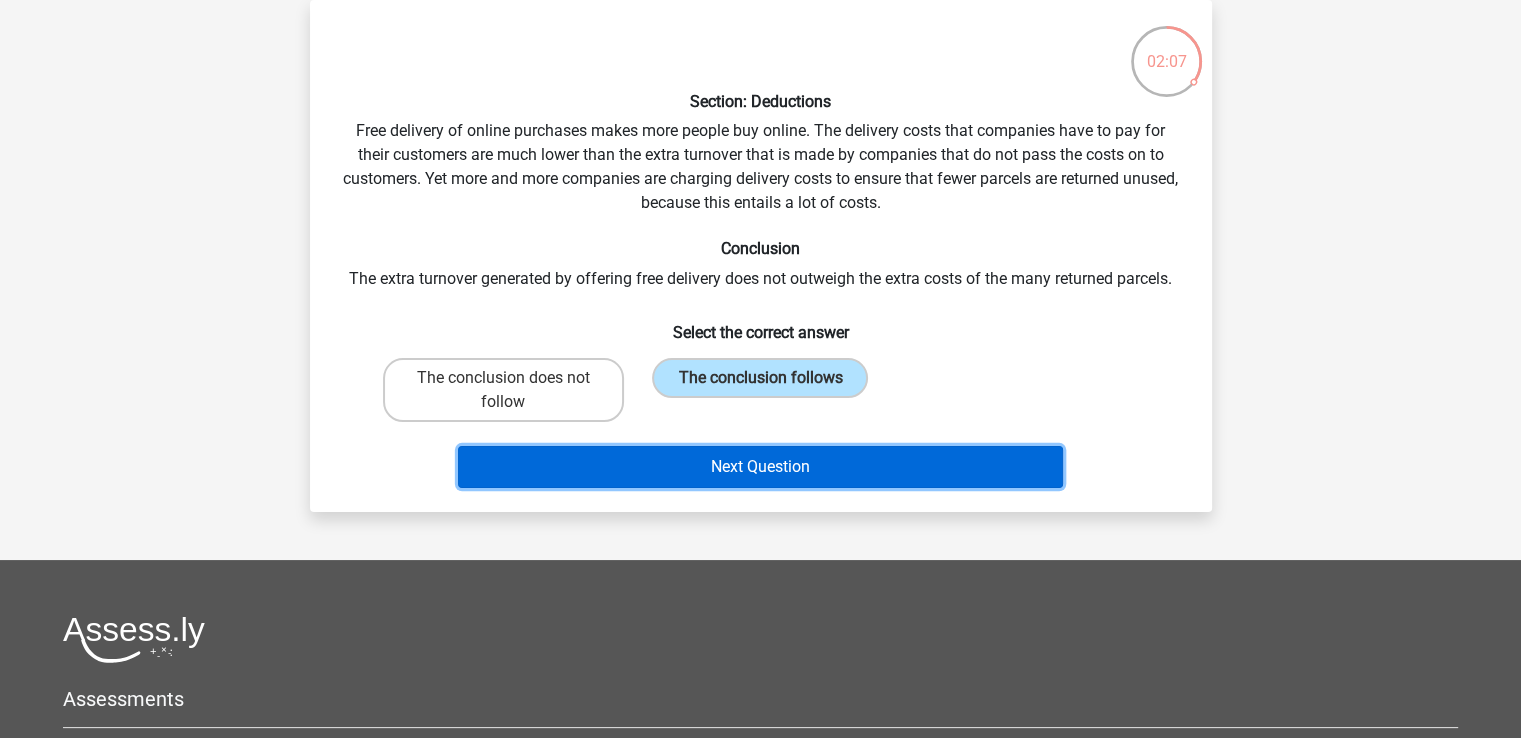 click on "Next Question" at bounding box center [760, 467] 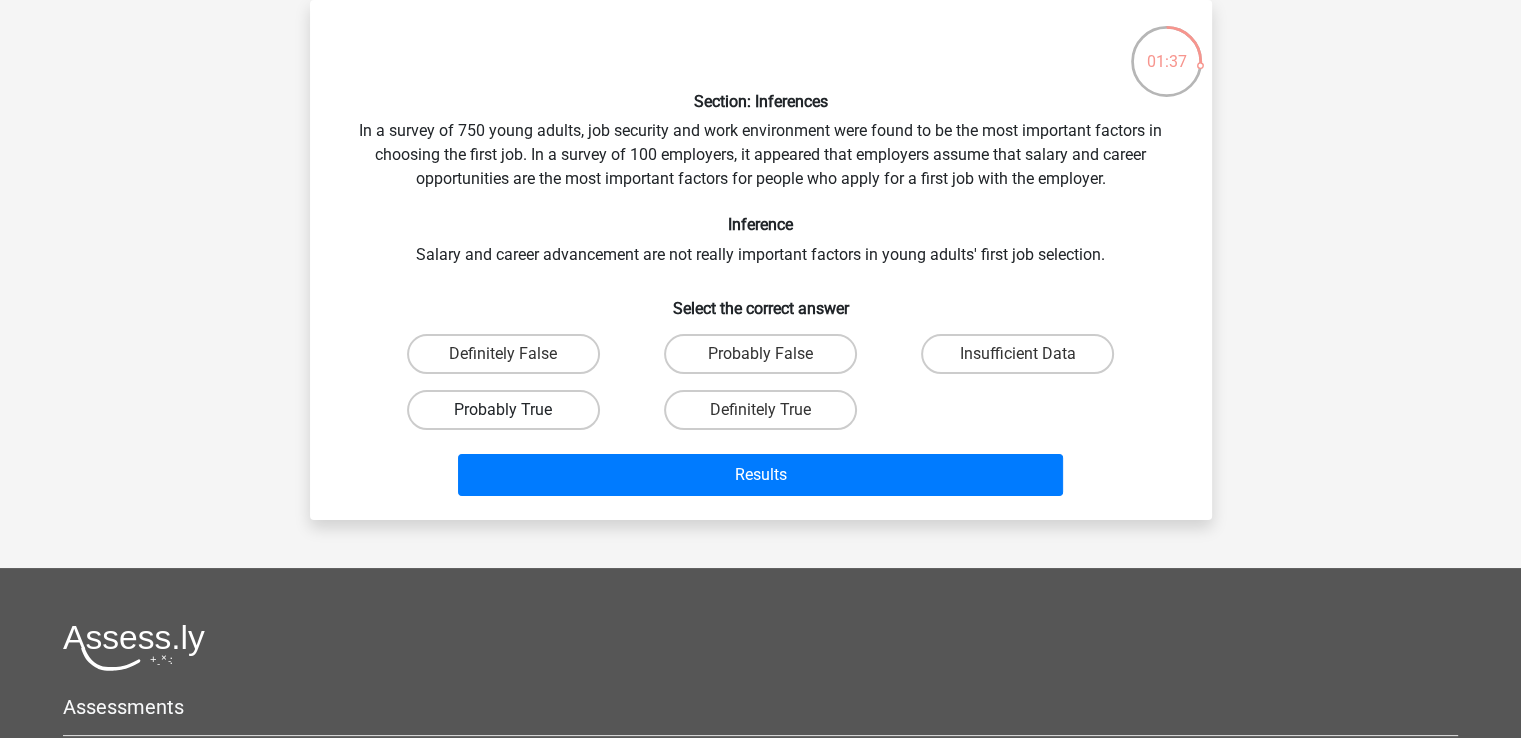 click on "Probably True" at bounding box center [503, 410] 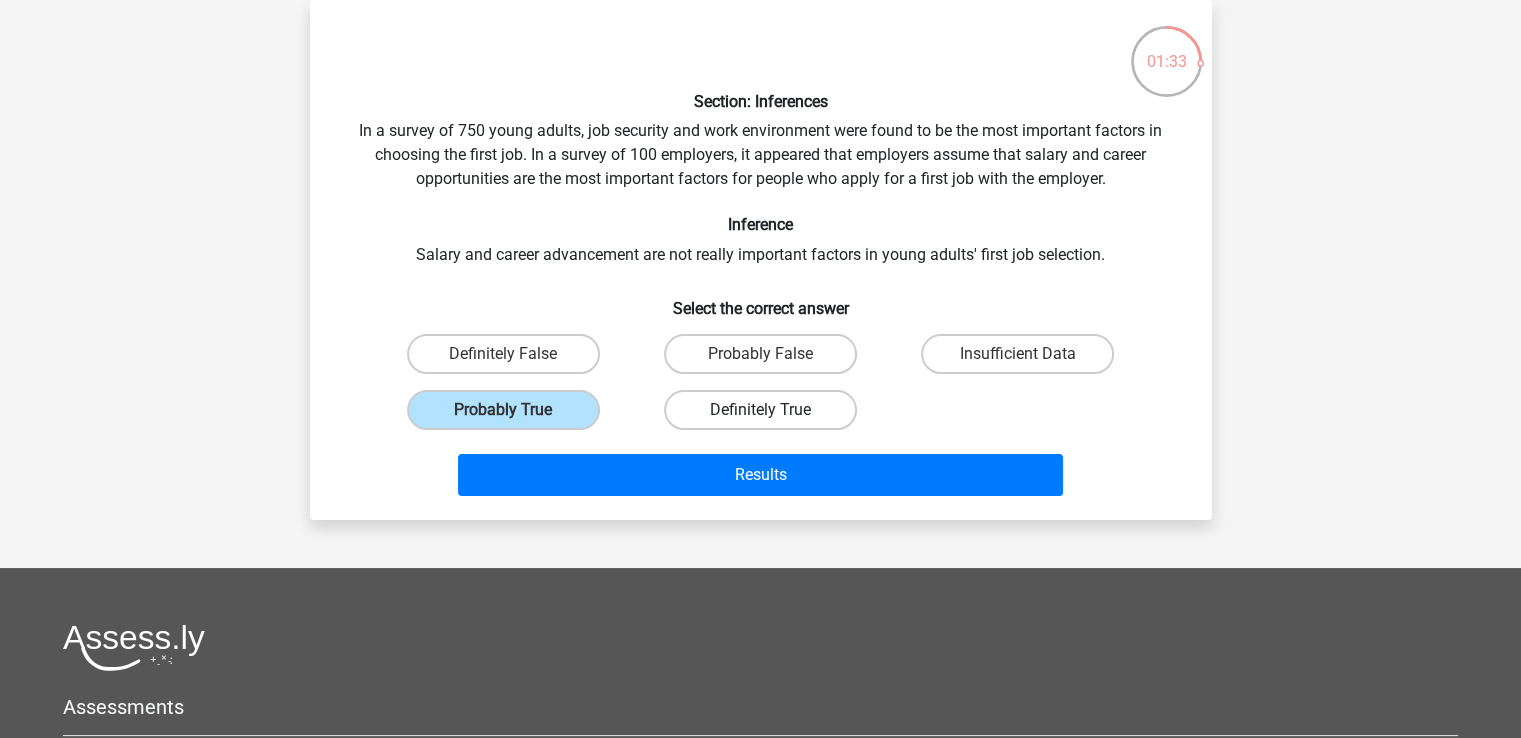 click on "Definitely True" at bounding box center (760, 410) 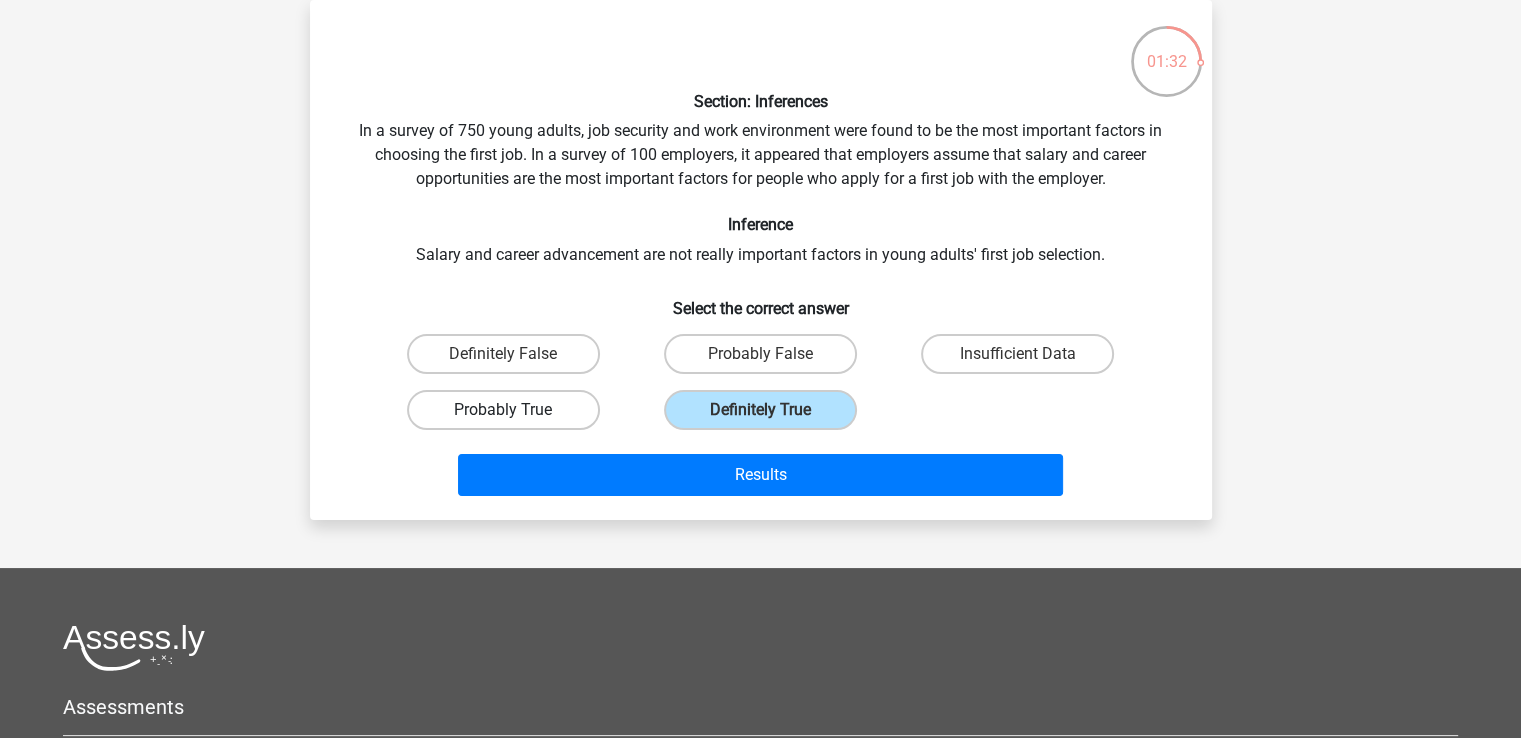 click on "Probably True" at bounding box center (503, 410) 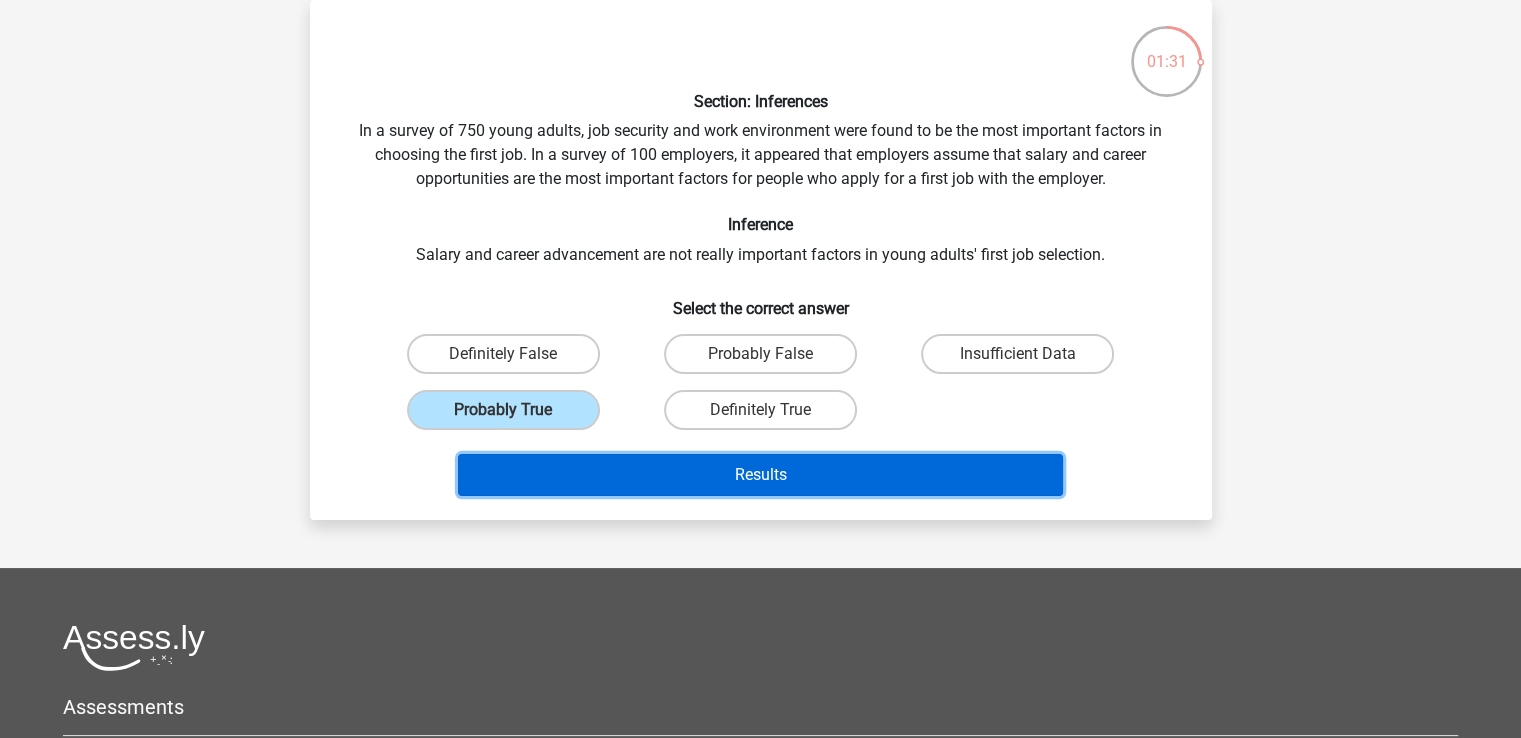 click on "Results" at bounding box center (760, 475) 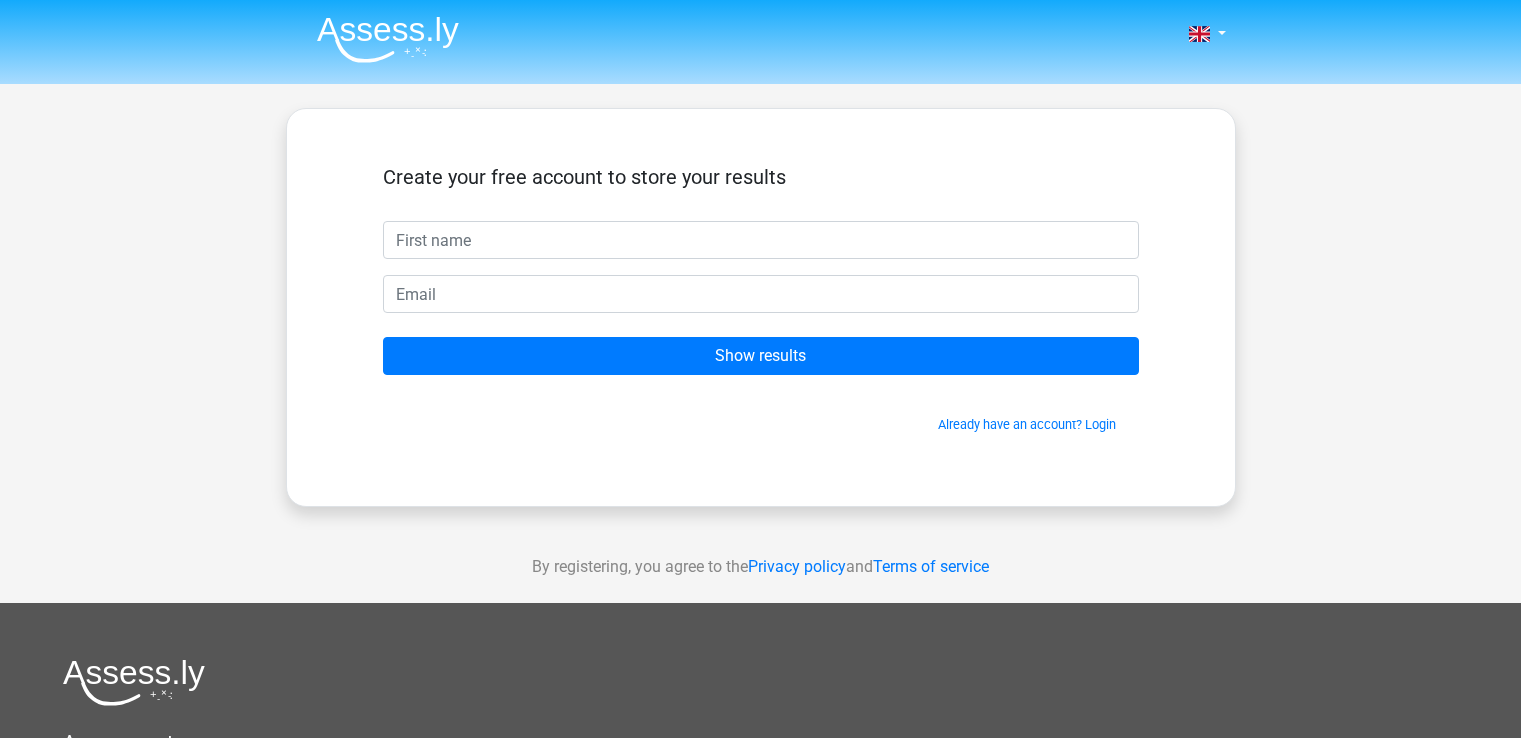 scroll, scrollTop: 0, scrollLeft: 0, axis: both 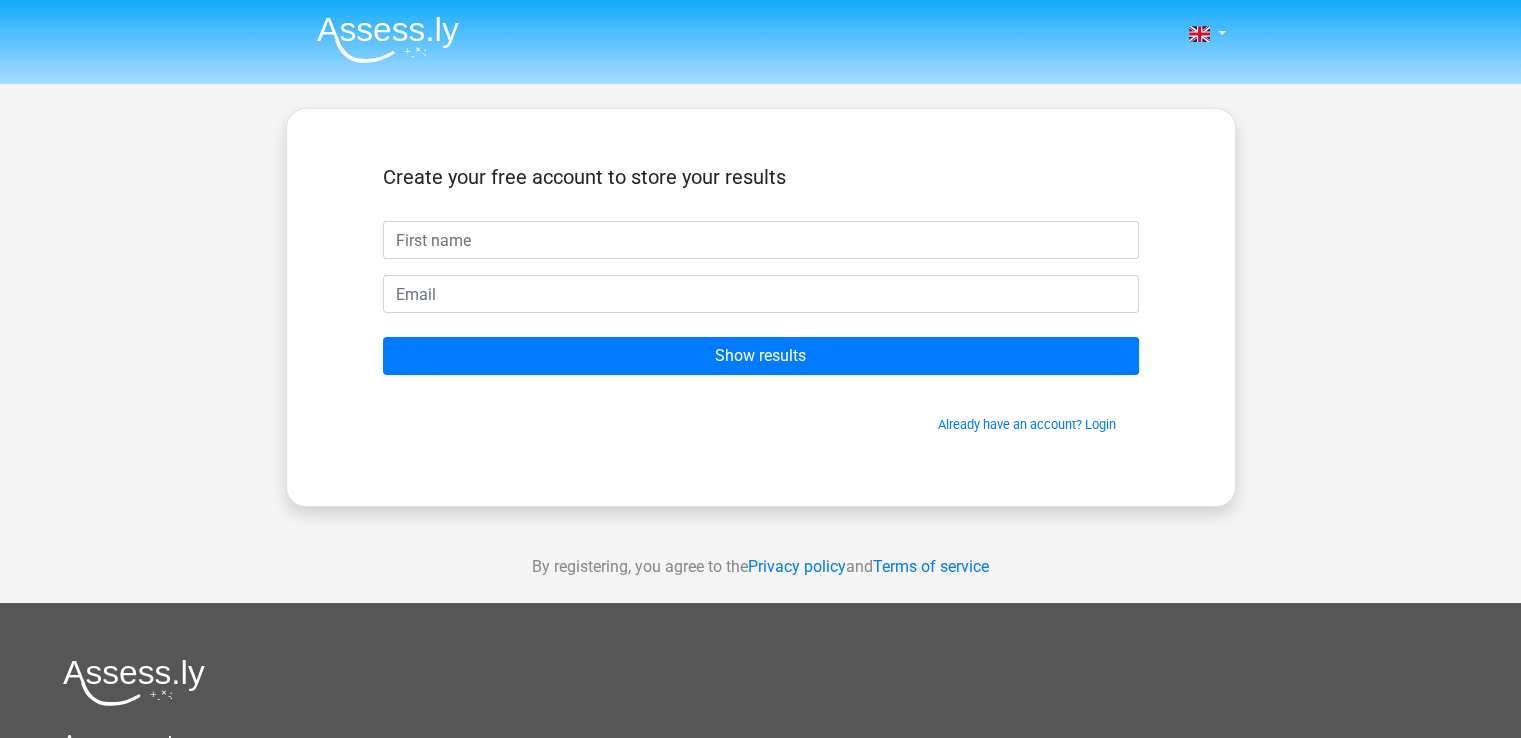 click at bounding box center [761, 240] 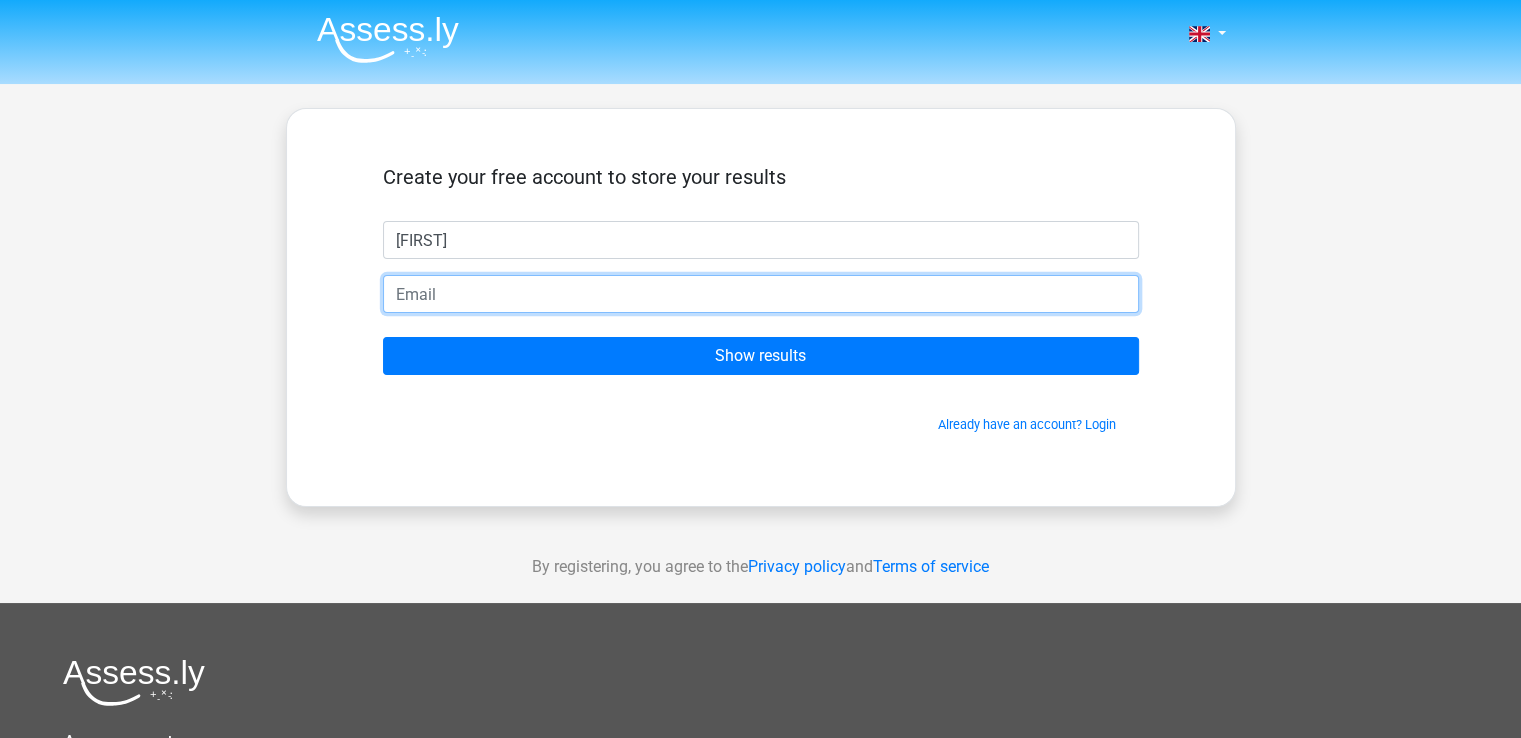 click at bounding box center (761, 294) 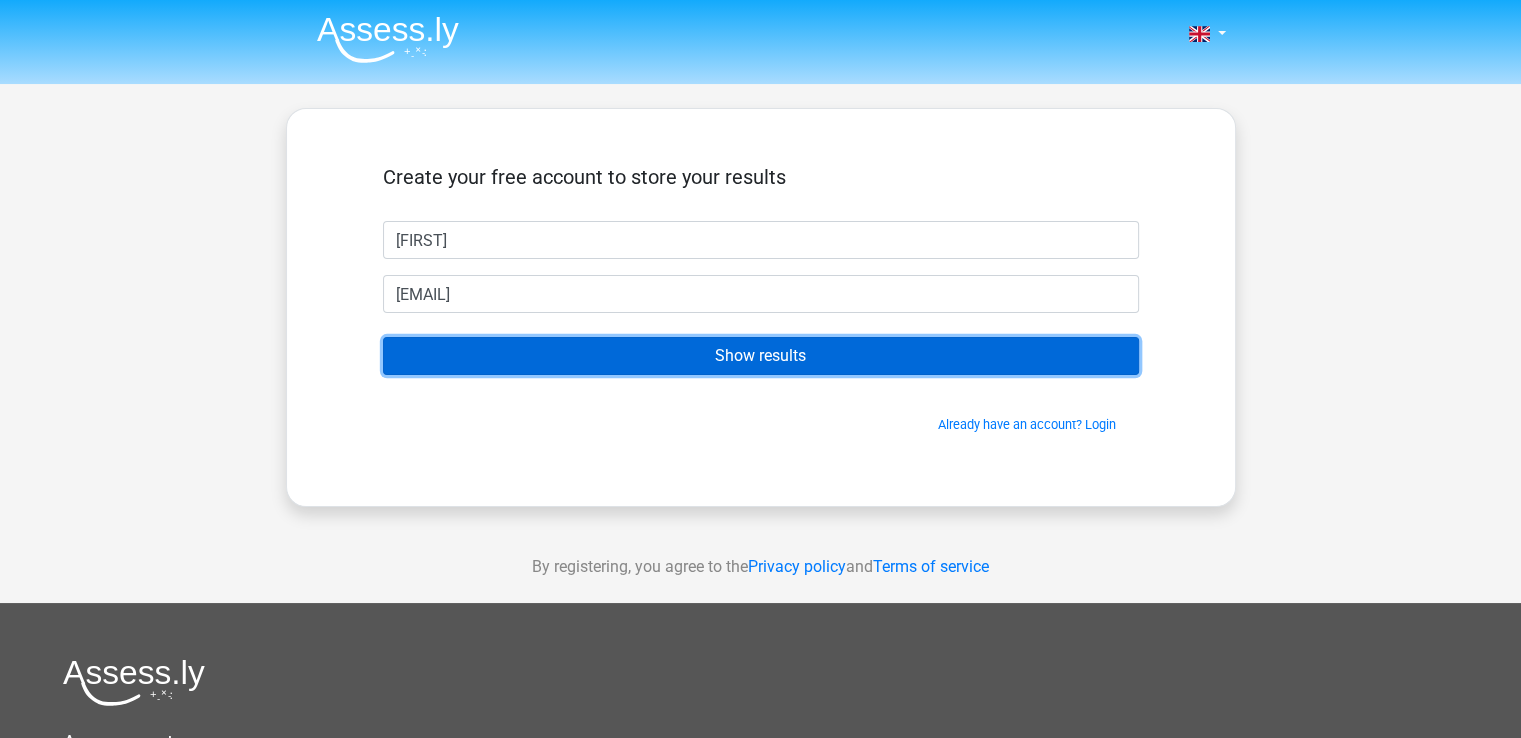click on "Show results" at bounding box center [761, 356] 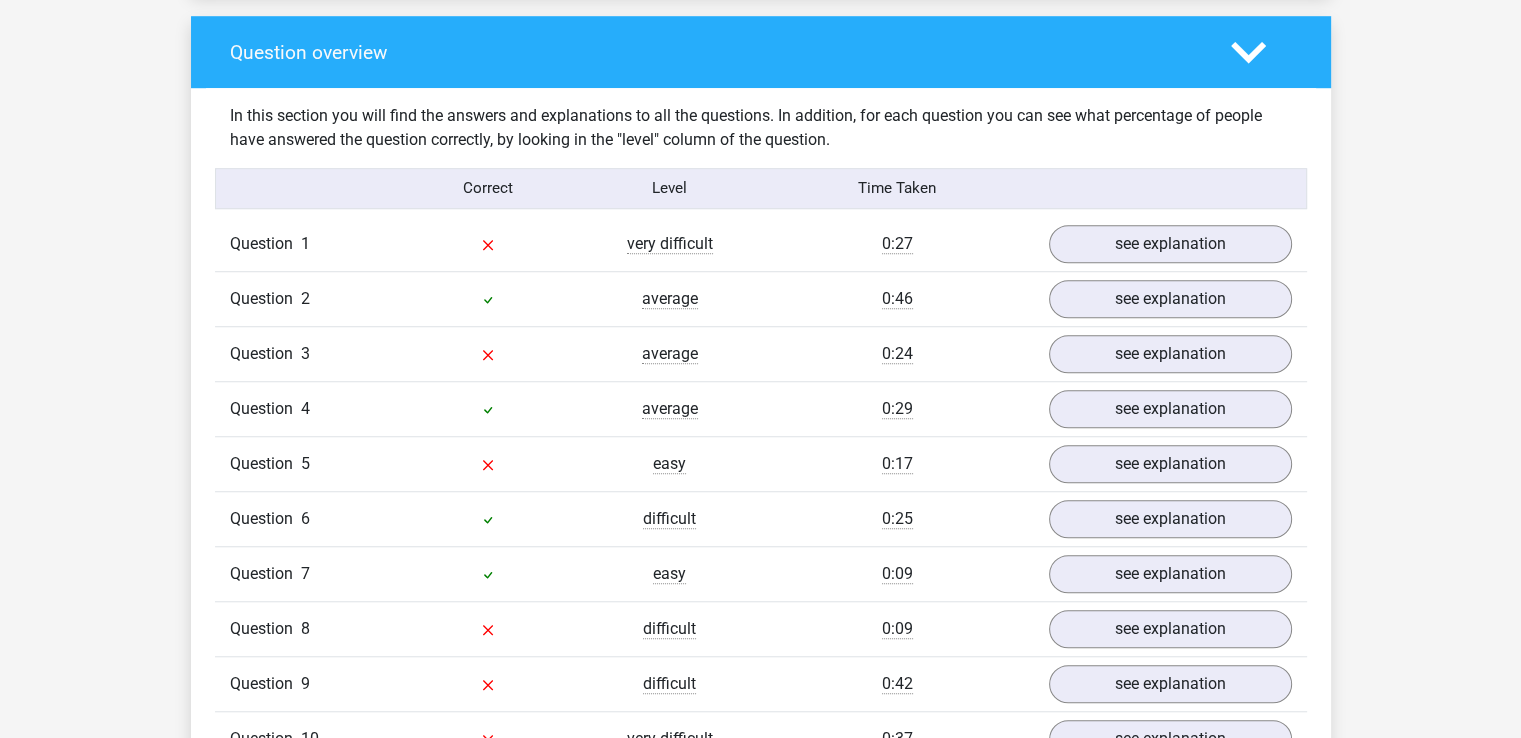 scroll, scrollTop: 1472, scrollLeft: 0, axis: vertical 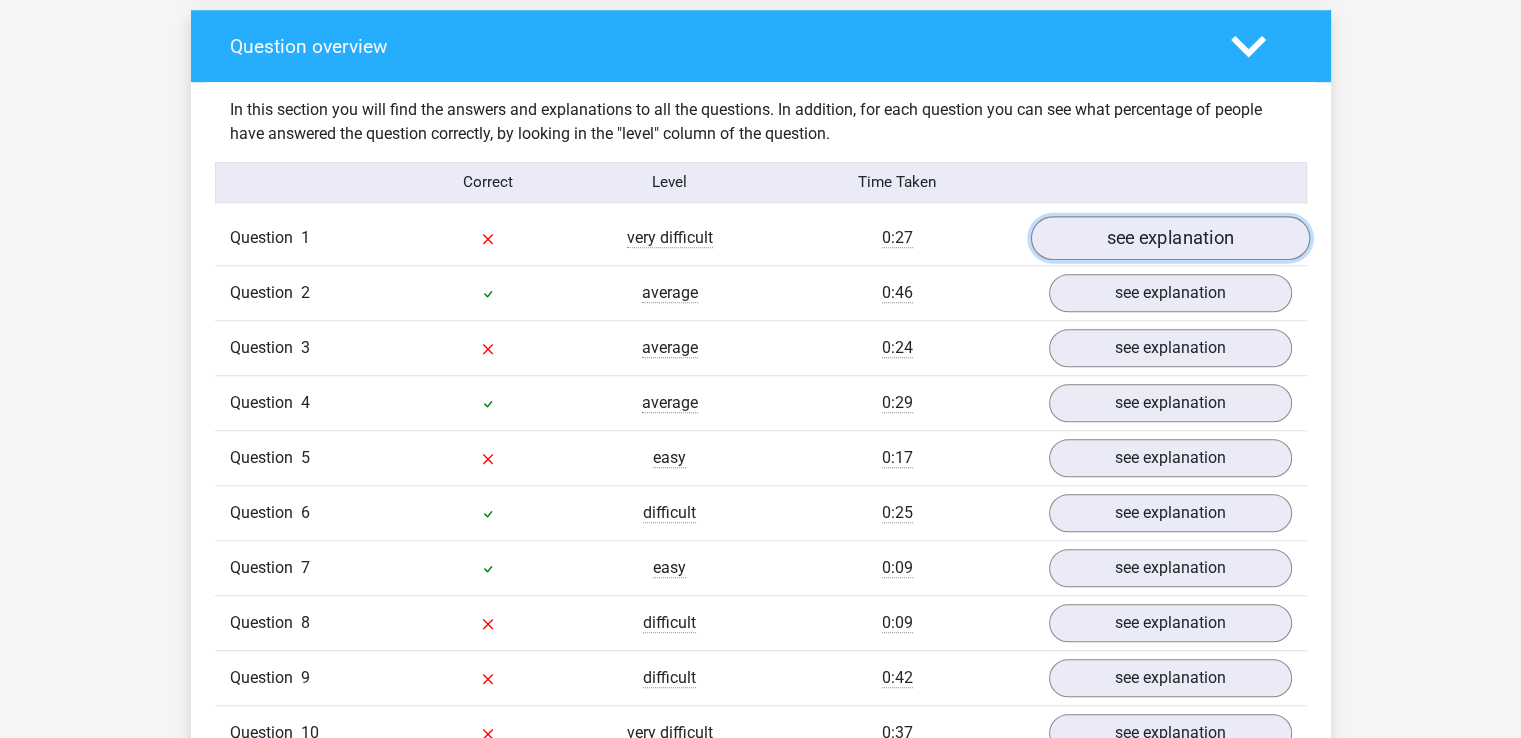 click on "see explanation" at bounding box center [1169, 238] 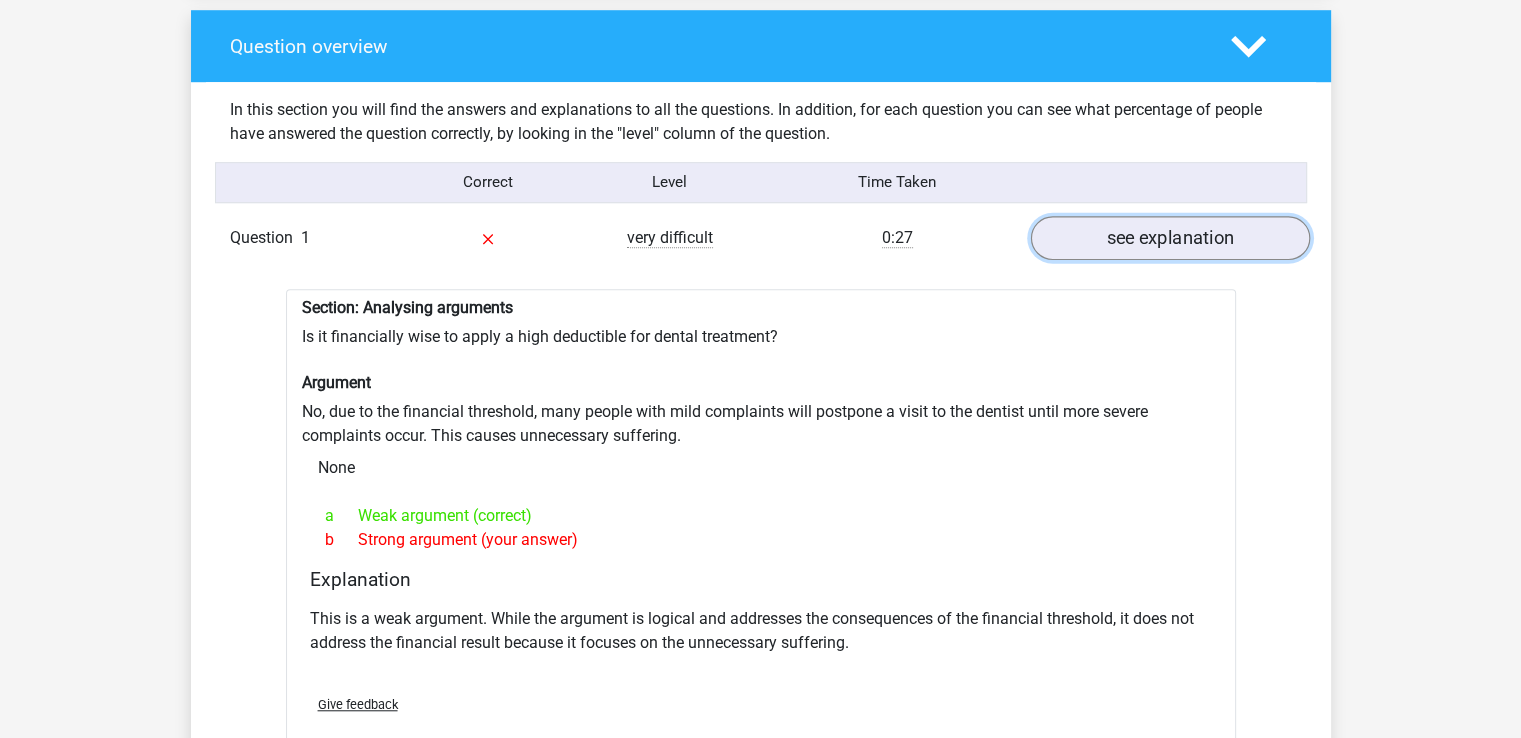 click on "see explanation" at bounding box center (1169, 238) 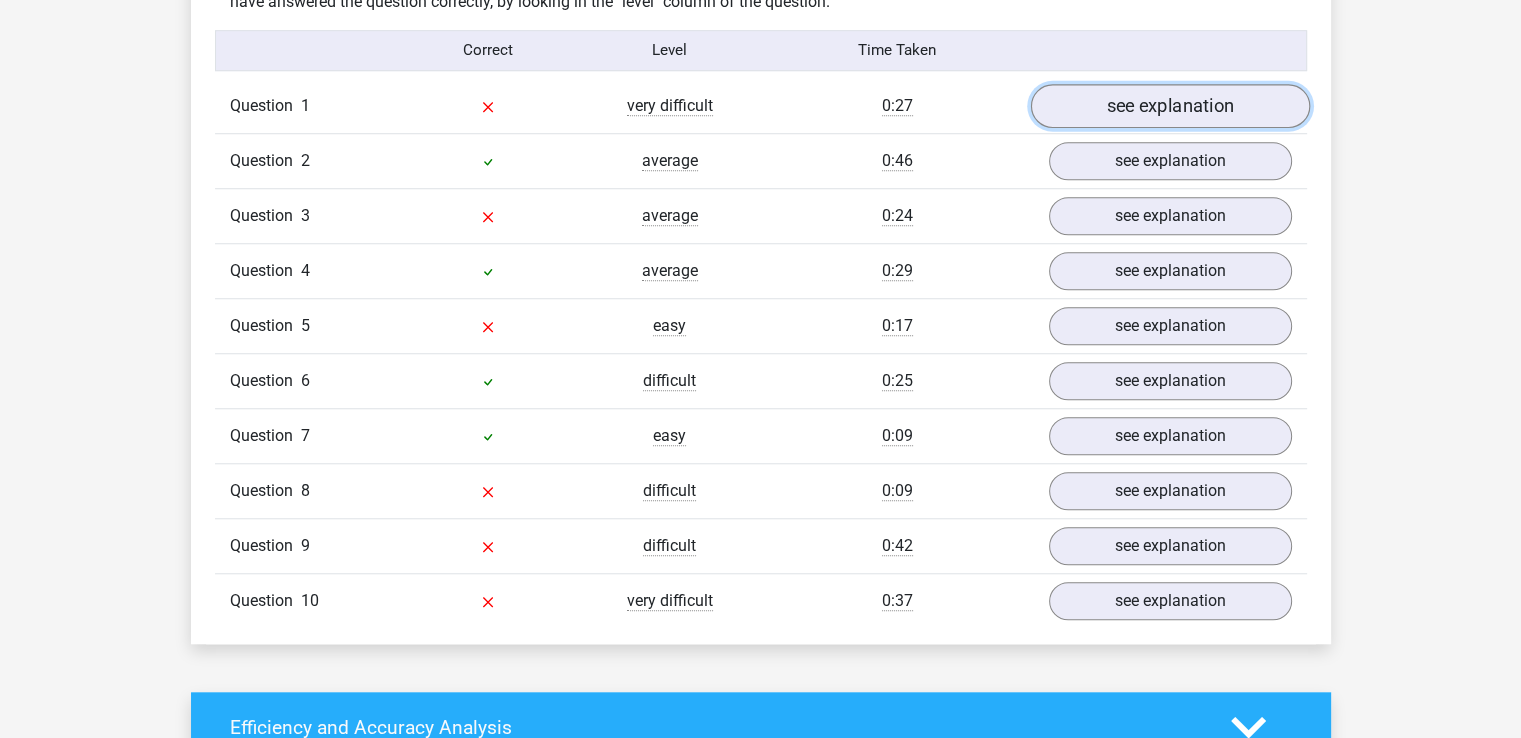 scroll, scrollTop: 1606, scrollLeft: 0, axis: vertical 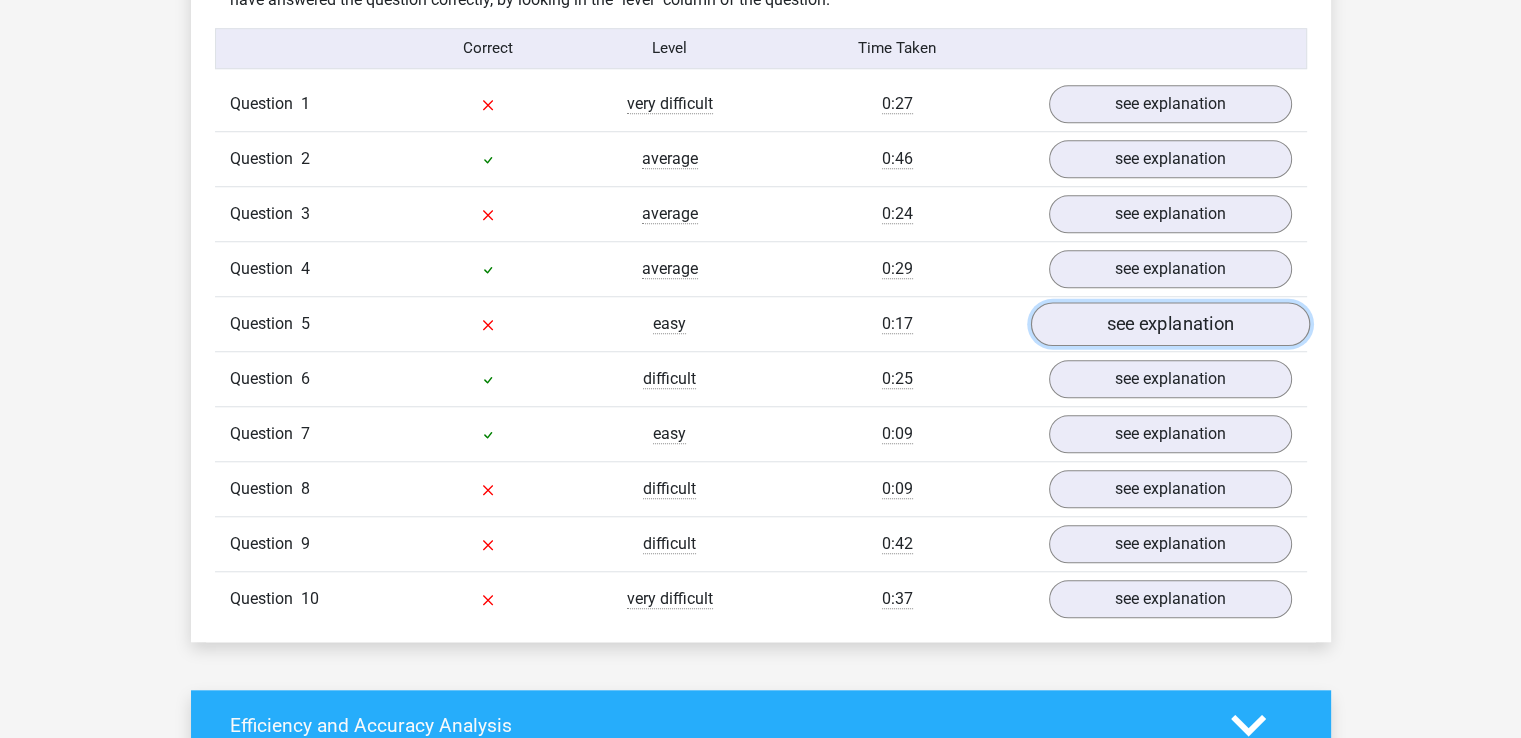 click on "see explanation" at bounding box center [1169, 324] 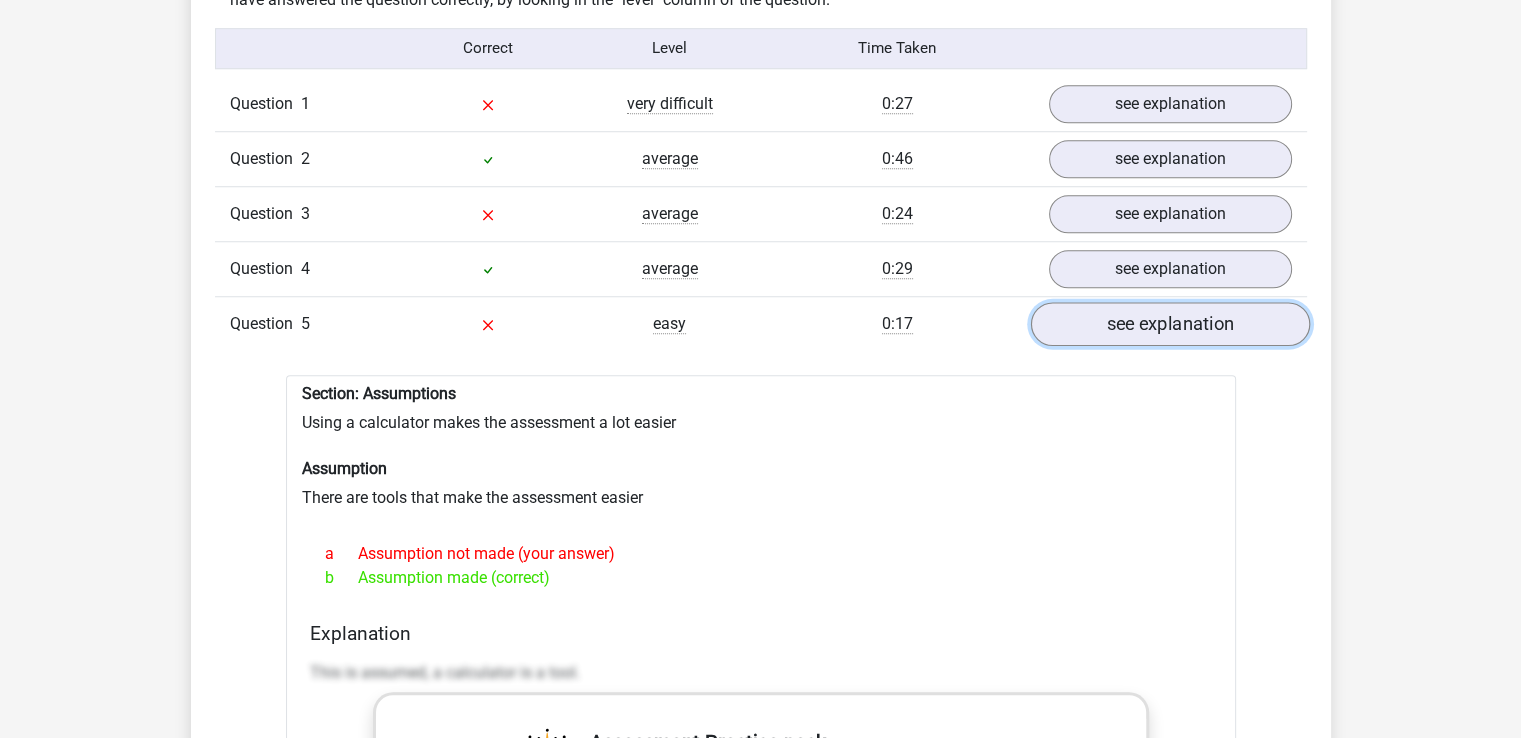 click on "see explanation" at bounding box center [1169, 324] 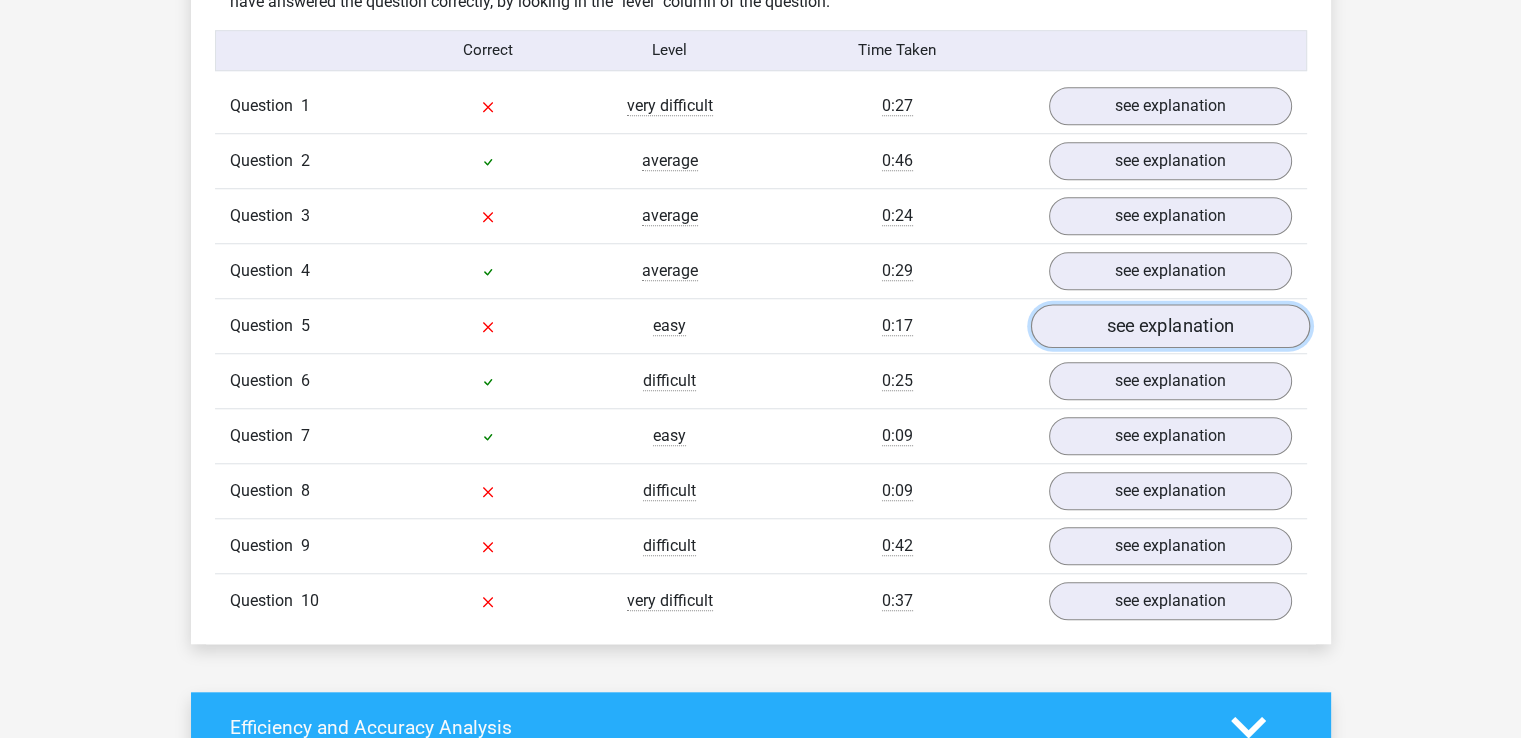 scroll, scrollTop: 1604, scrollLeft: 0, axis: vertical 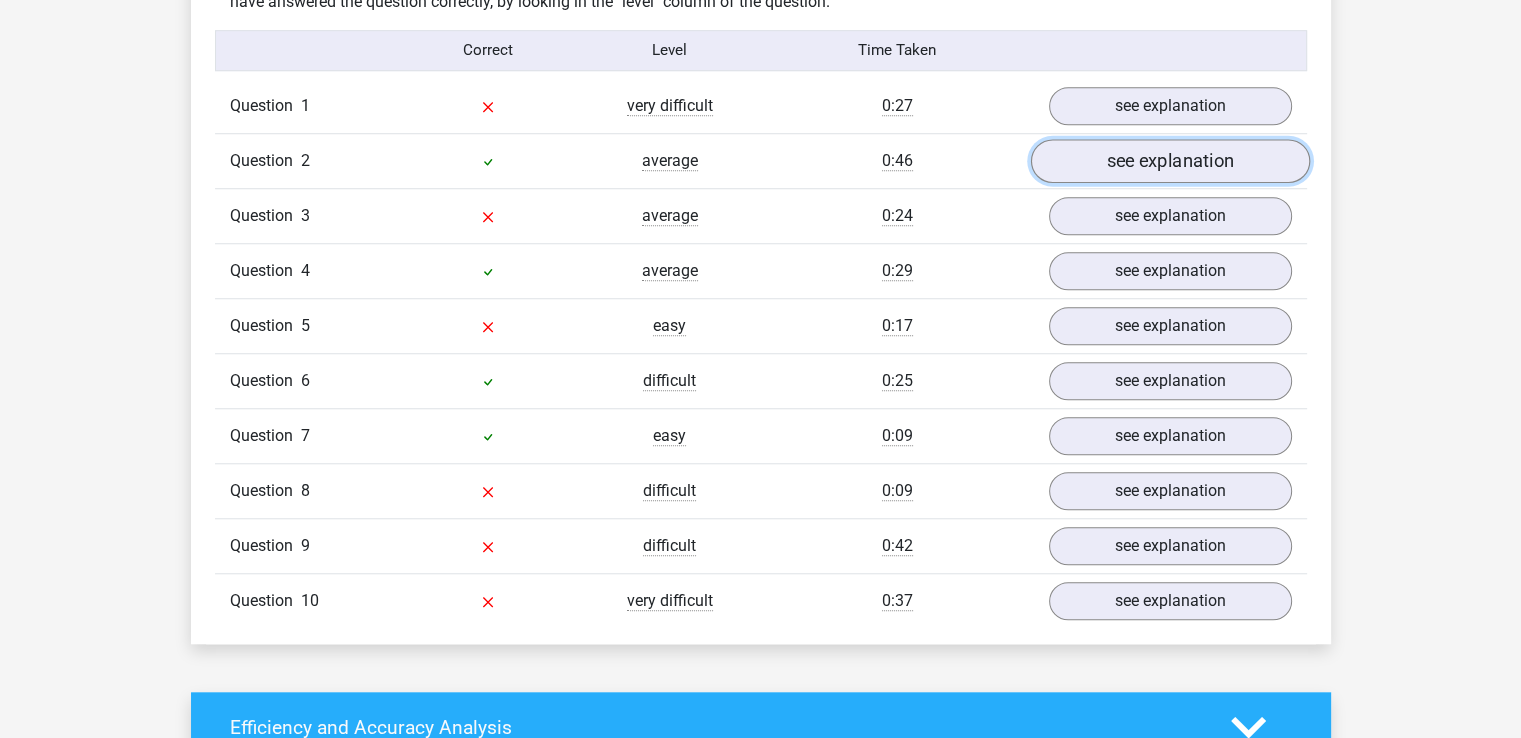click on "see explanation" at bounding box center (1169, 161) 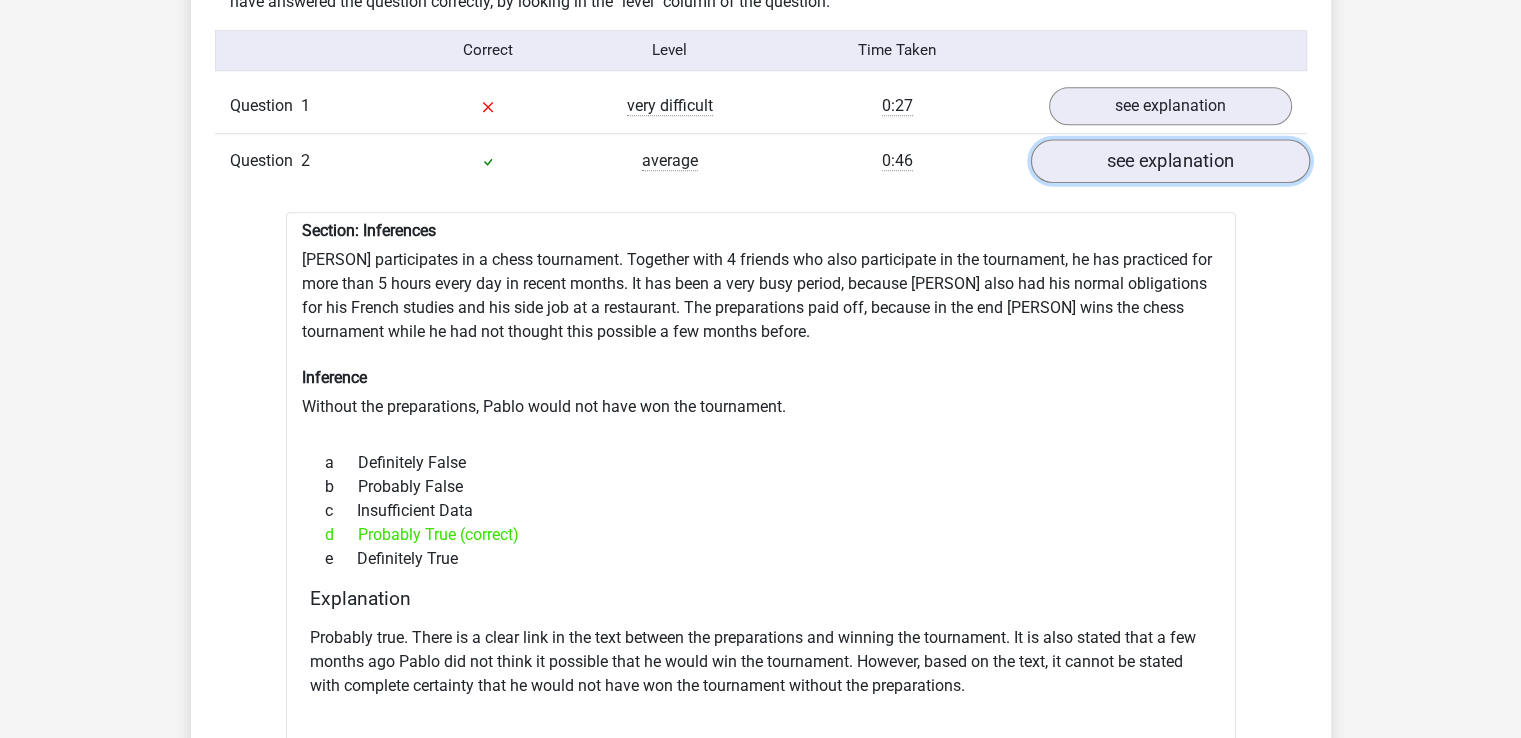 click on "see explanation" at bounding box center [1169, 161] 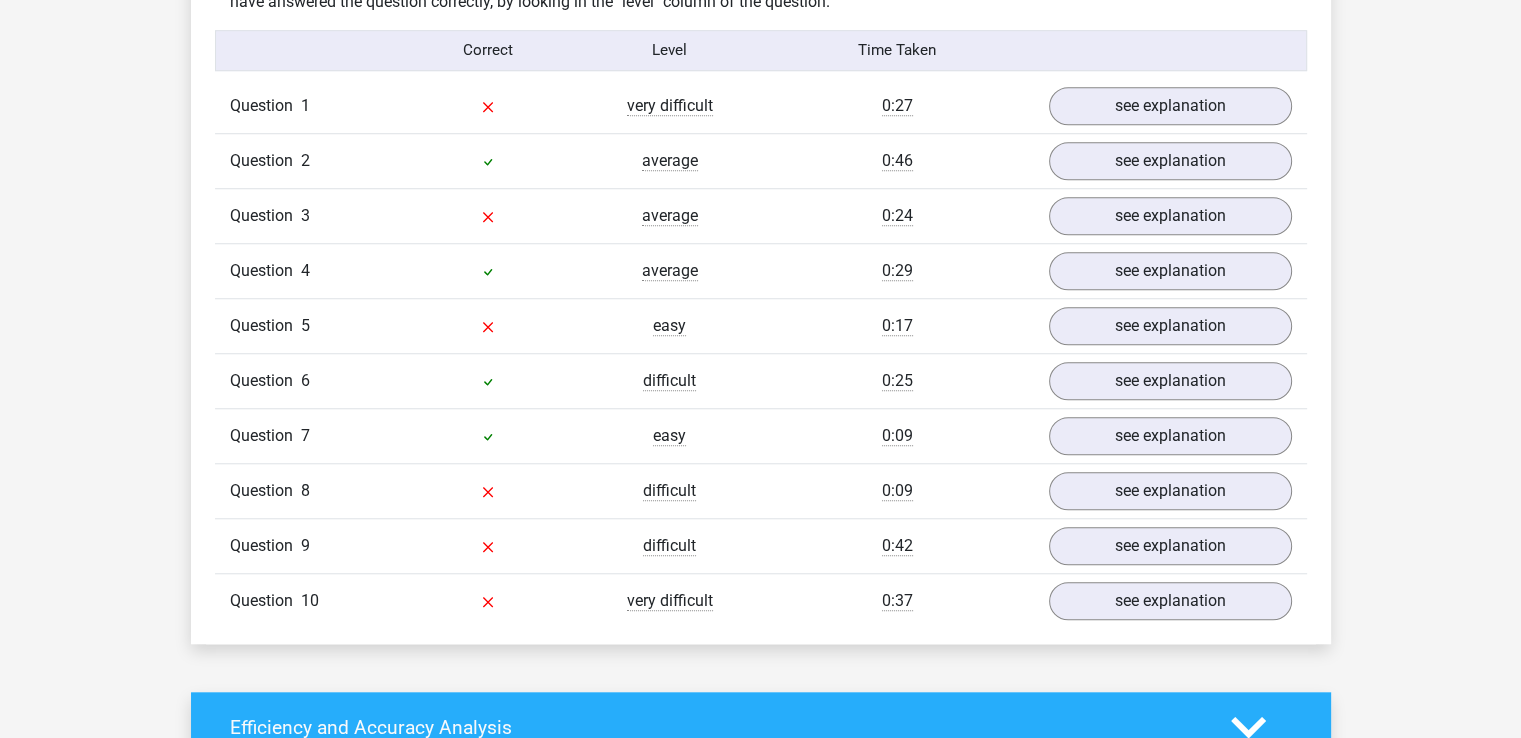 click on "Question
4
average
0:29
see explanation" at bounding box center [761, 270] 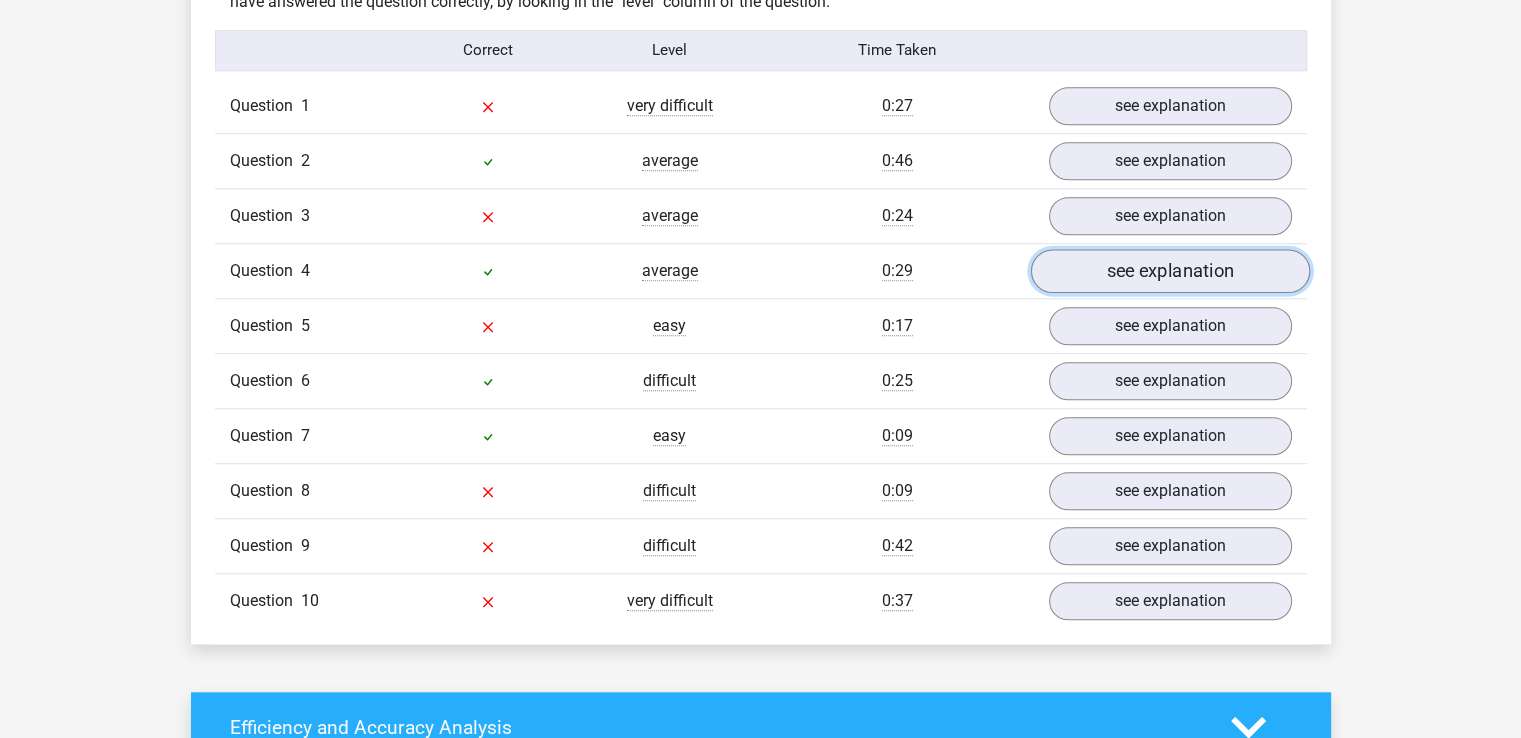 click on "see explanation" at bounding box center [1169, 271] 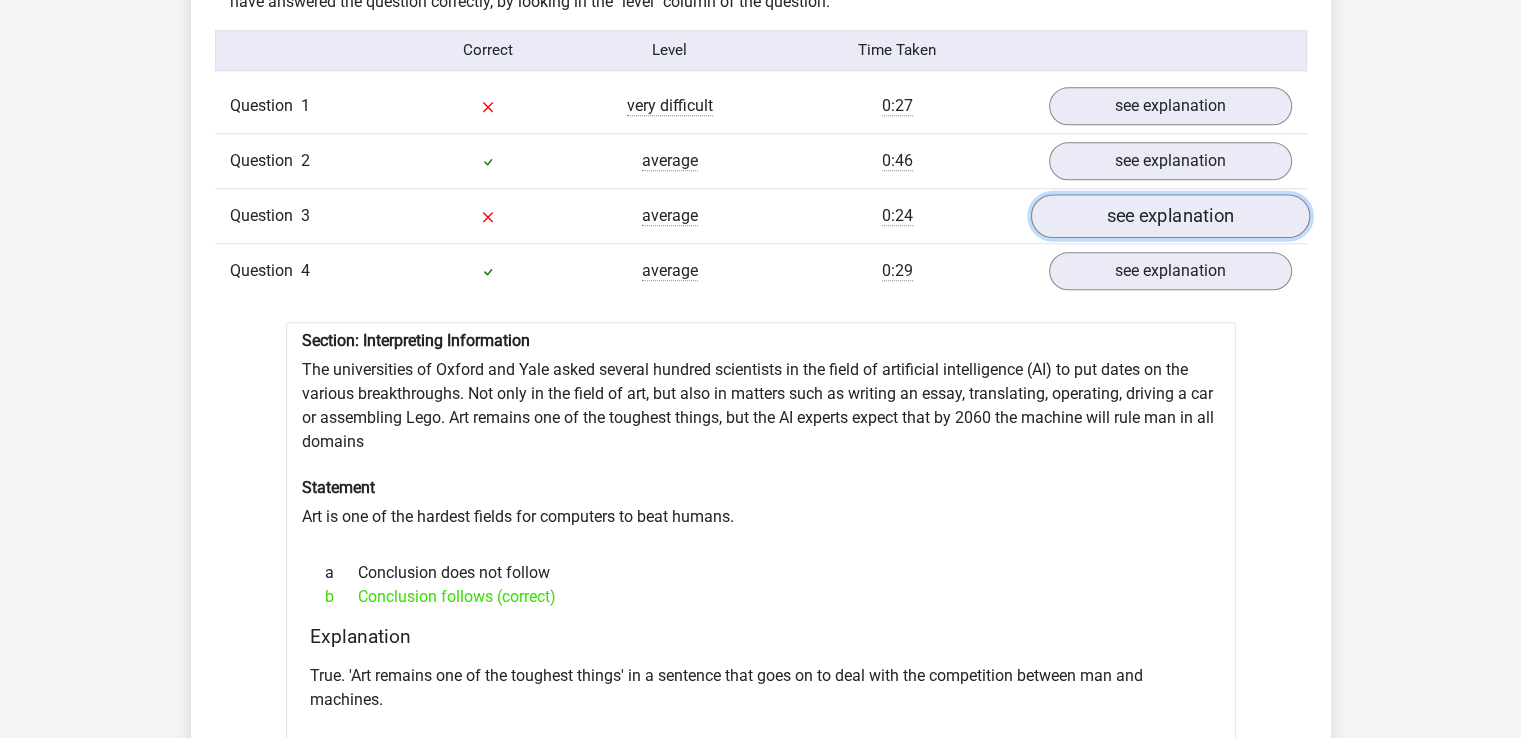 click on "see explanation" at bounding box center [1169, 216] 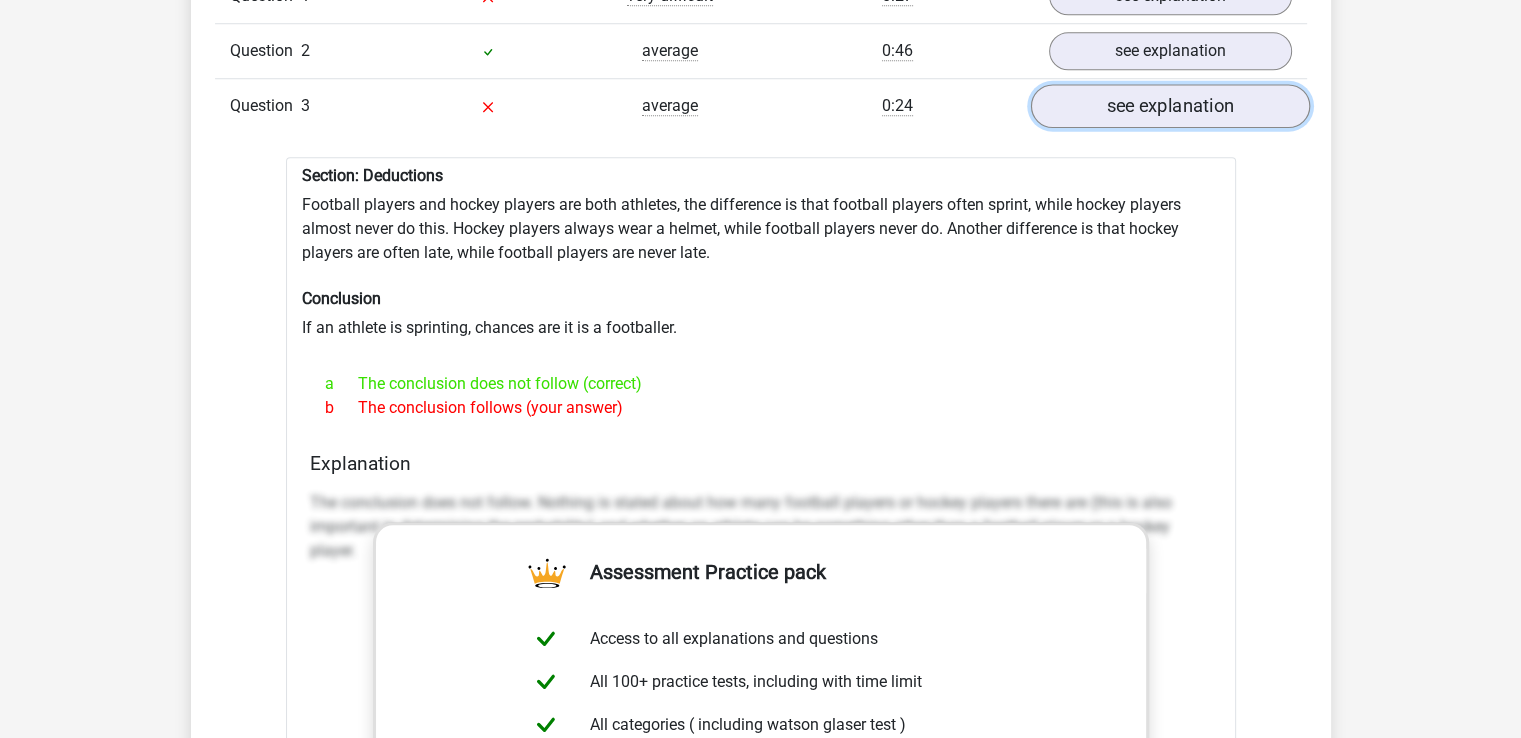 scroll, scrollTop: 1680, scrollLeft: 0, axis: vertical 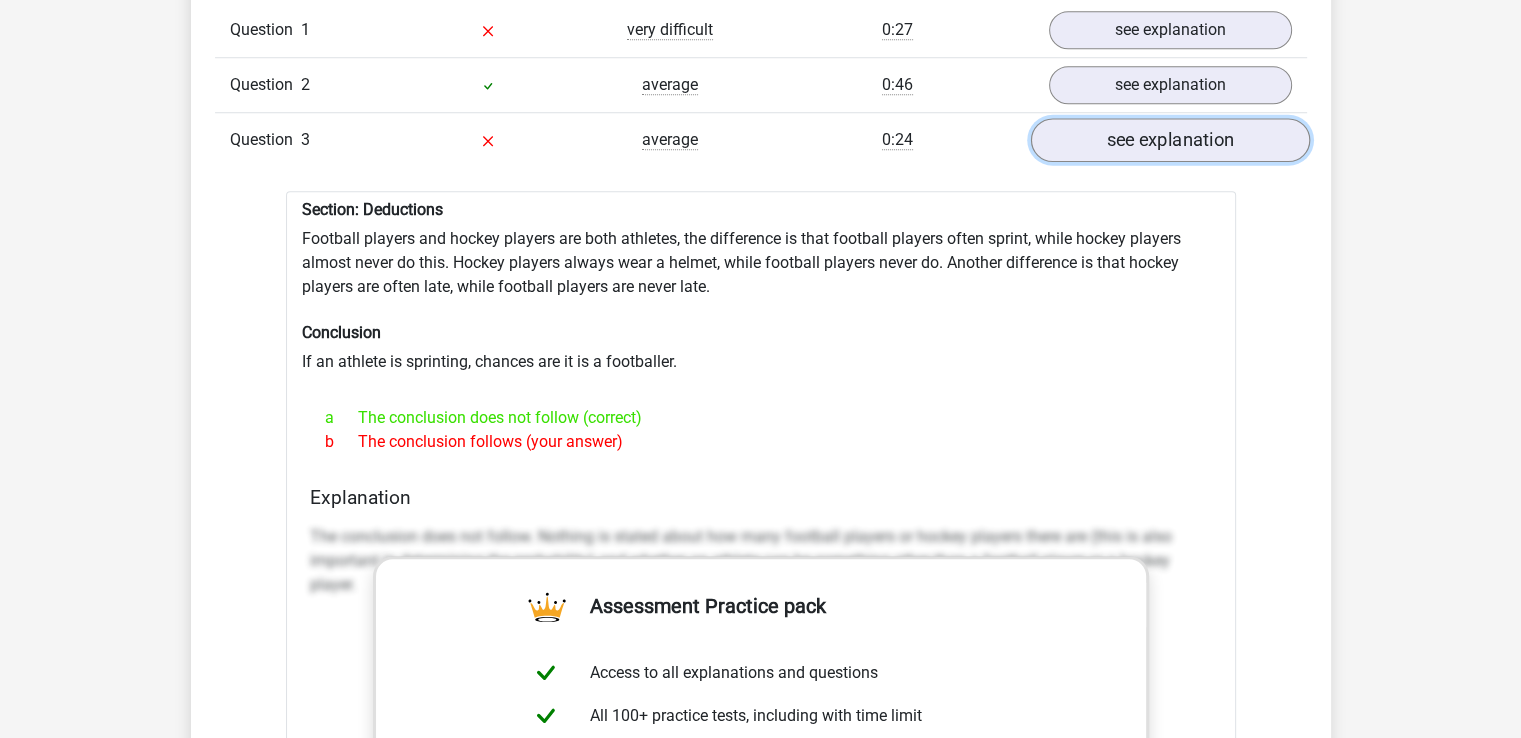 click on "see explanation" at bounding box center [1169, 140] 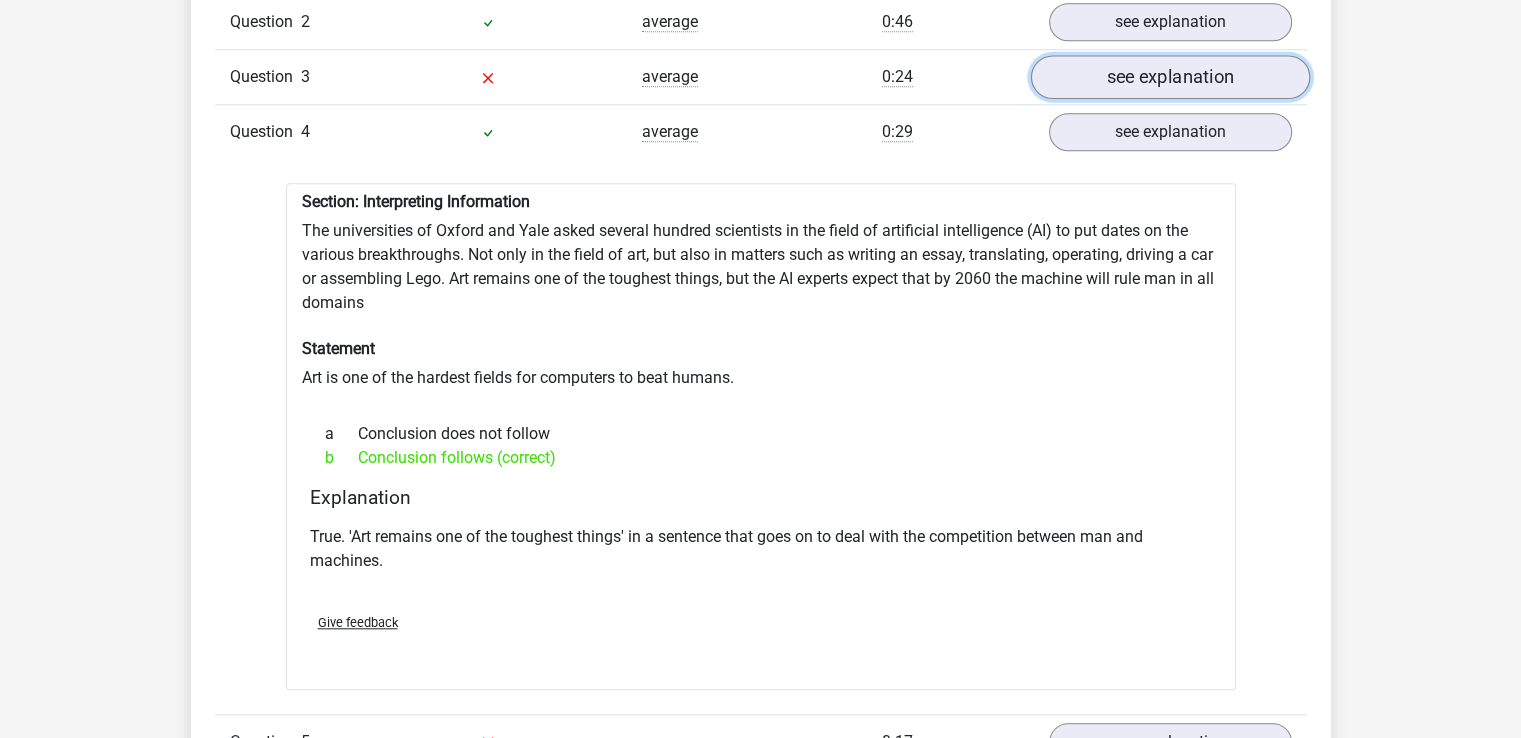 scroll, scrollTop: 1728, scrollLeft: 0, axis: vertical 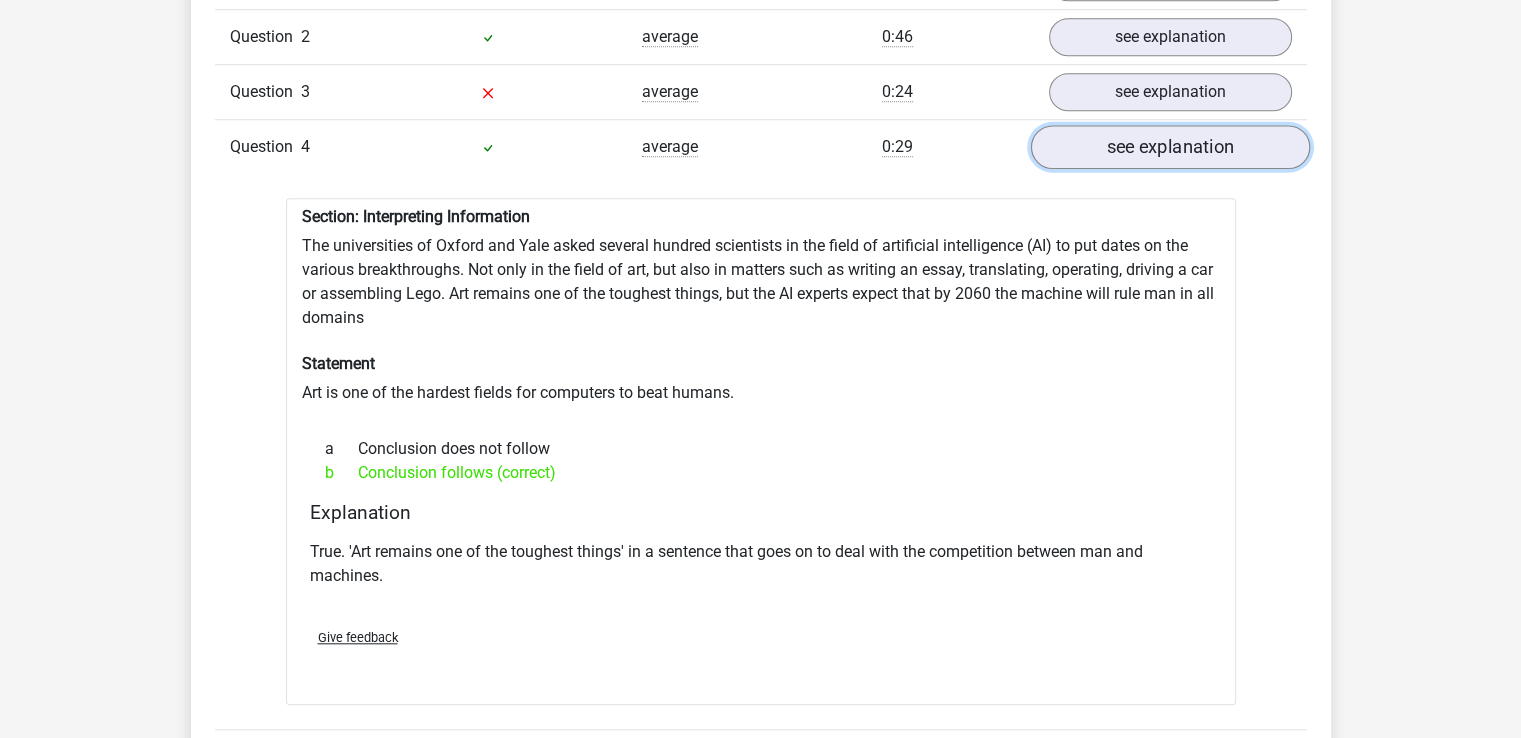 click on "see explanation" at bounding box center [1169, 147] 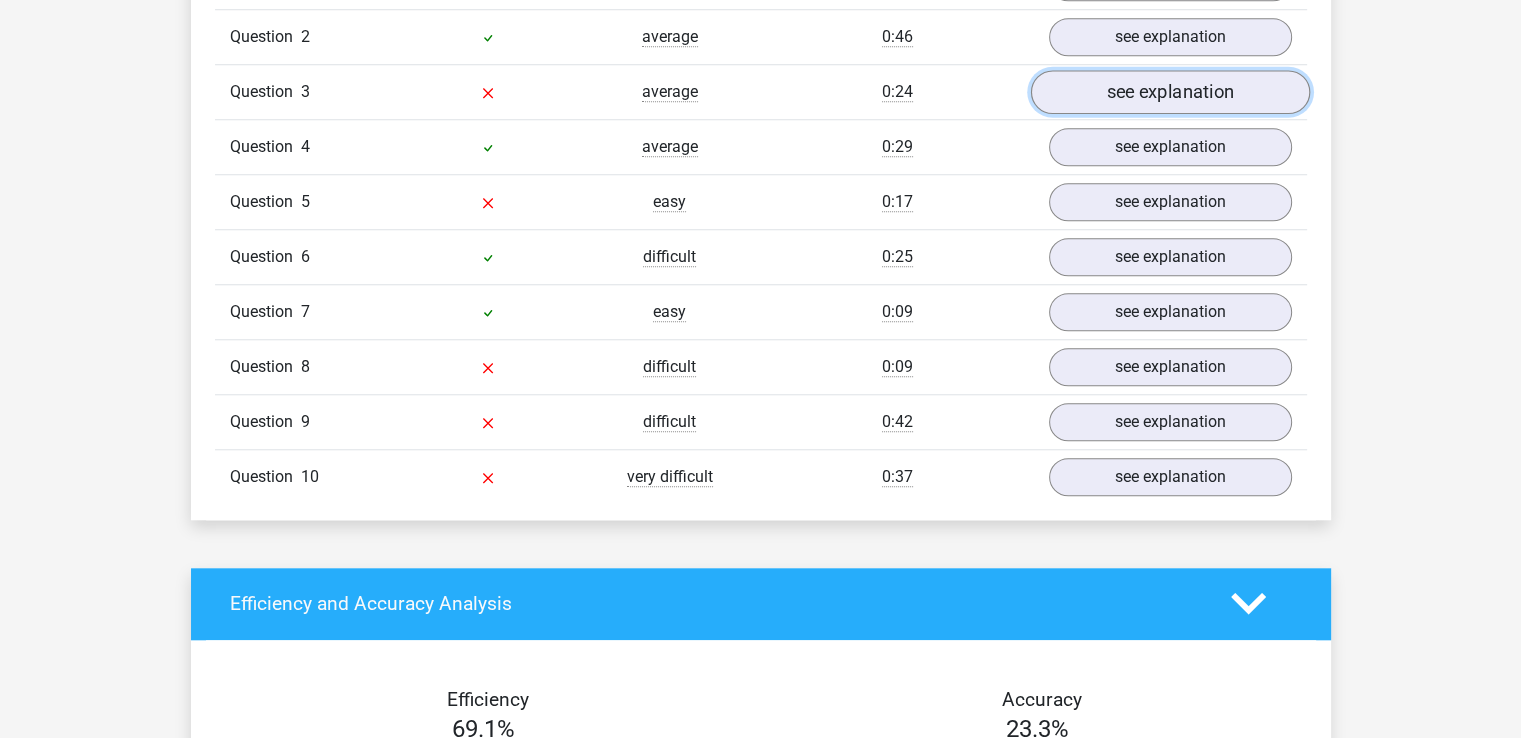 click on "see explanation" at bounding box center [1169, 92] 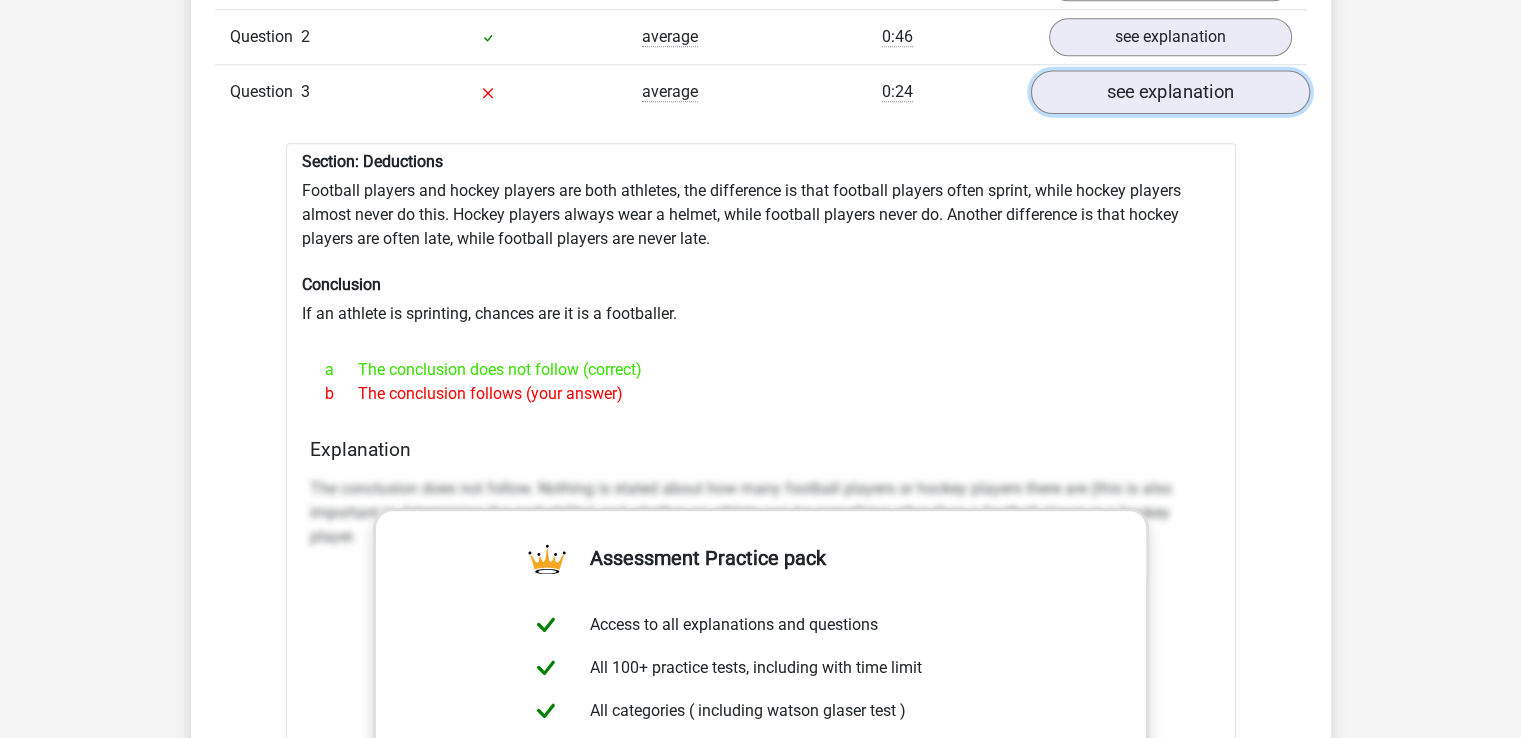 click on "see explanation" at bounding box center (1169, 92) 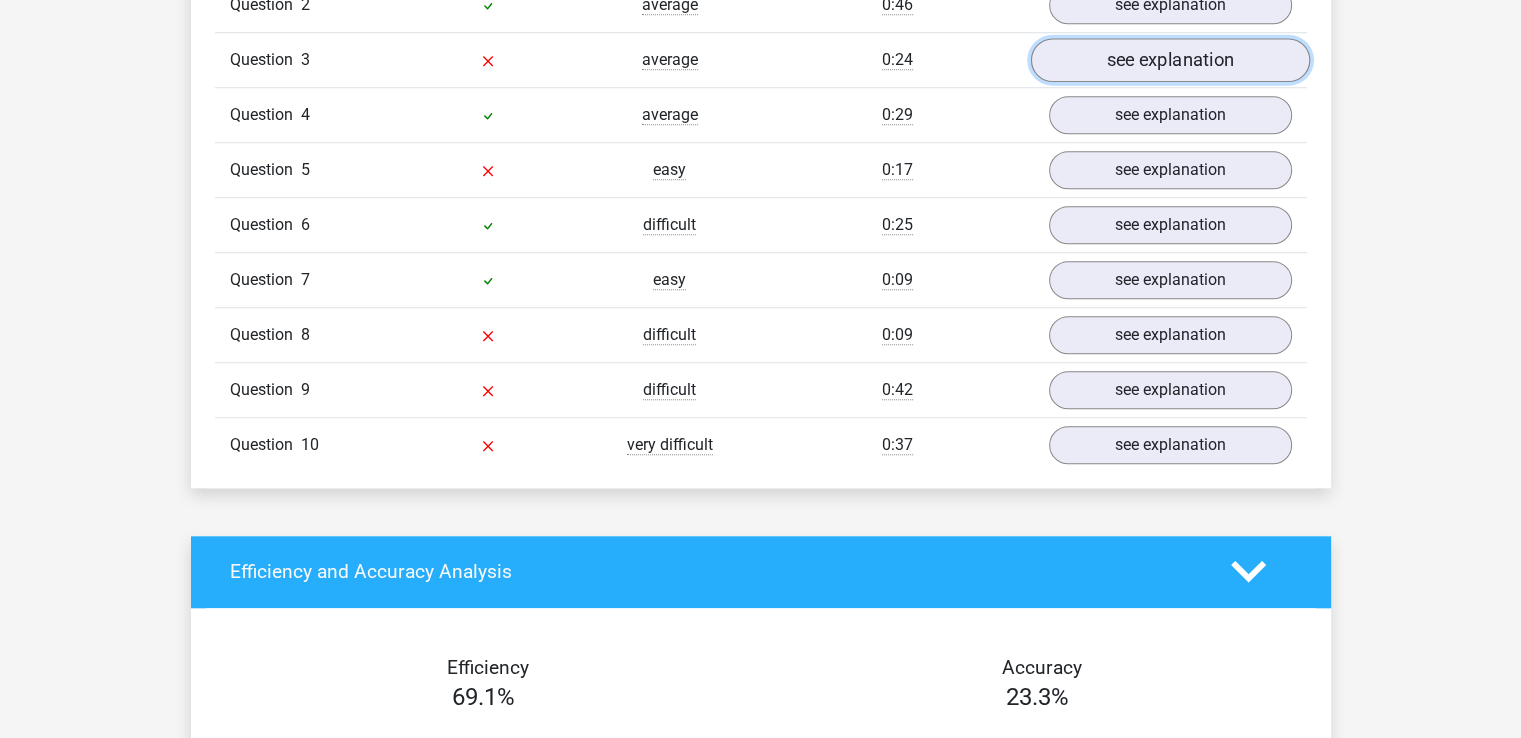scroll, scrollTop: 1784, scrollLeft: 0, axis: vertical 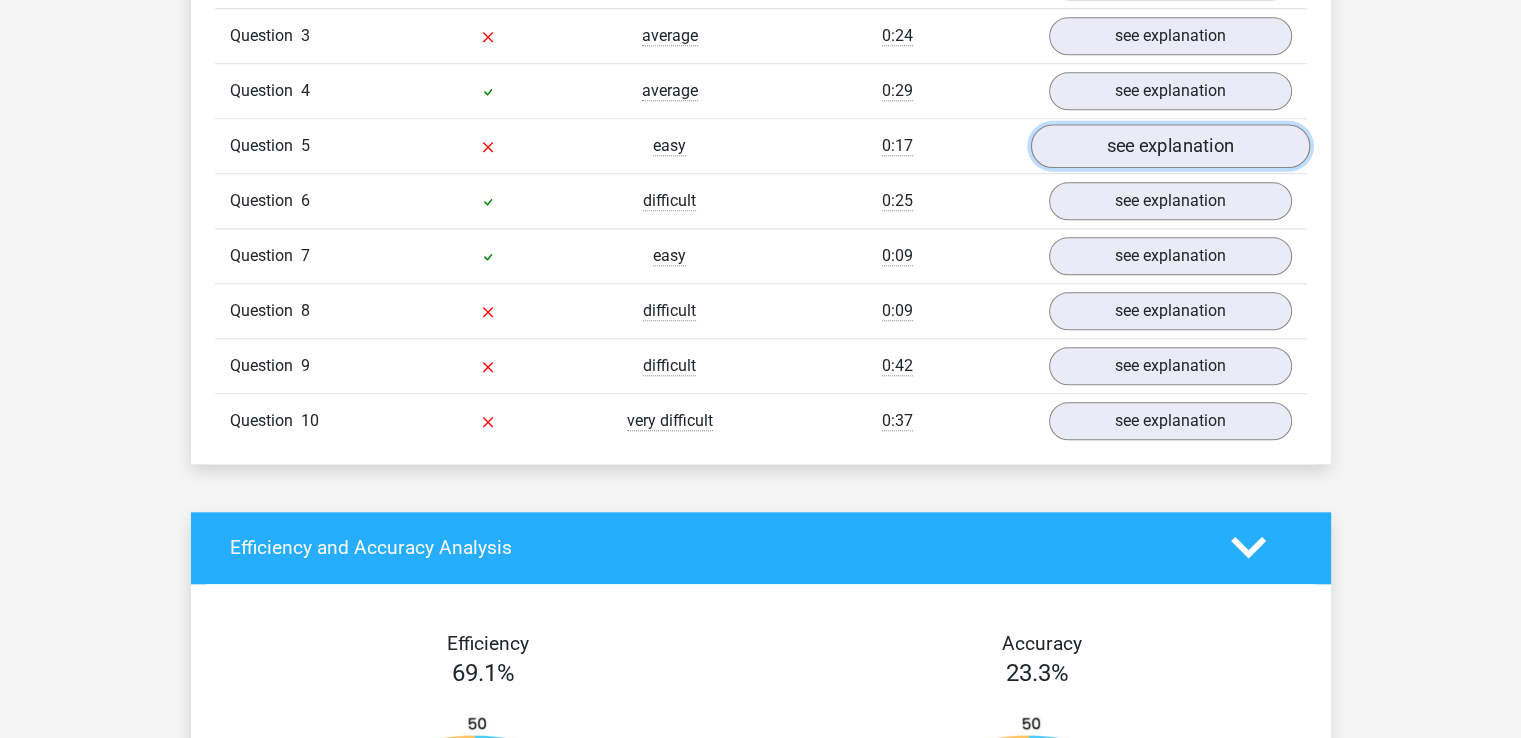 click on "see explanation" at bounding box center (1169, 146) 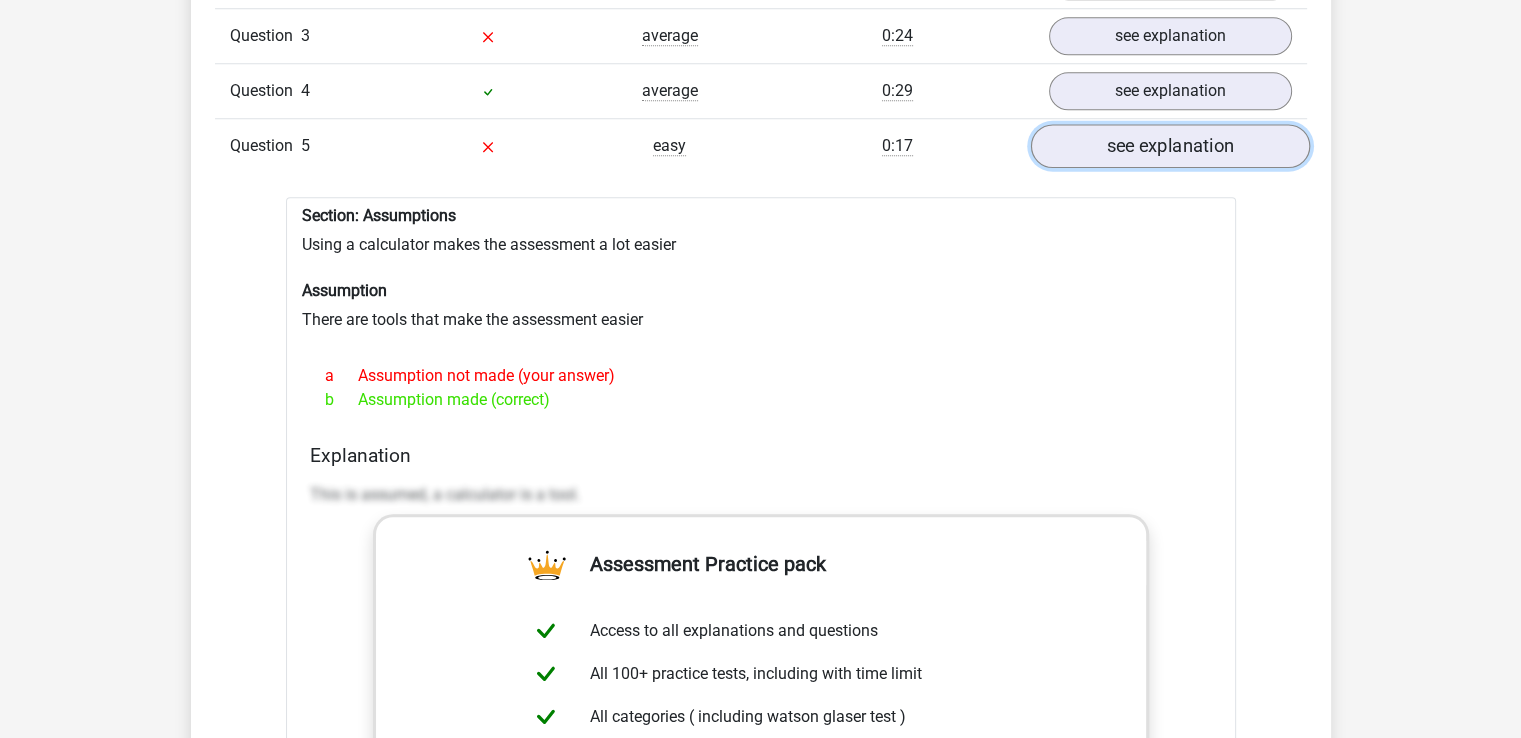 scroll, scrollTop: 1815, scrollLeft: 0, axis: vertical 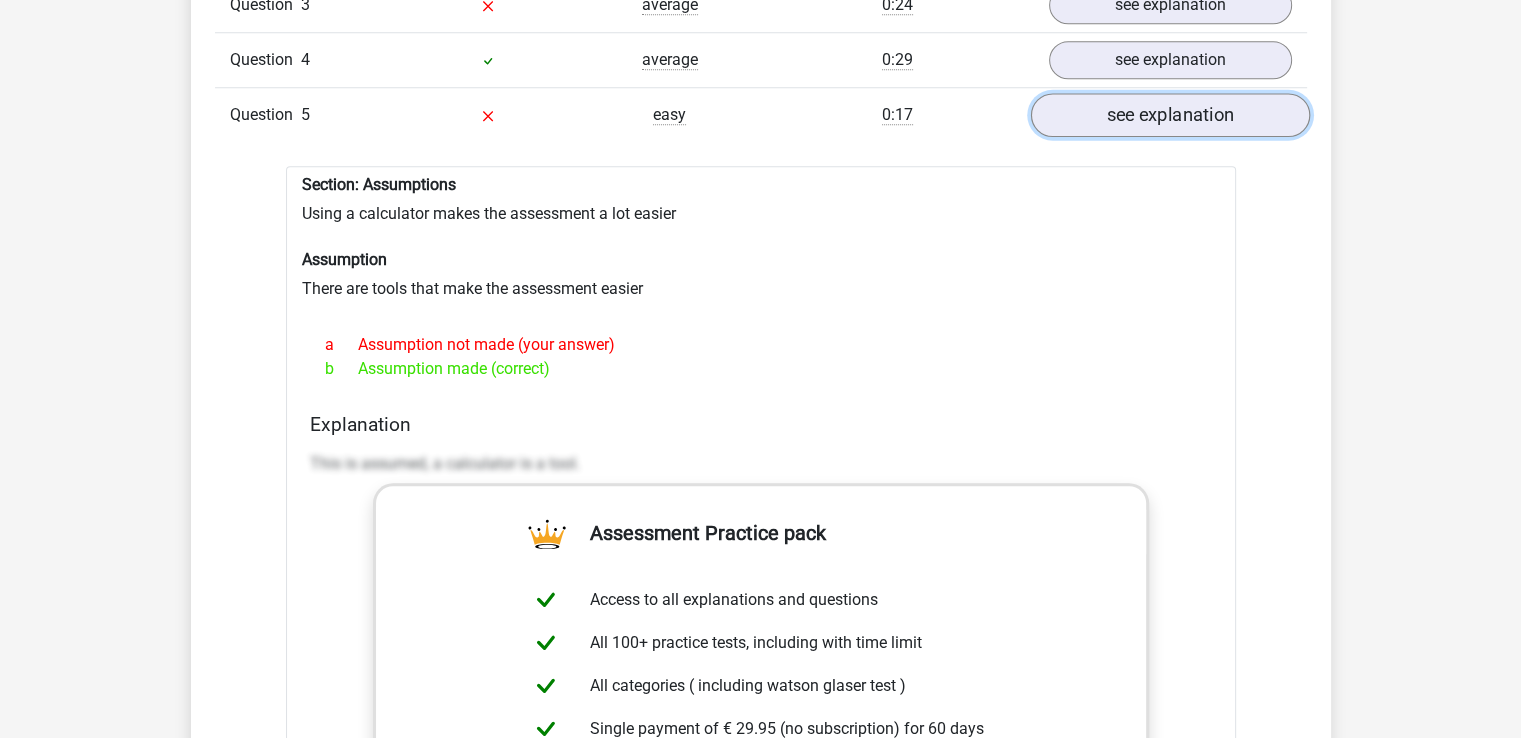 click on "see explanation" at bounding box center (1169, 115) 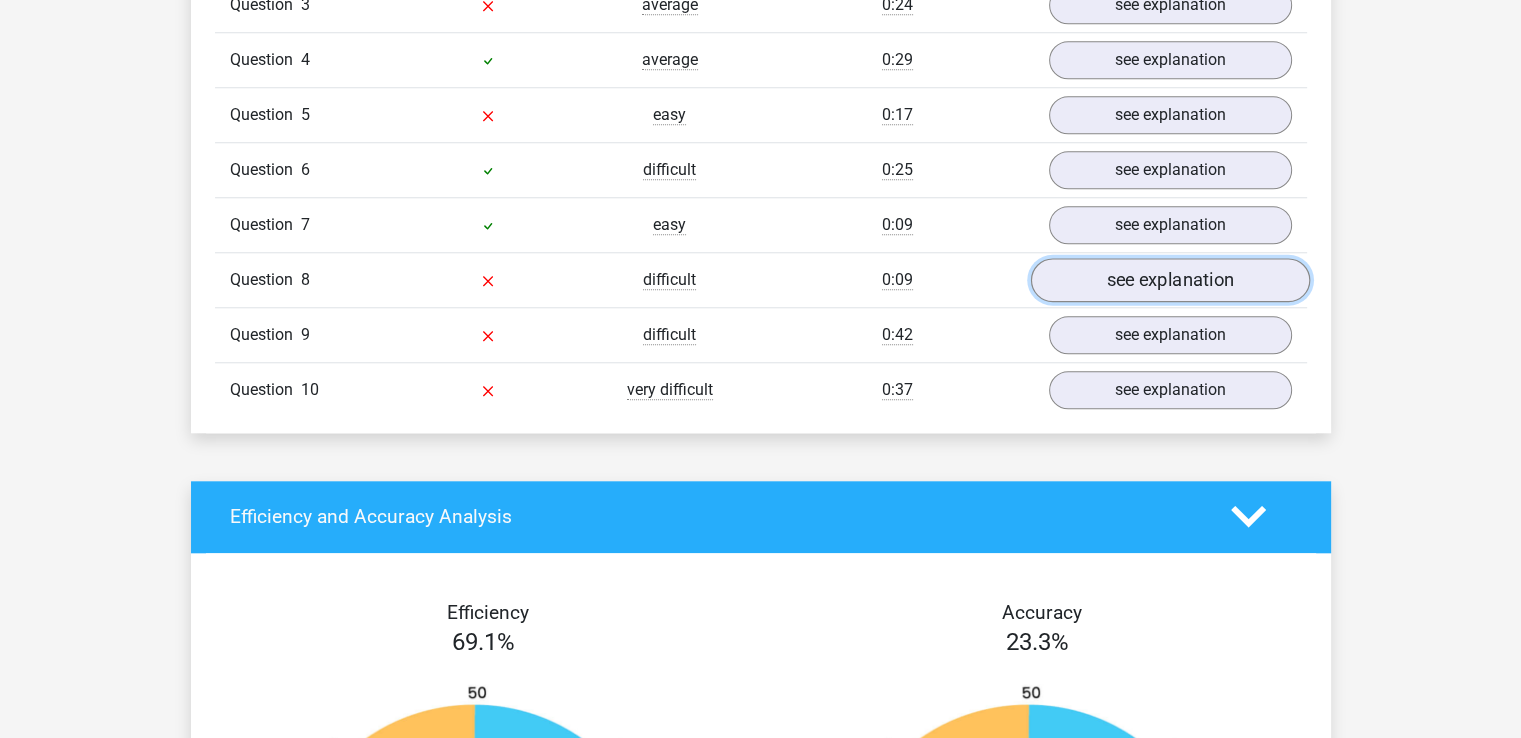 click on "see explanation" at bounding box center (1169, 280) 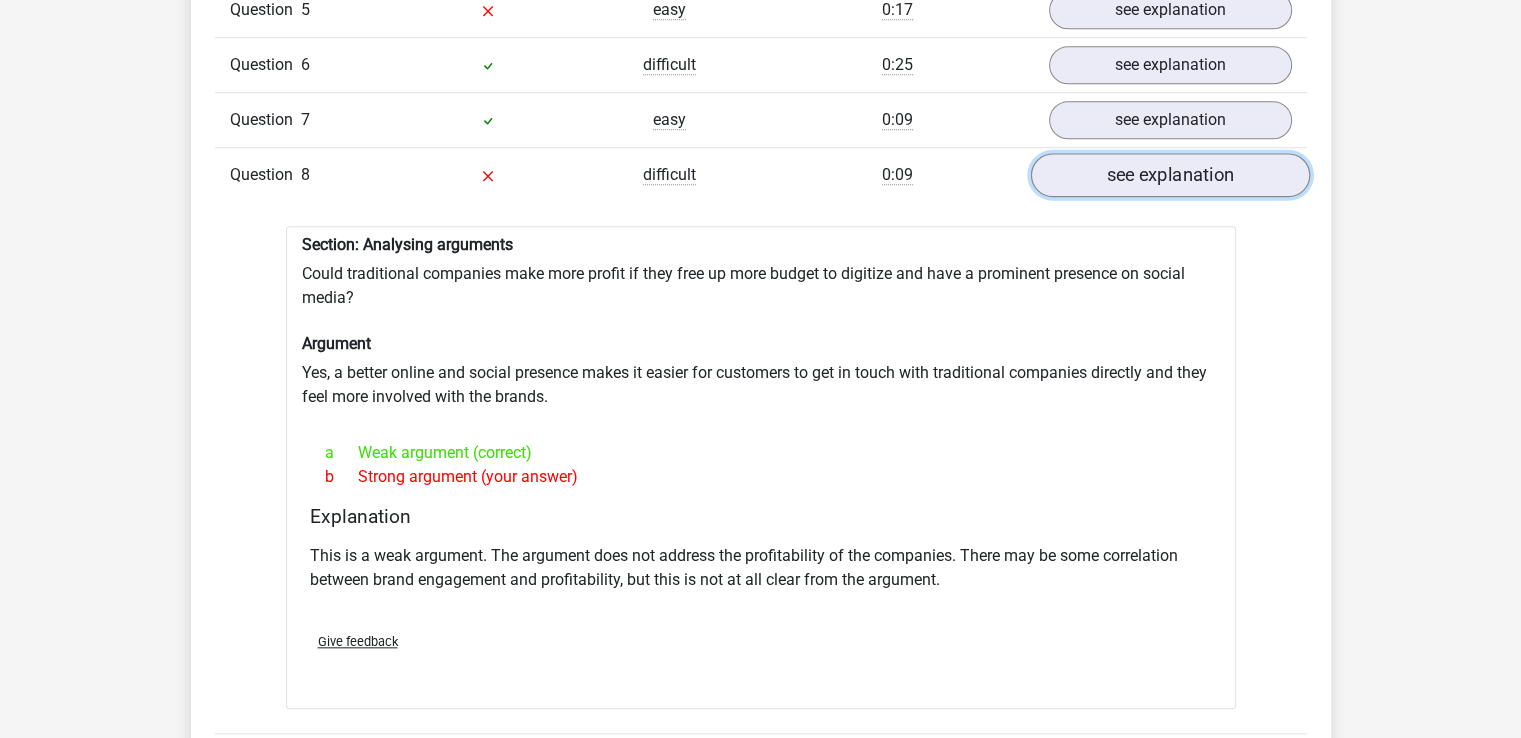 scroll, scrollTop: 1919, scrollLeft: 0, axis: vertical 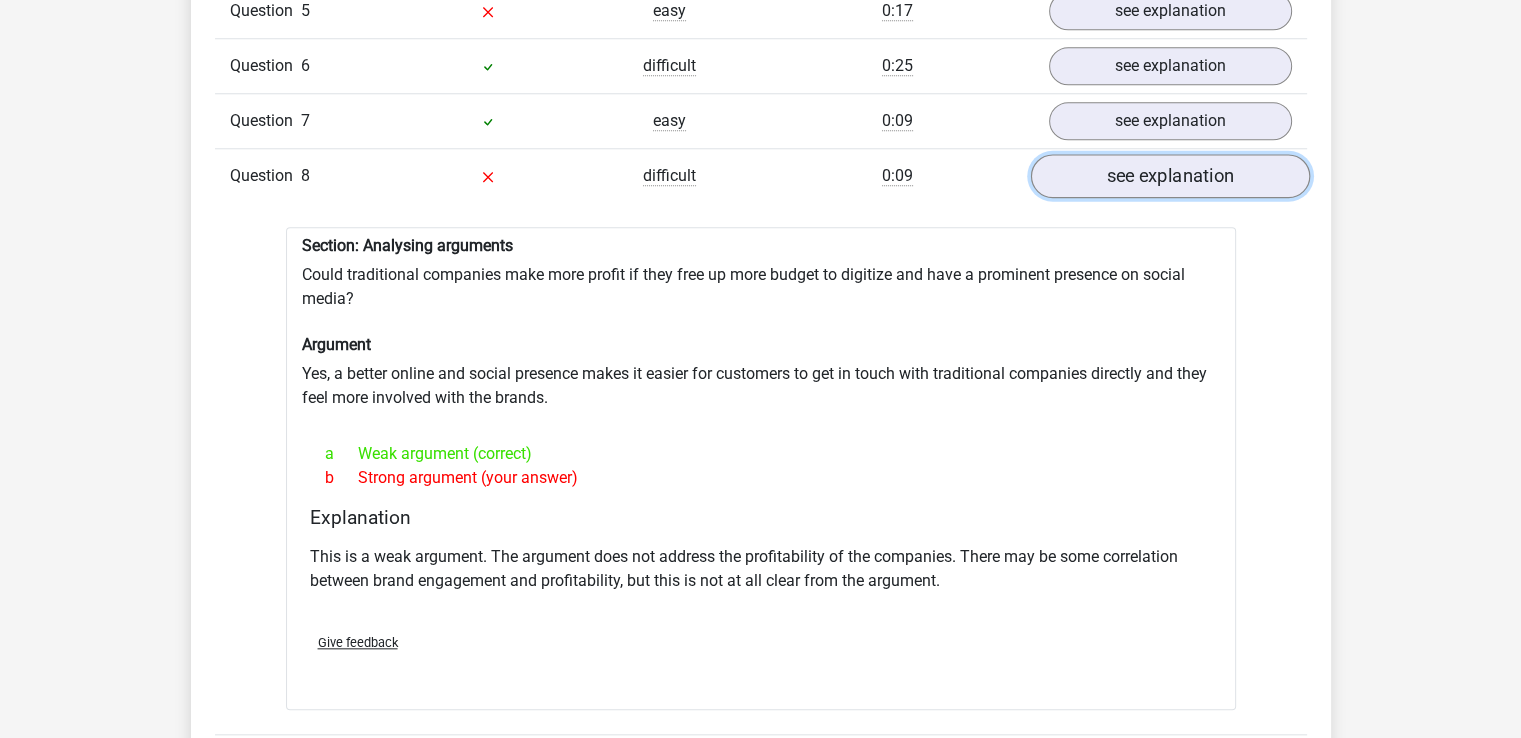 click on "see explanation" at bounding box center (1169, 176) 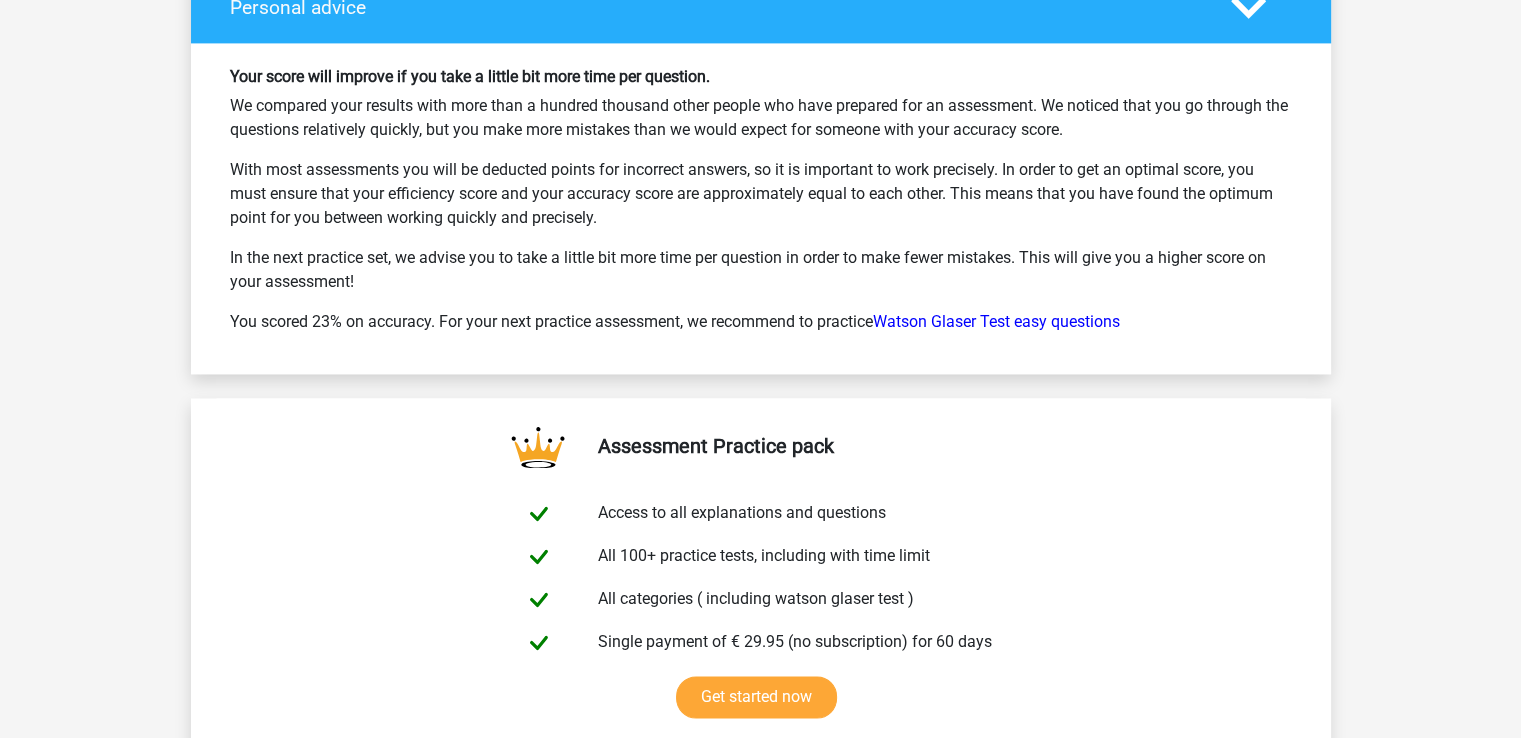 scroll, scrollTop: 3004, scrollLeft: 0, axis: vertical 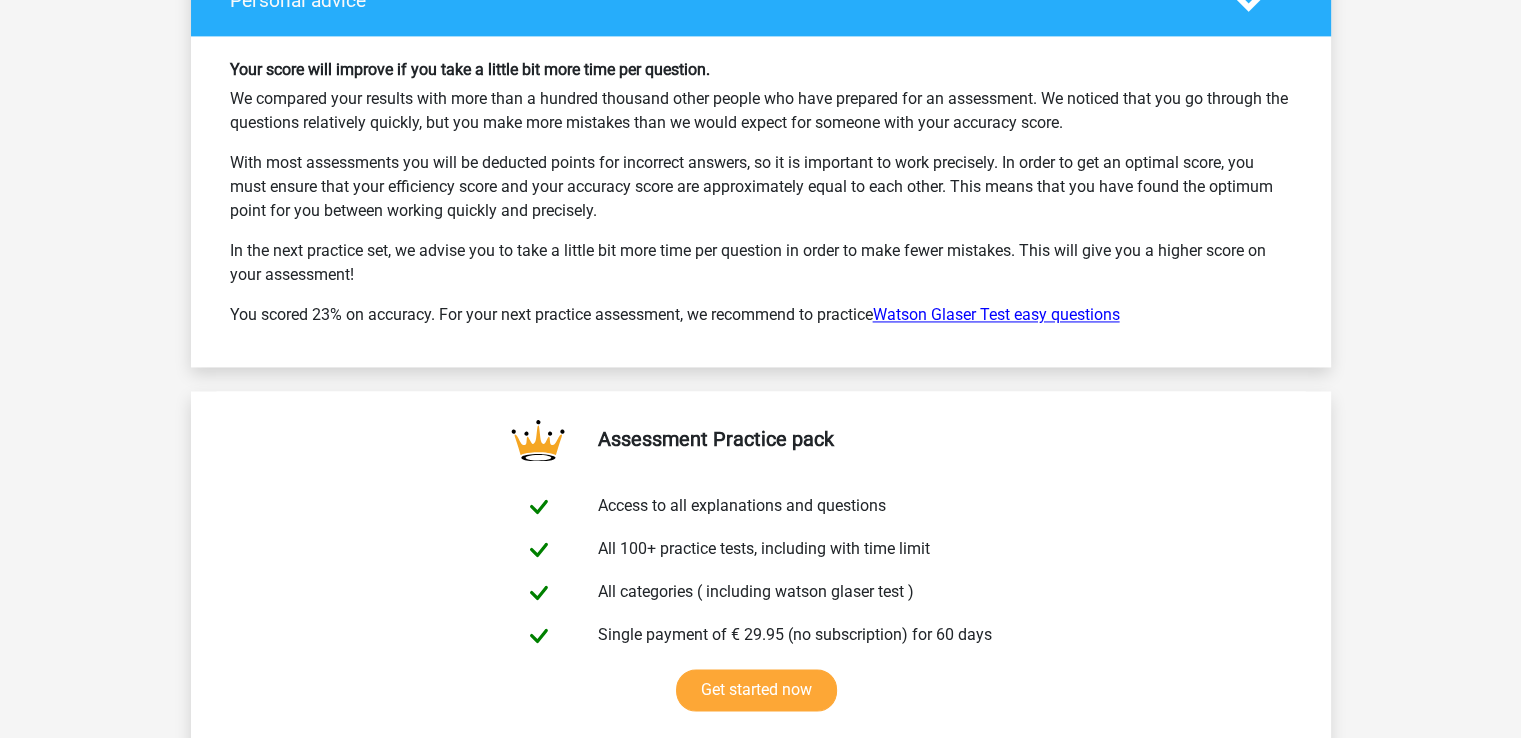 click on "Watson Glaser Test easy questions" at bounding box center (996, 314) 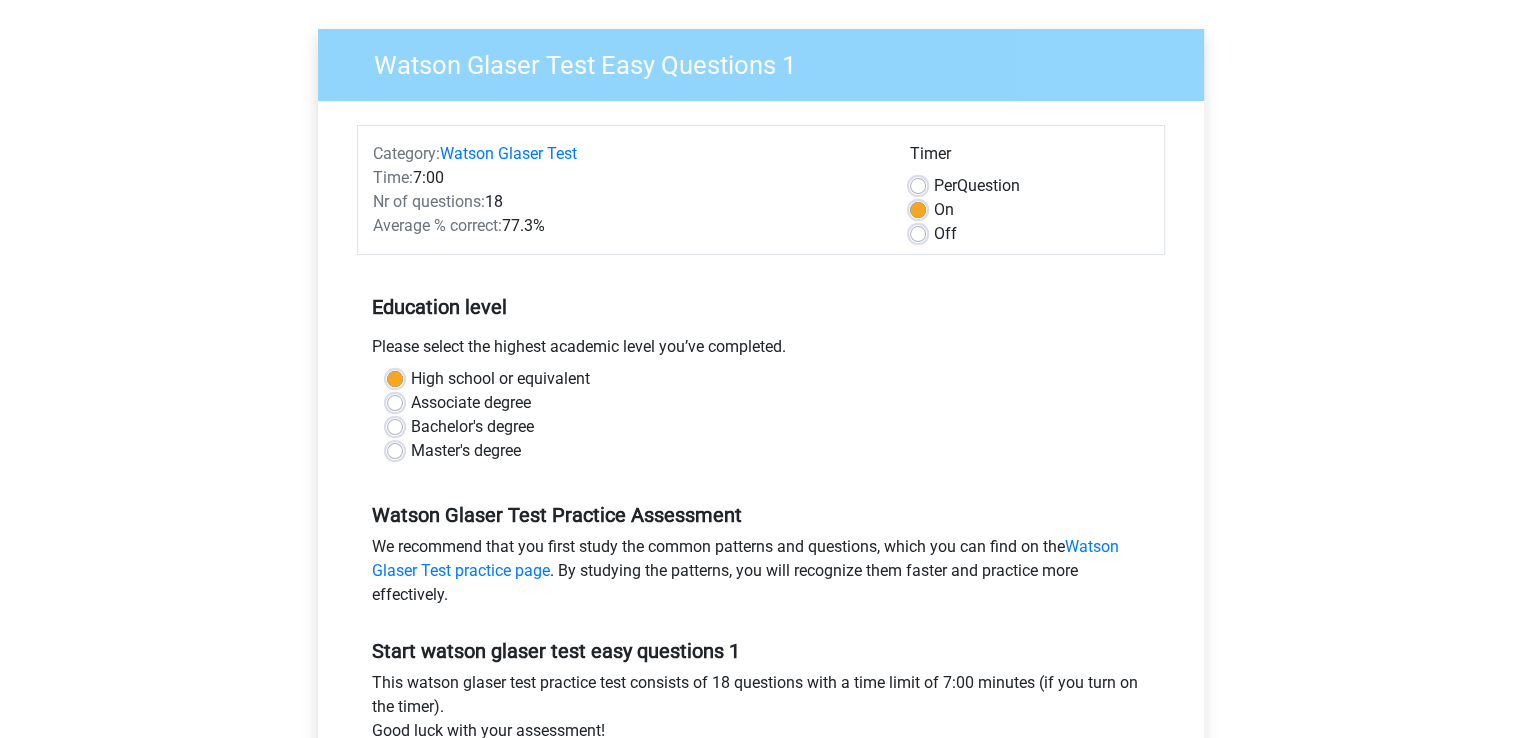 scroll, scrollTop: 136, scrollLeft: 0, axis: vertical 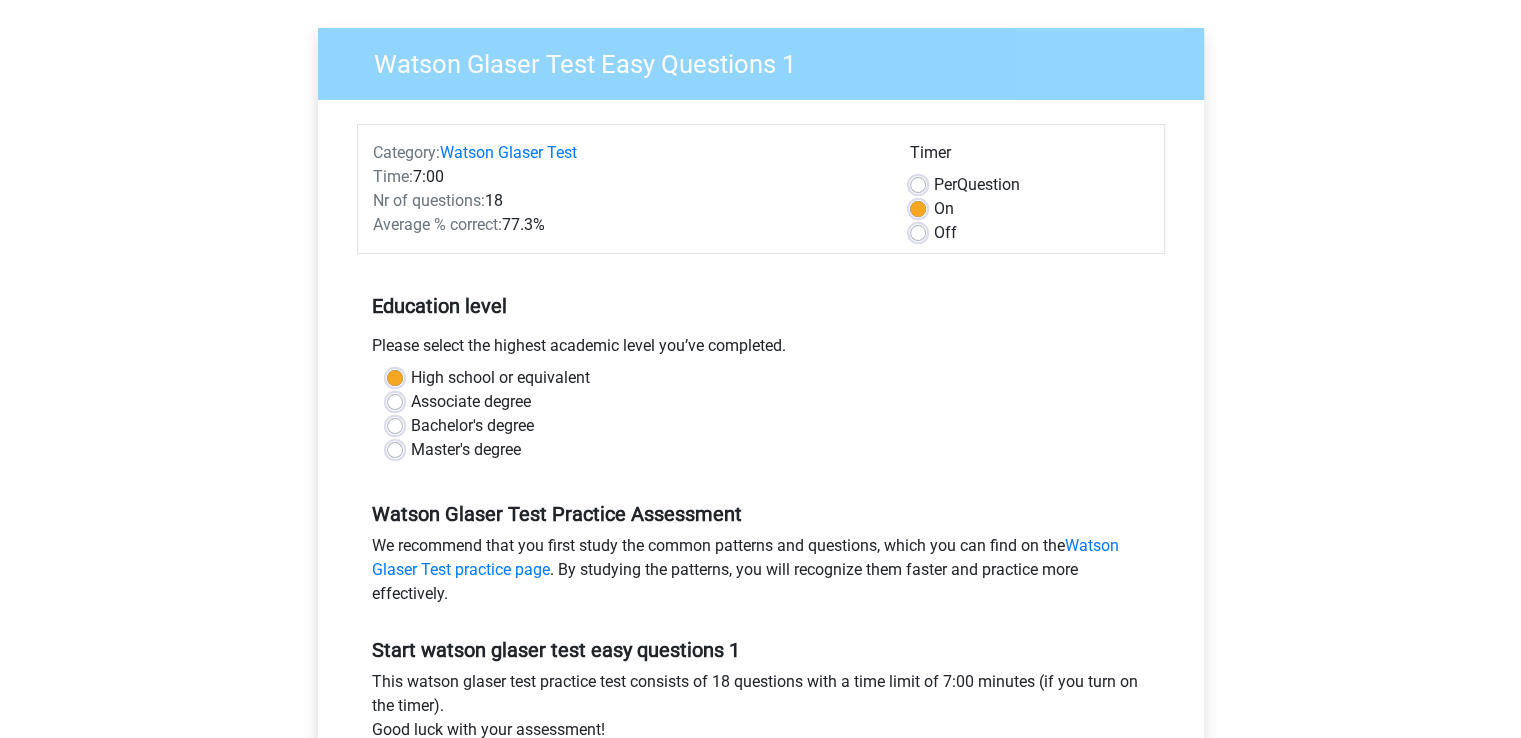 click on "Bachelor's degree" at bounding box center [472, 426] 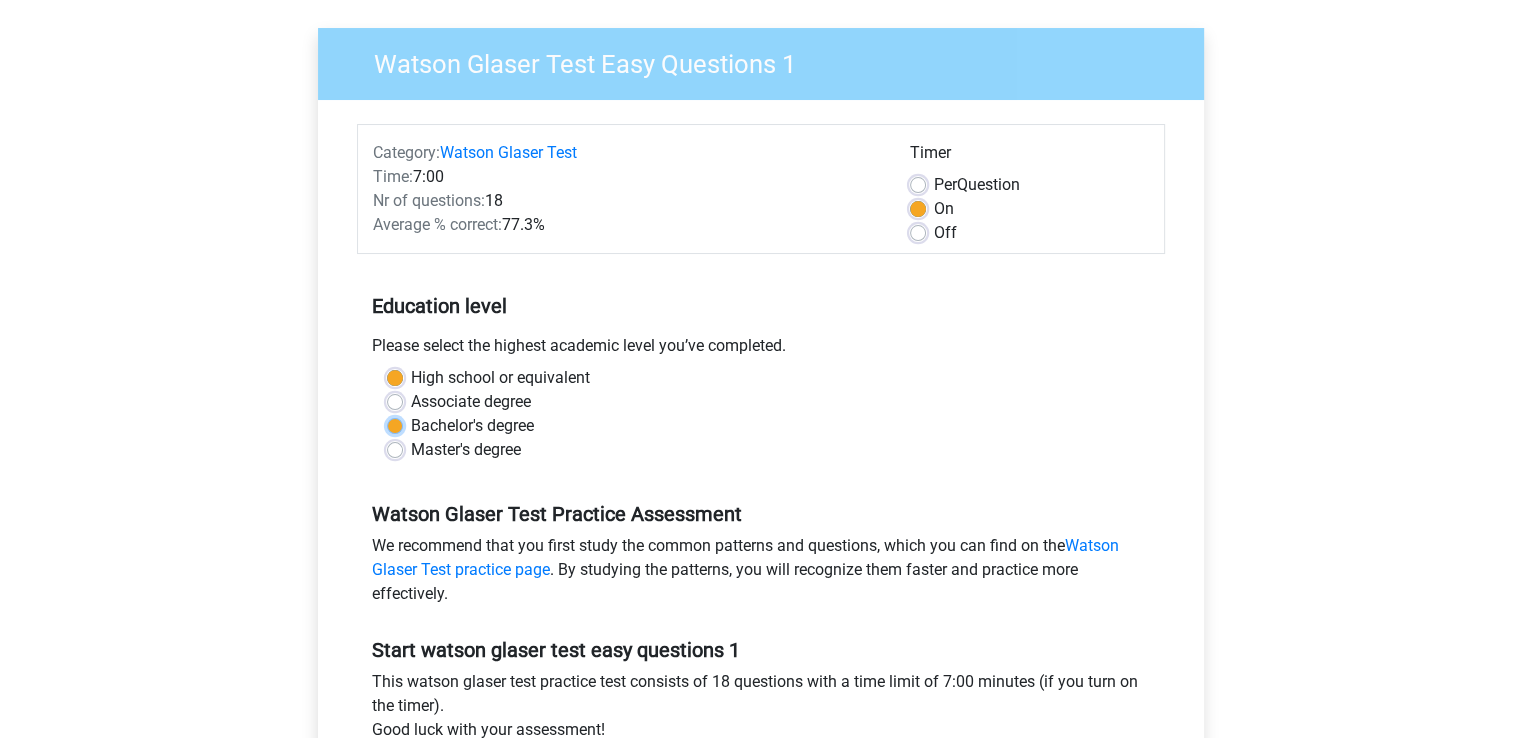 click on "Bachelor's degree" at bounding box center [395, 424] 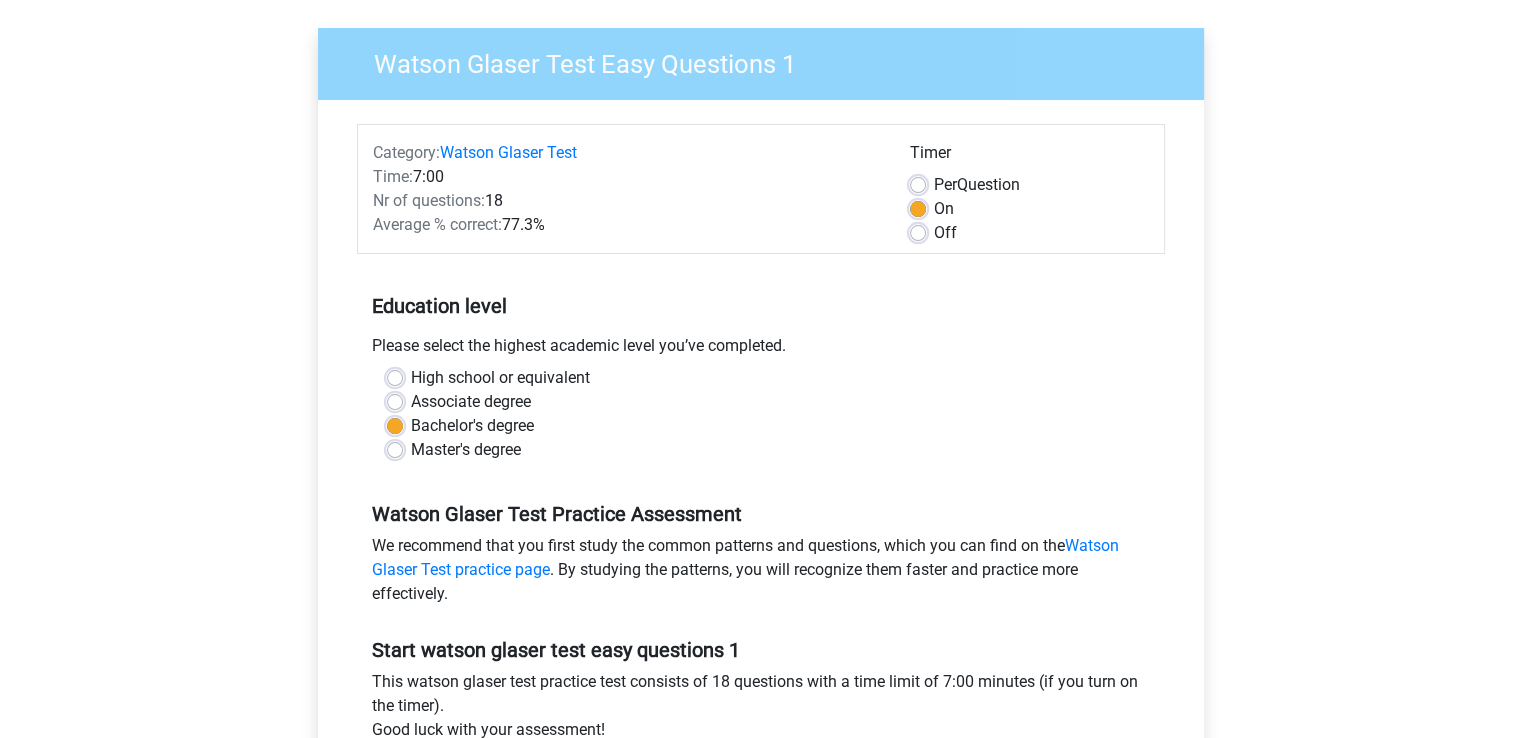 click on "High school or equivalent" at bounding box center (500, 378) 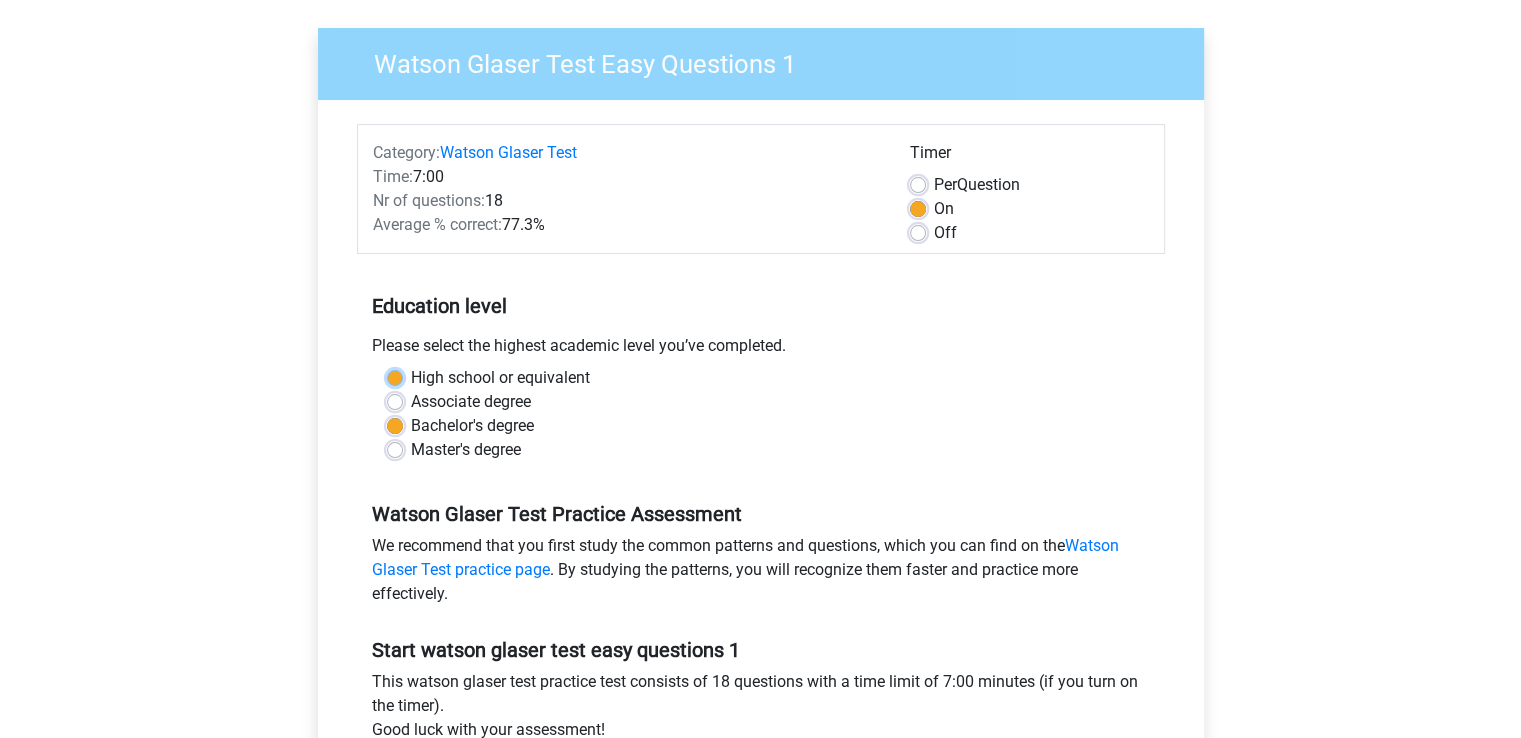click on "High school or equivalent" at bounding box center (395, 376) 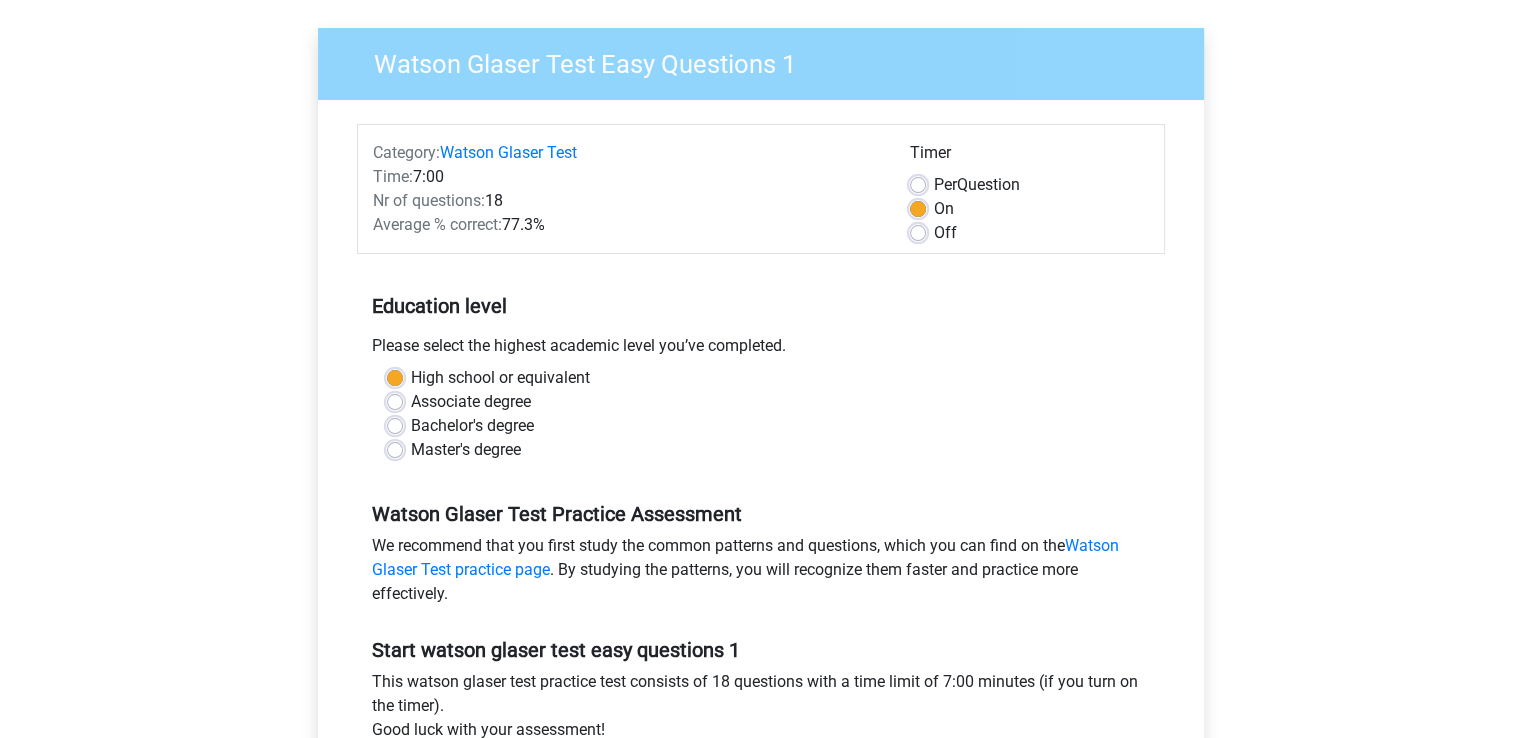 click on "Off" at bounding box center (945, 233) 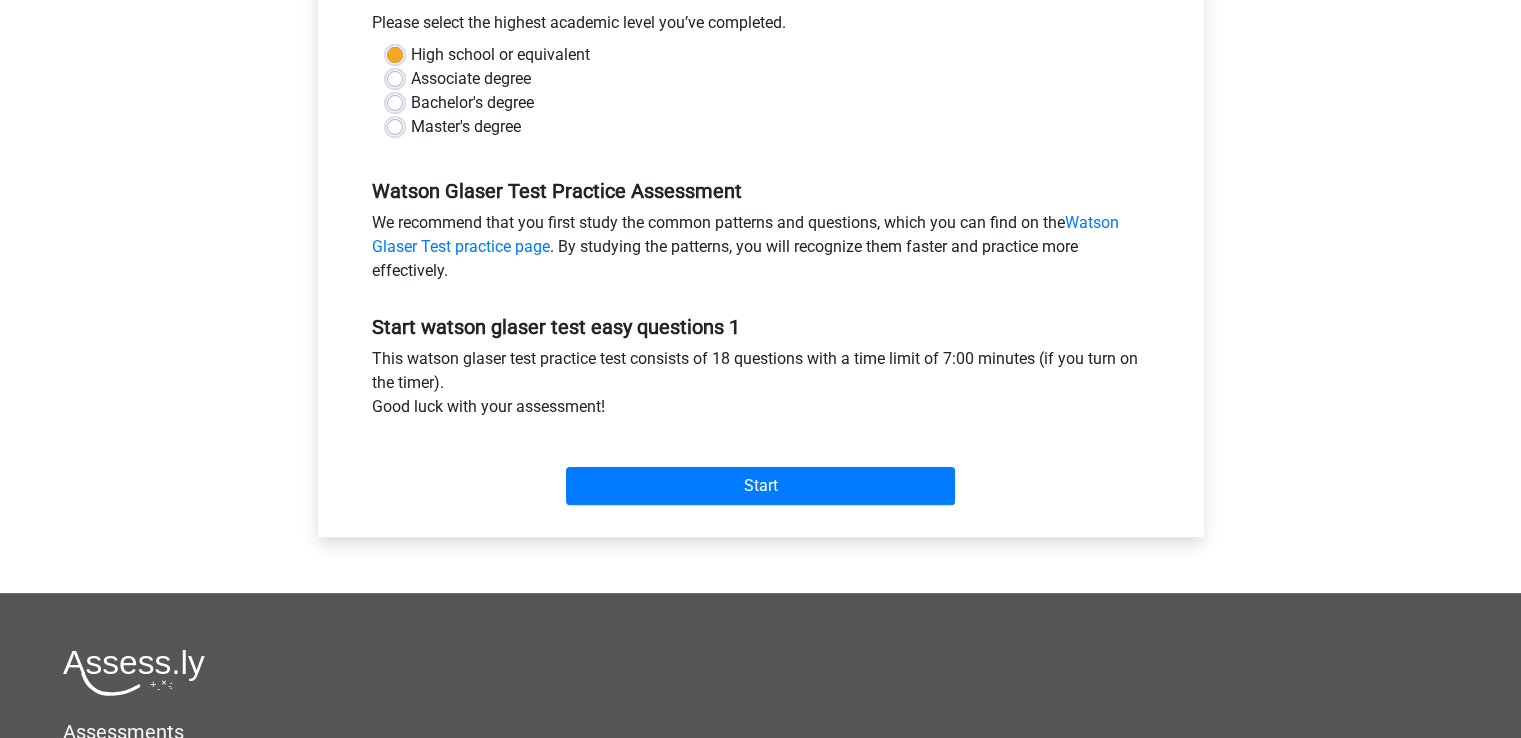 scroll, scrollTop: 488, scrollLeft: 0, axis: vertical 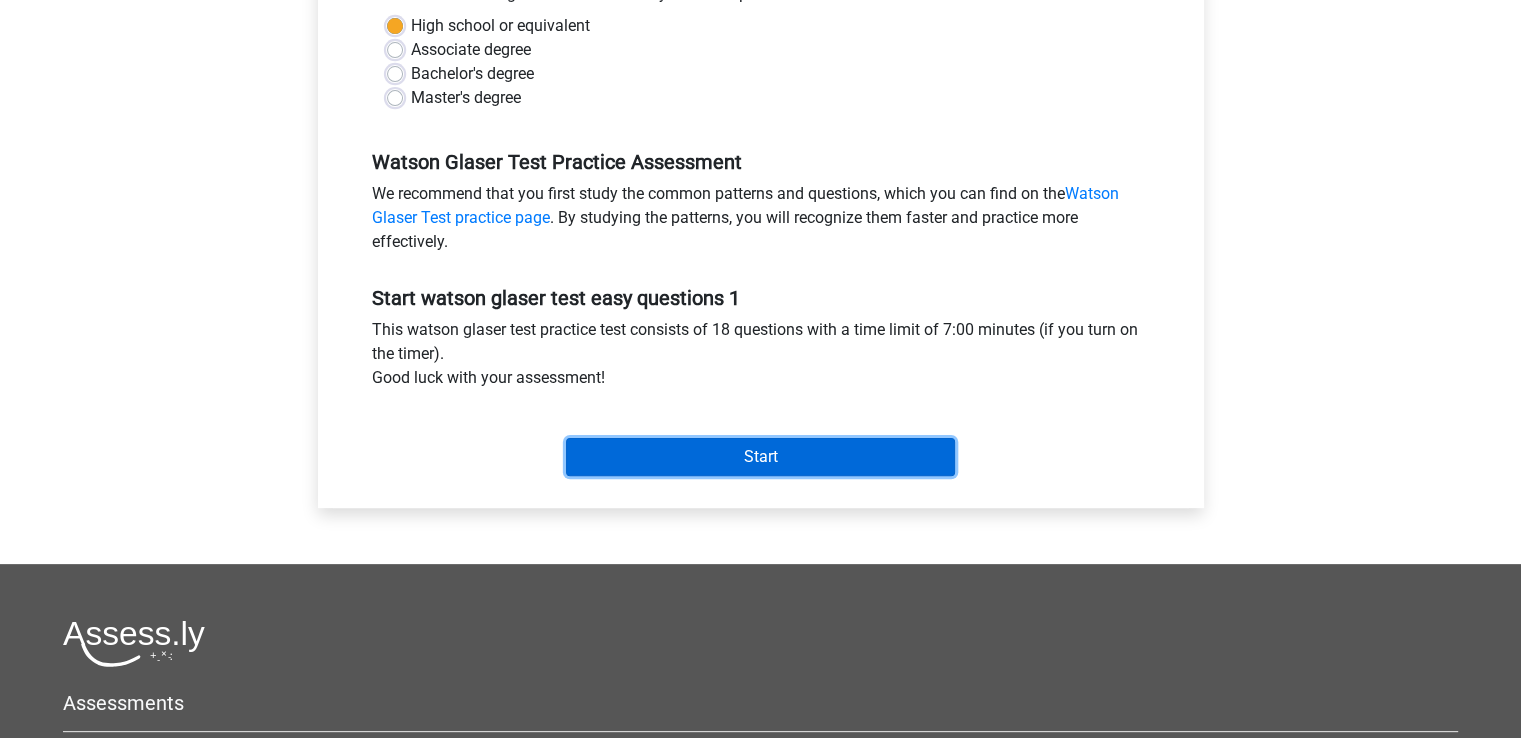 click on "Start" at bounding box center (760, 457) 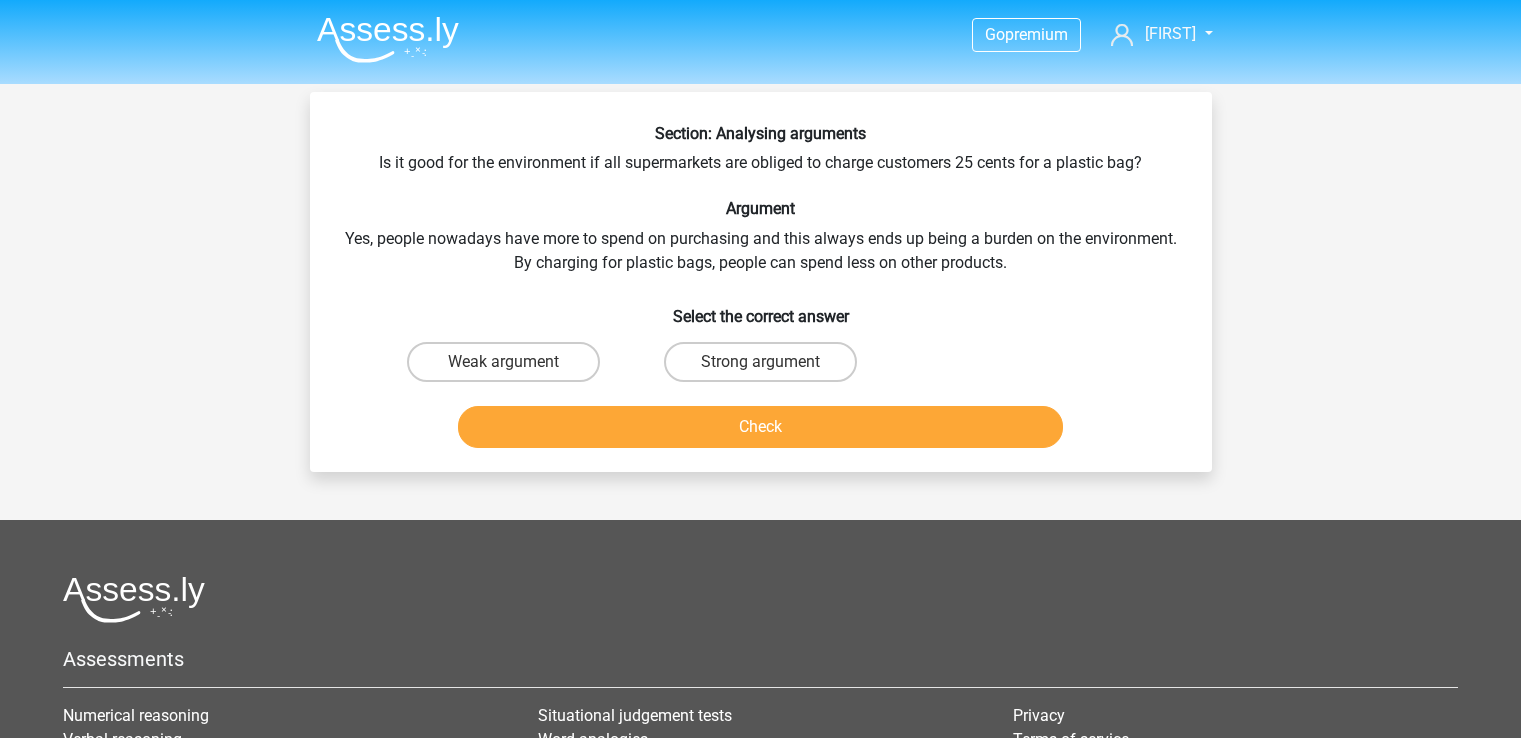 scroll, scrollTop: 0, scrollLeft: 0, axis: both 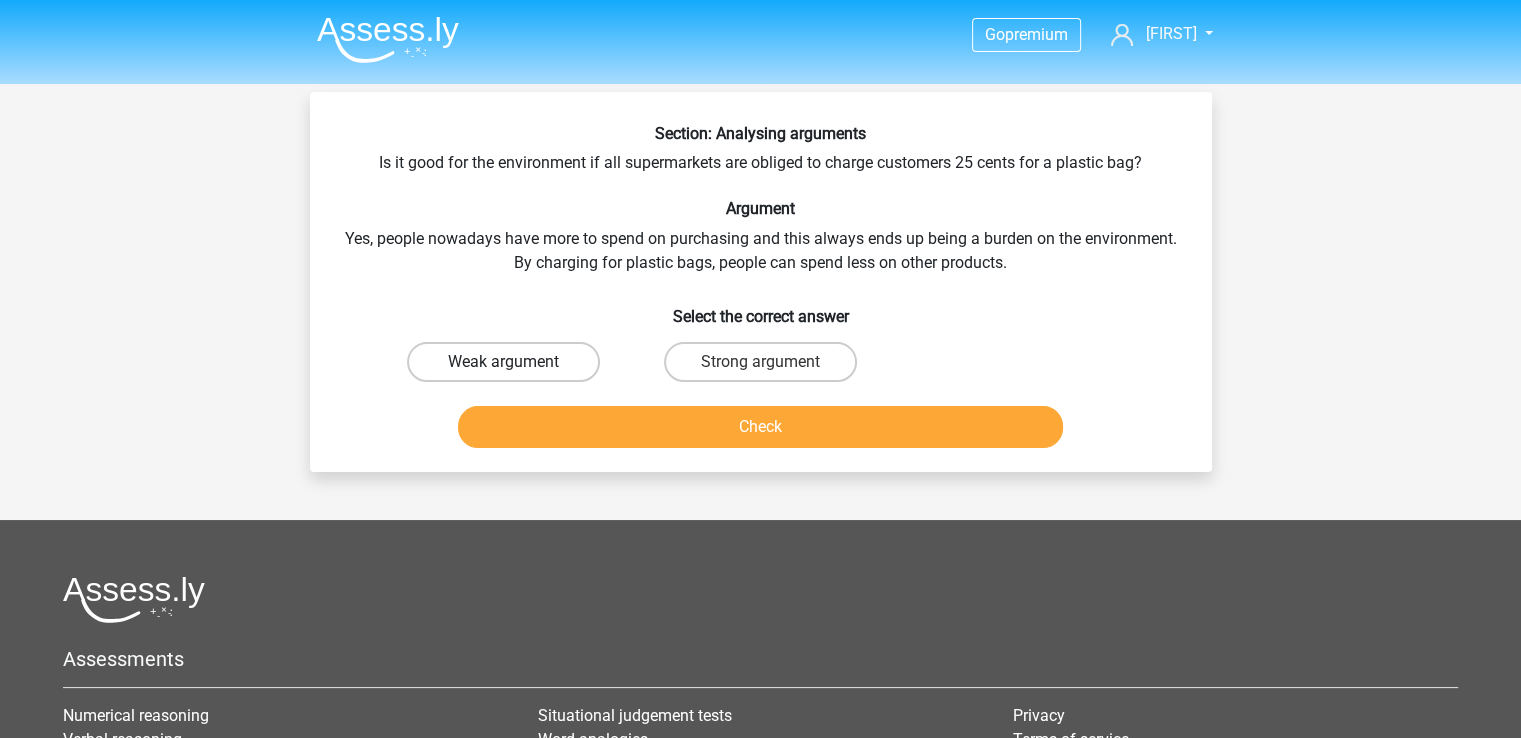 click on "Weak argument" at bounding box center [503, 362] 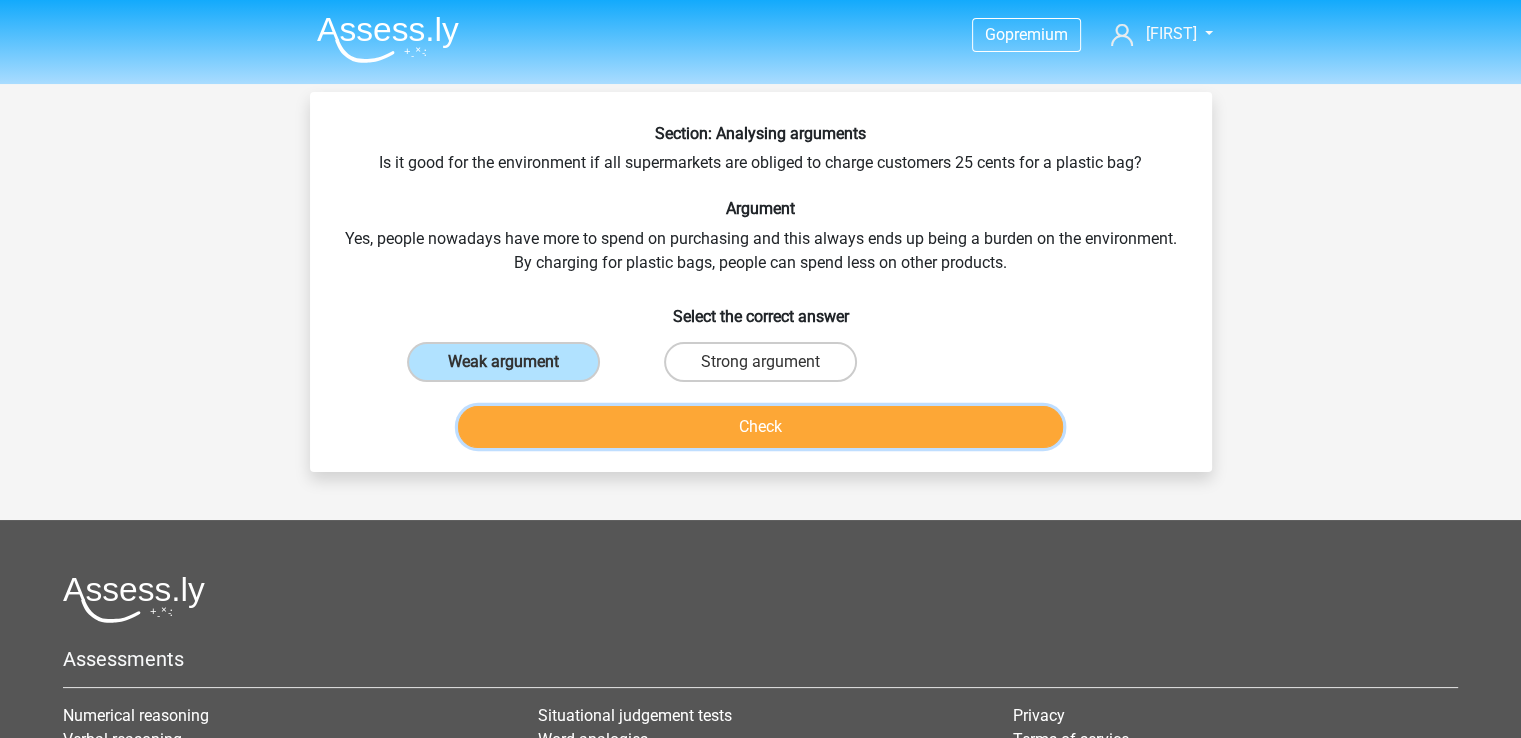 click on "Check" at bounding box center (760, 427) 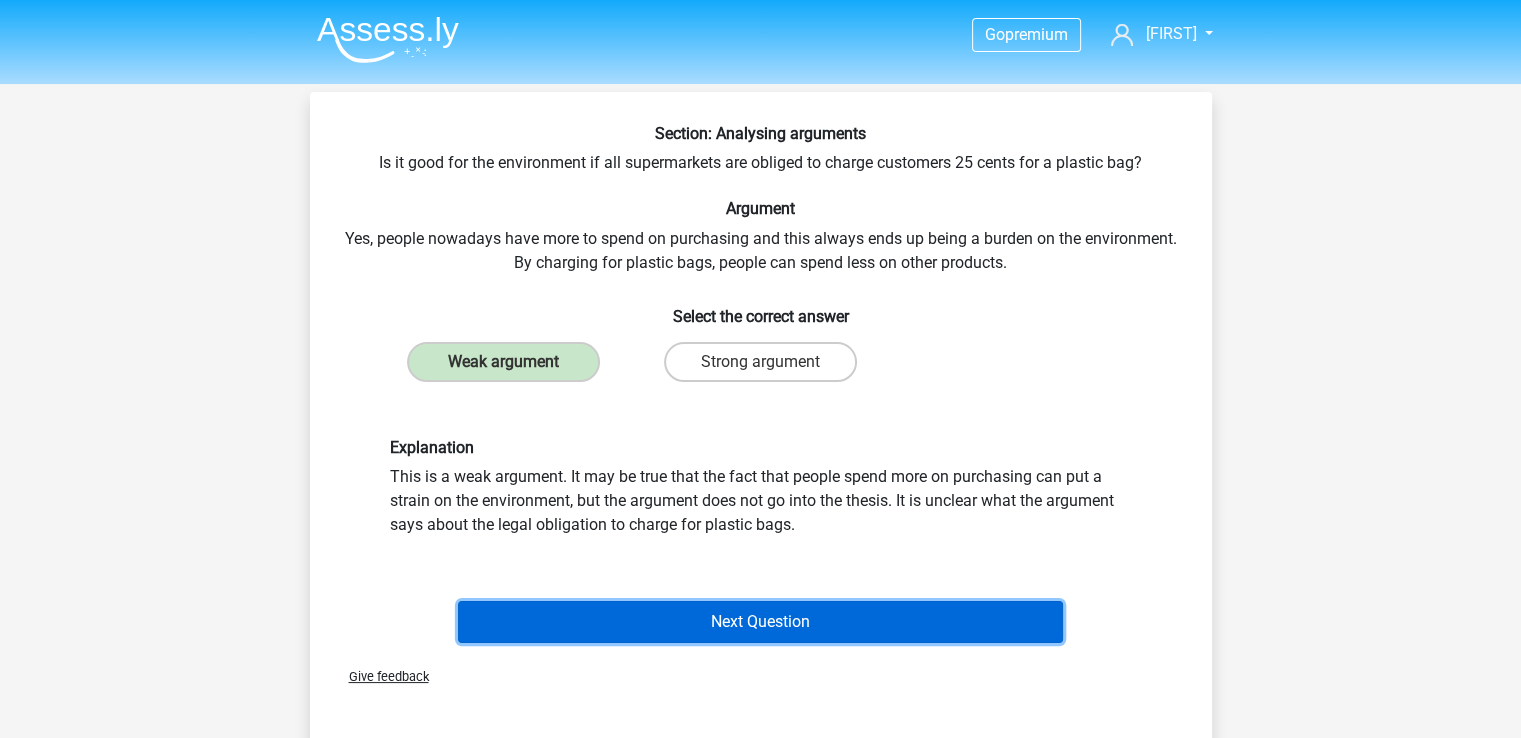 click on "Next Question" at bounding box center (760, 622) 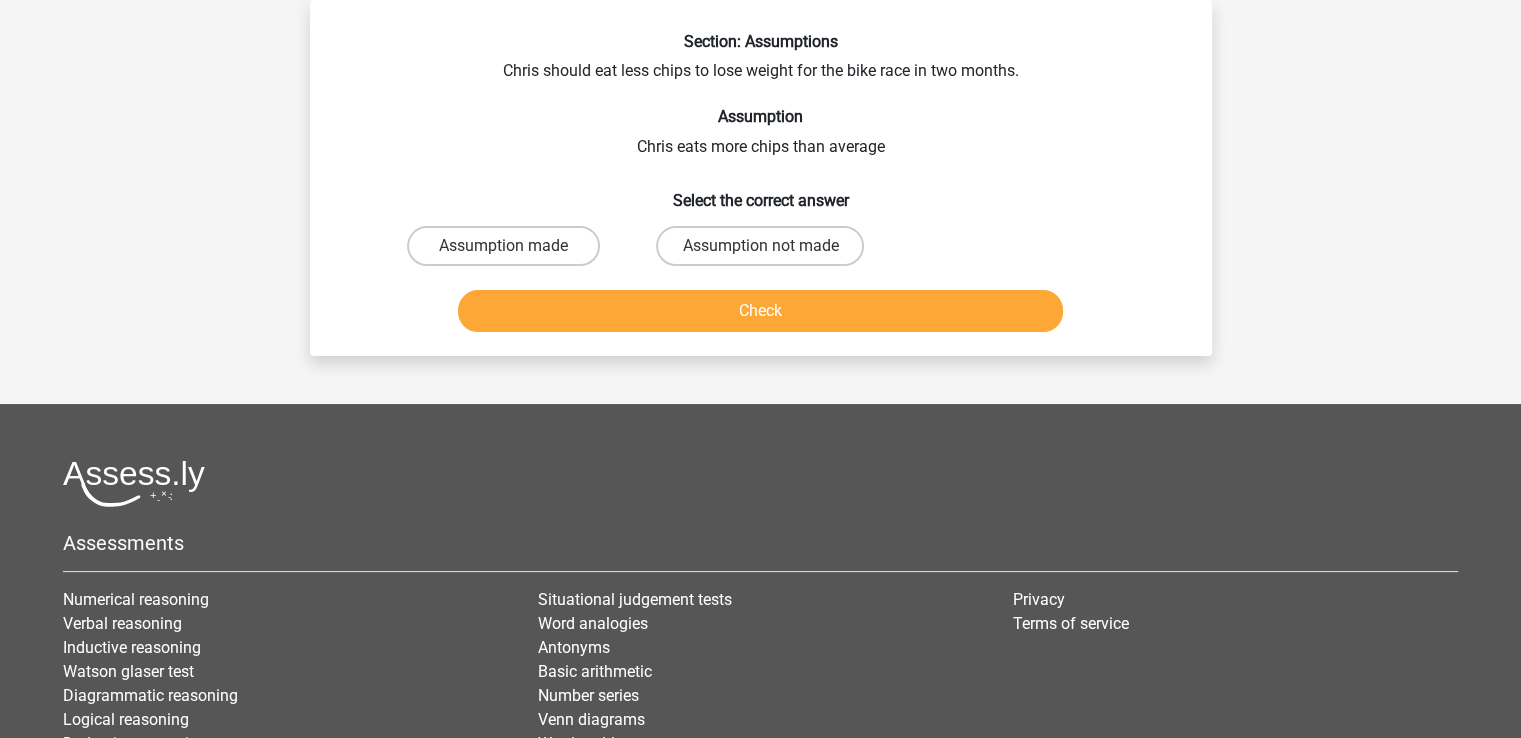 scroll, scrollTop: 0, scrollLeft: 0, axis: both 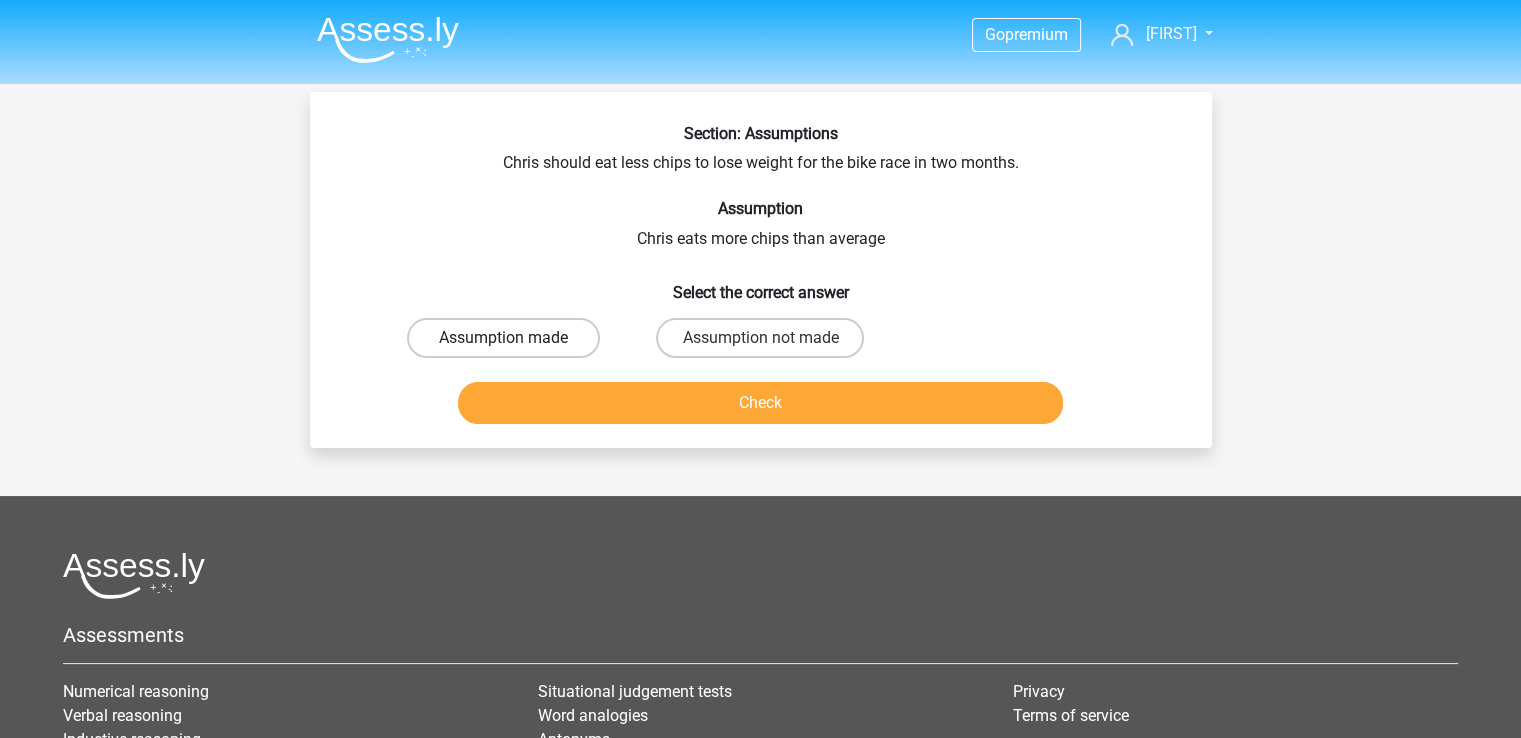 click on "Assumption made" at bounding box center [503, 338] 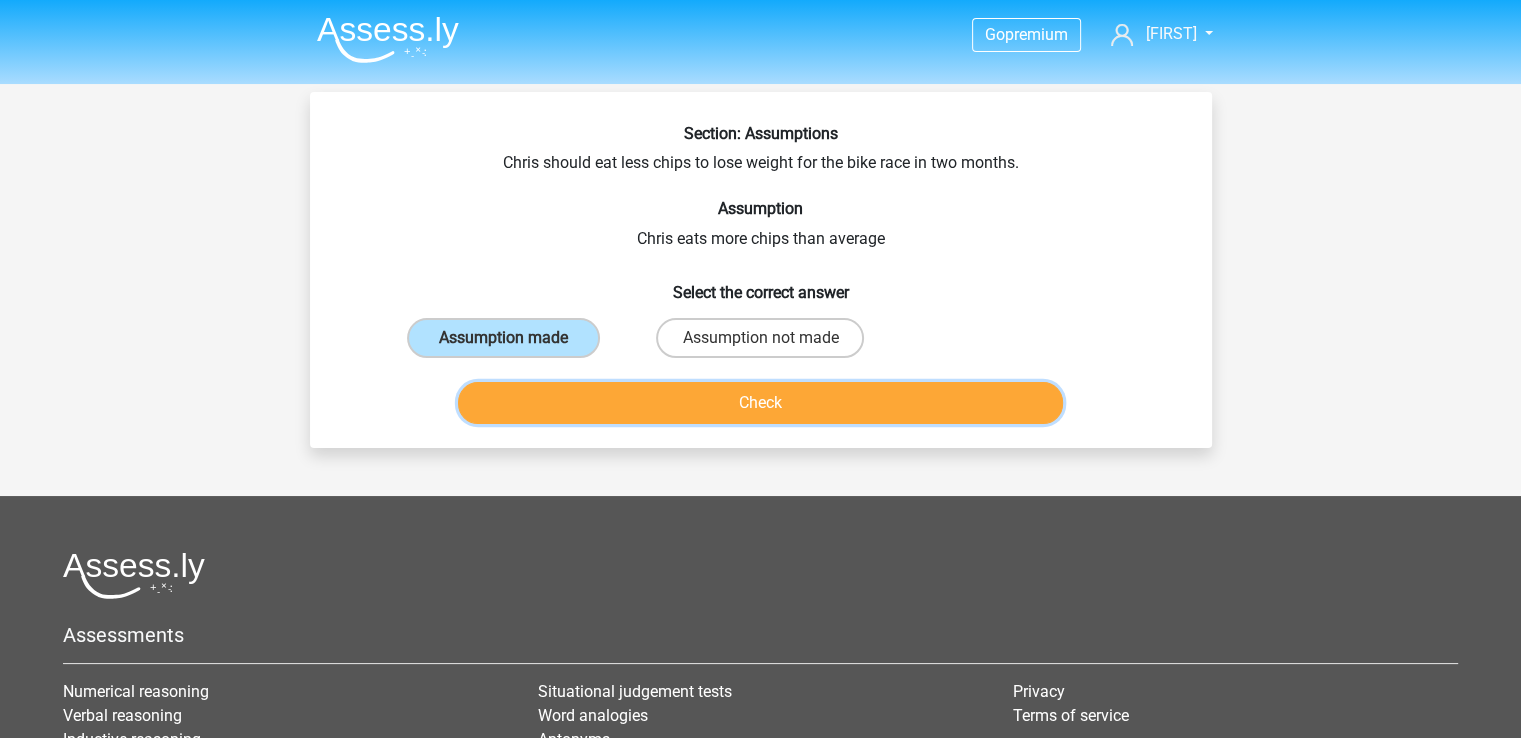click on "Check" at bounding box center (760, 403) 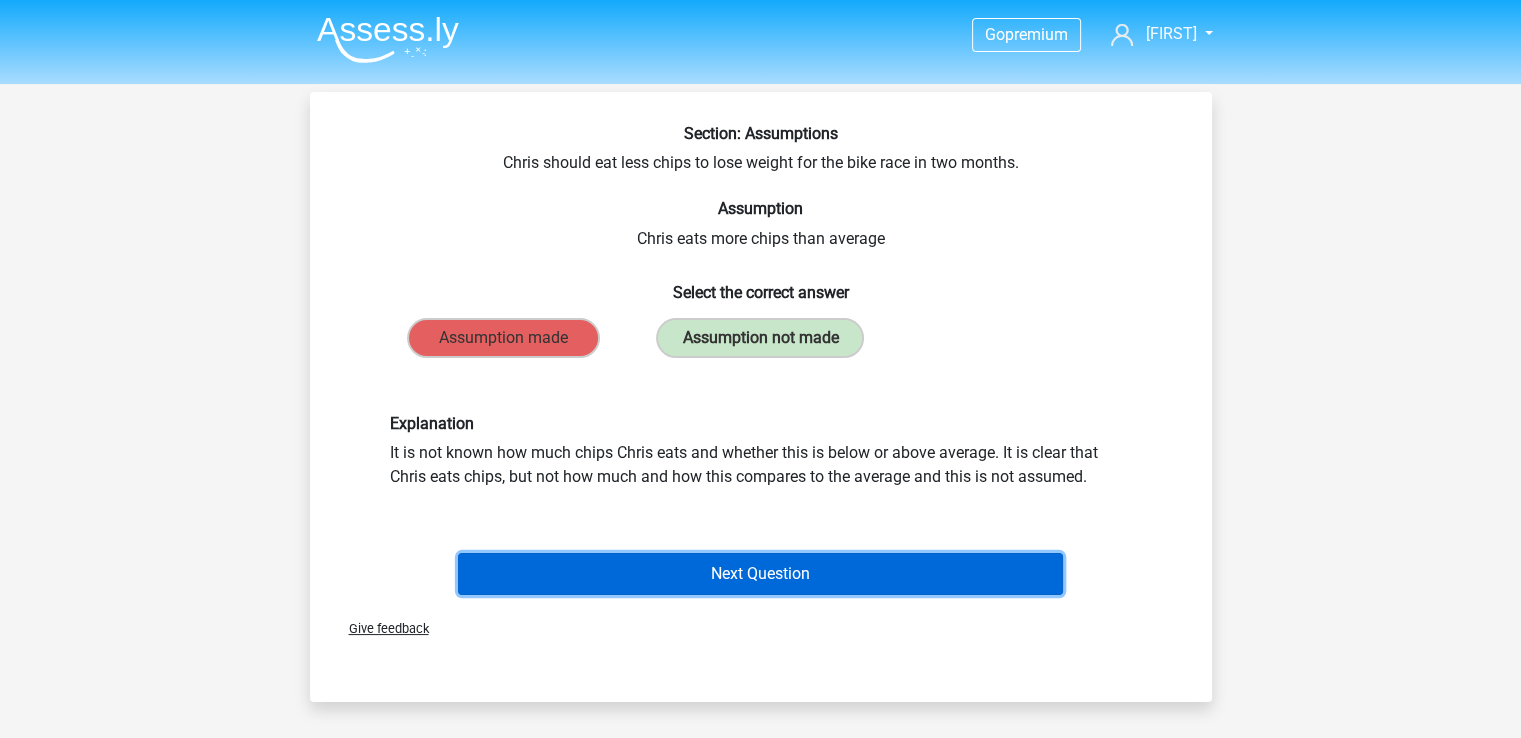 click on "Next Question" at bounding box center [760, 574] 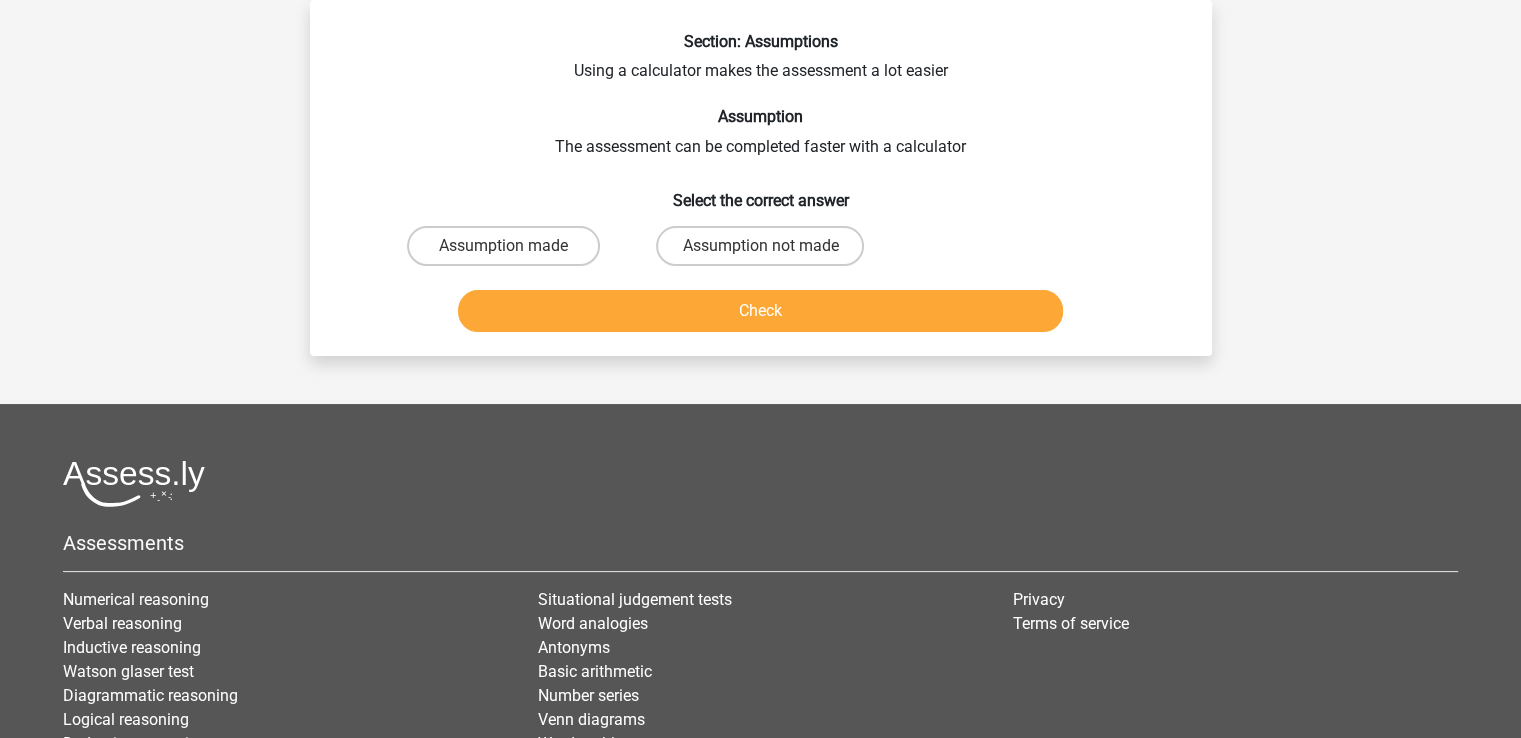 scroll, scrollTop: 0, scrollLeft: 0, axis: both 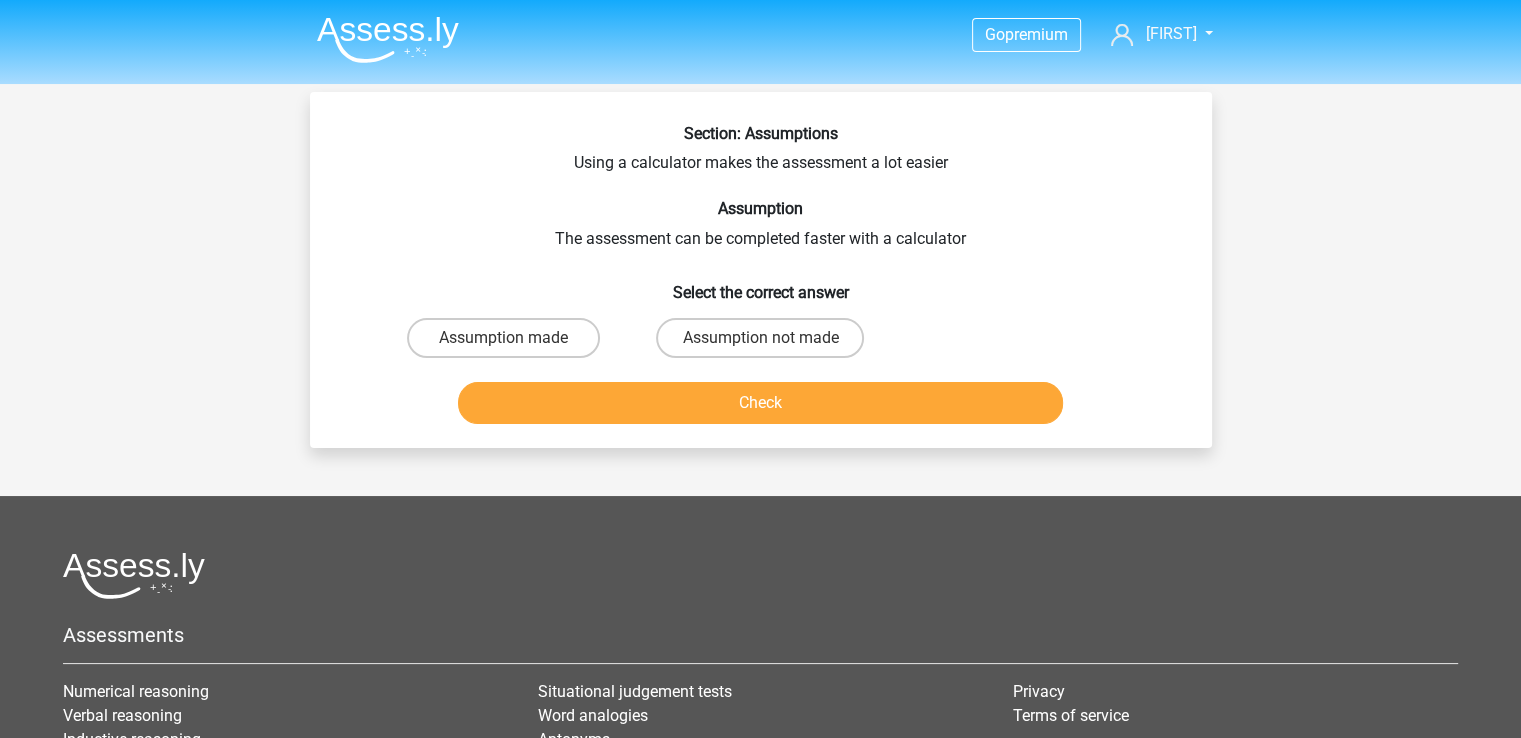 click on "Assumption not made" at bounding box center (766, 344) 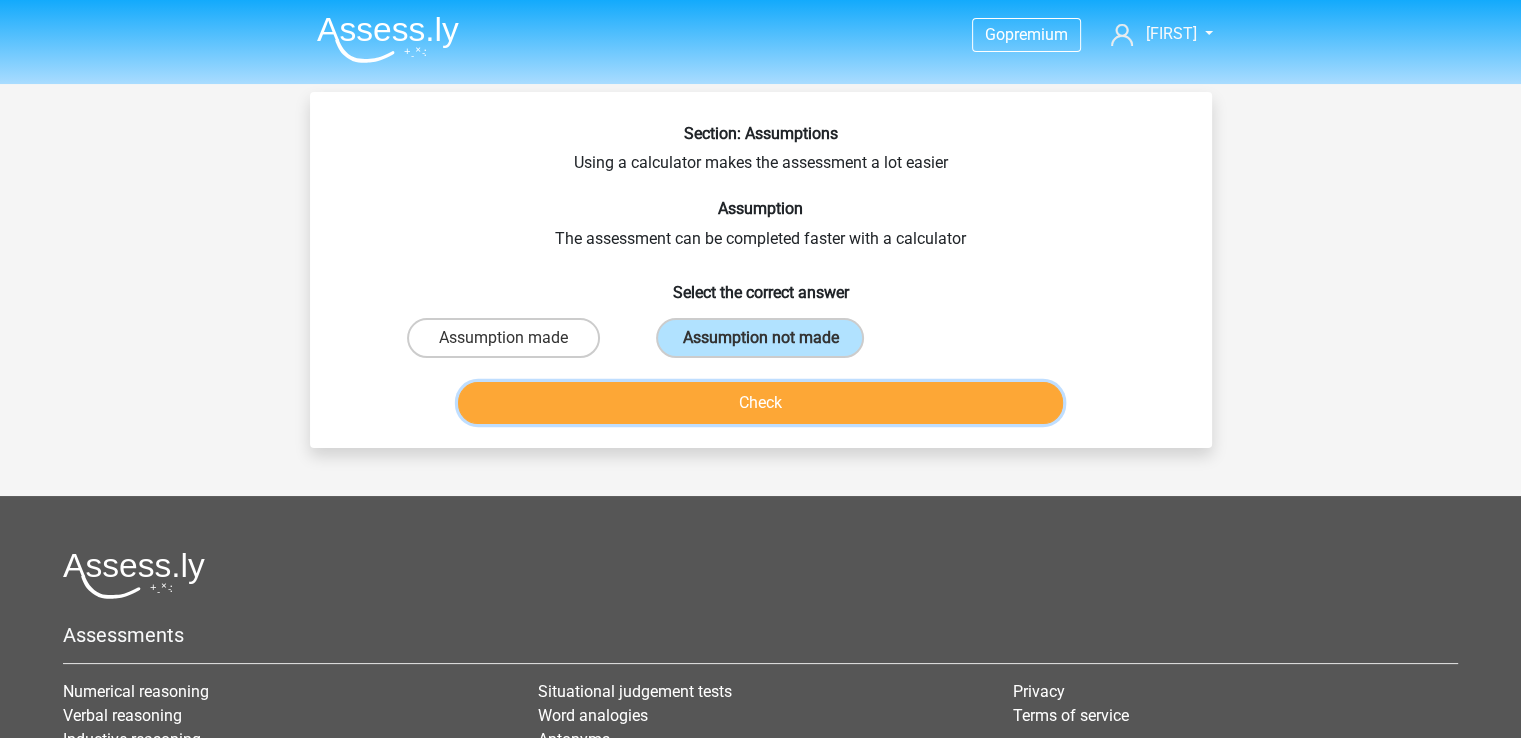 click on "Check" at bounding box center (760, 403) 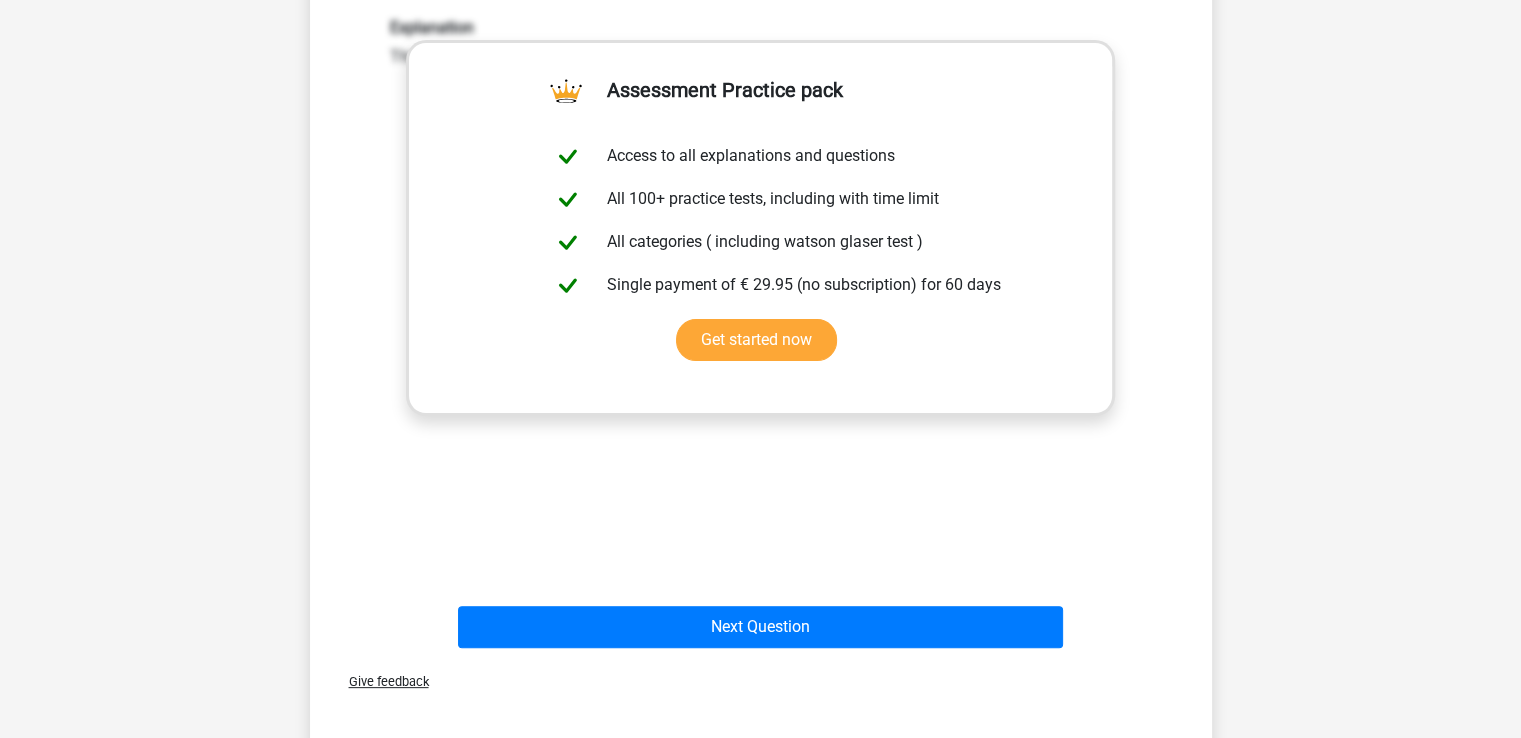 scroll, scrollTop: 483, scrollLeft: 0, axis: vertical 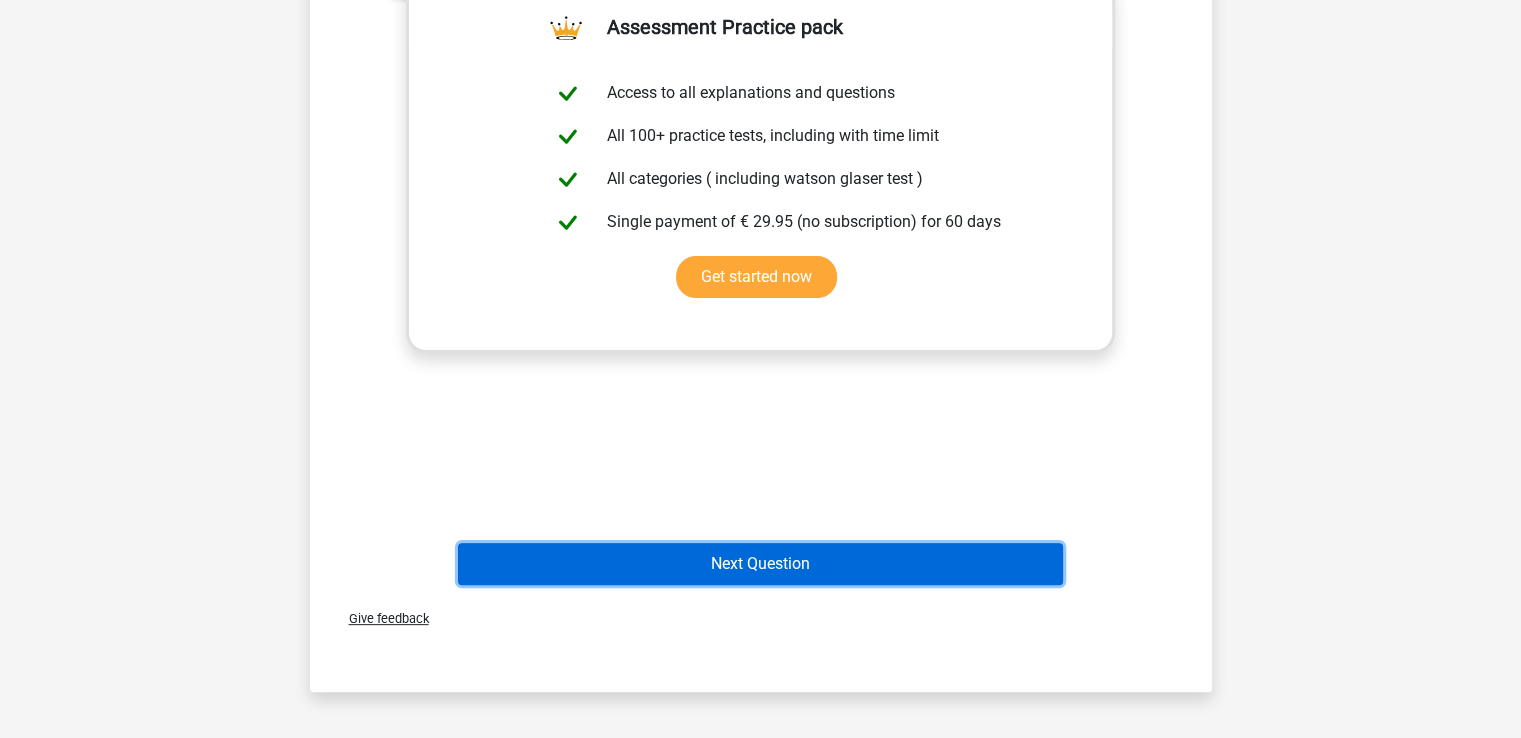 click on "Next Question" at bounding box center (760, 564) 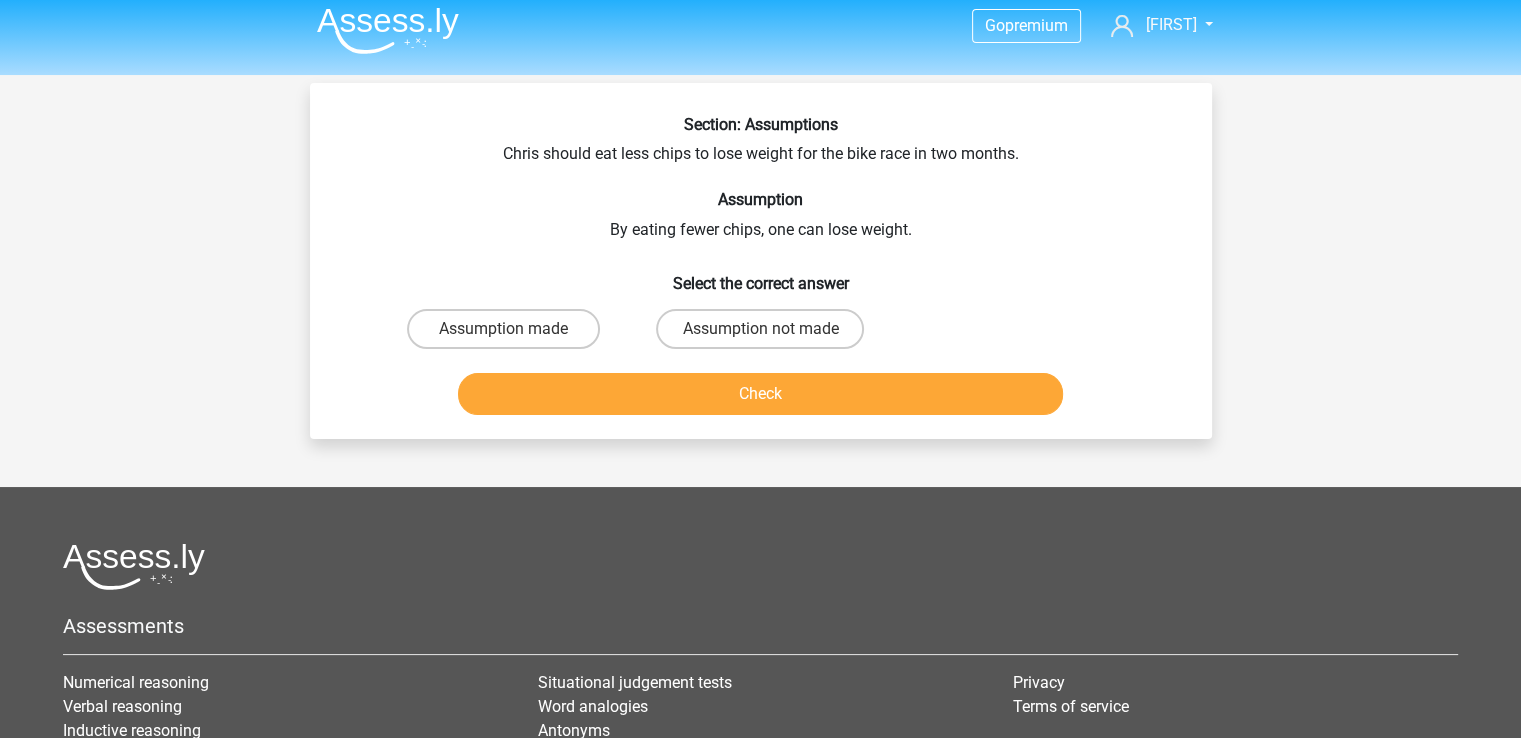 scroll, scrollTop: 8, scrollLeft: 0, axis: vertical 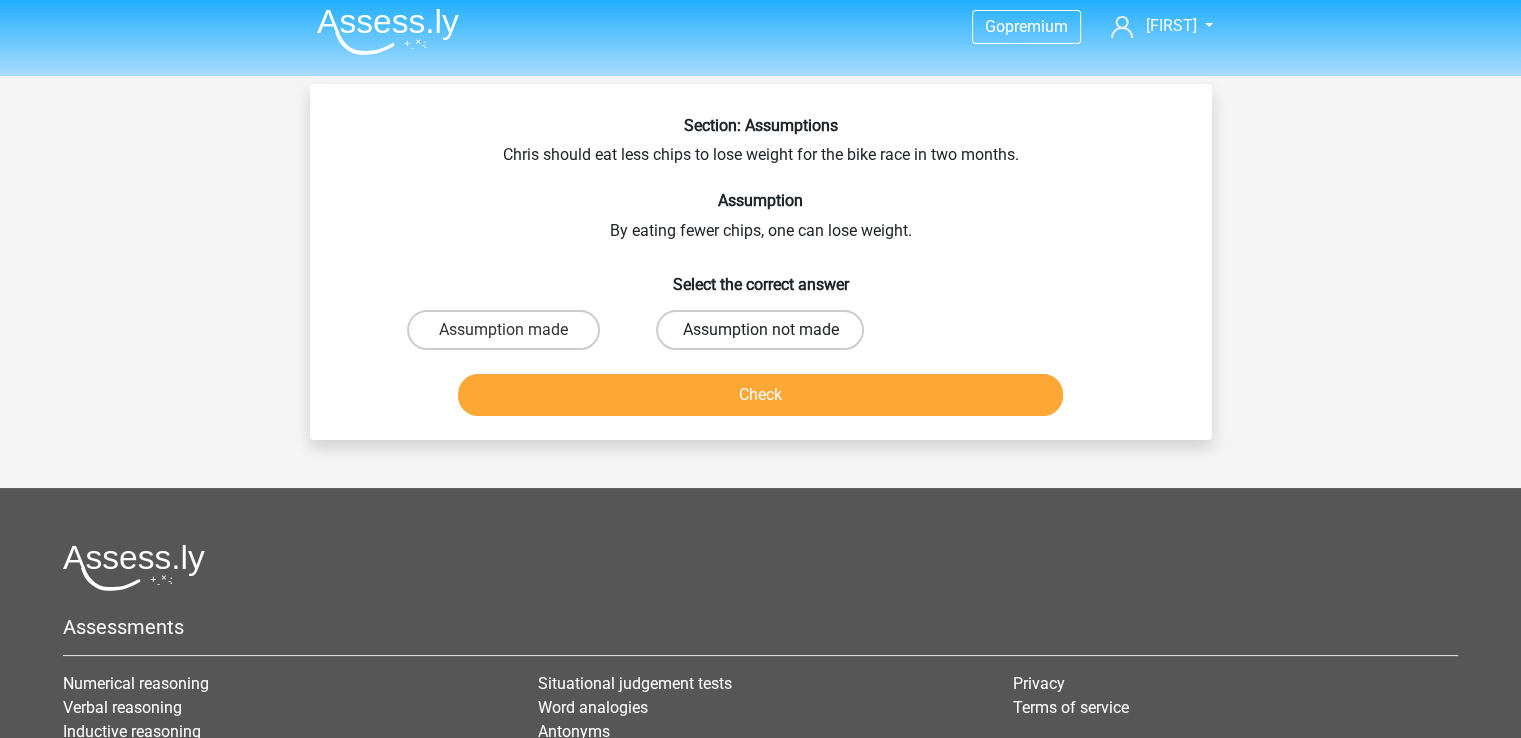 click on "Assumption not made" at bounding box center (760, 330) 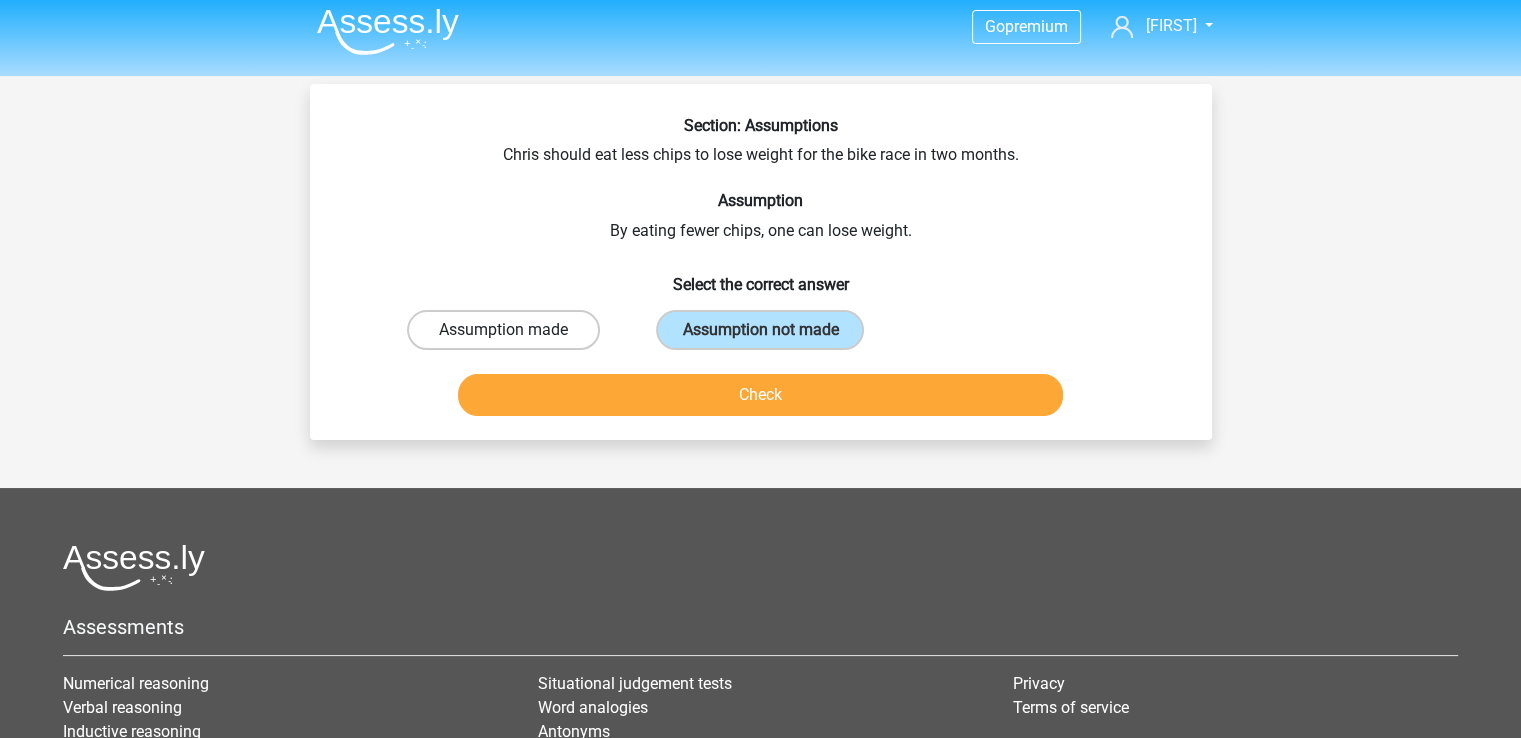 click on "Assumption made" at bounding box center [503, 330] 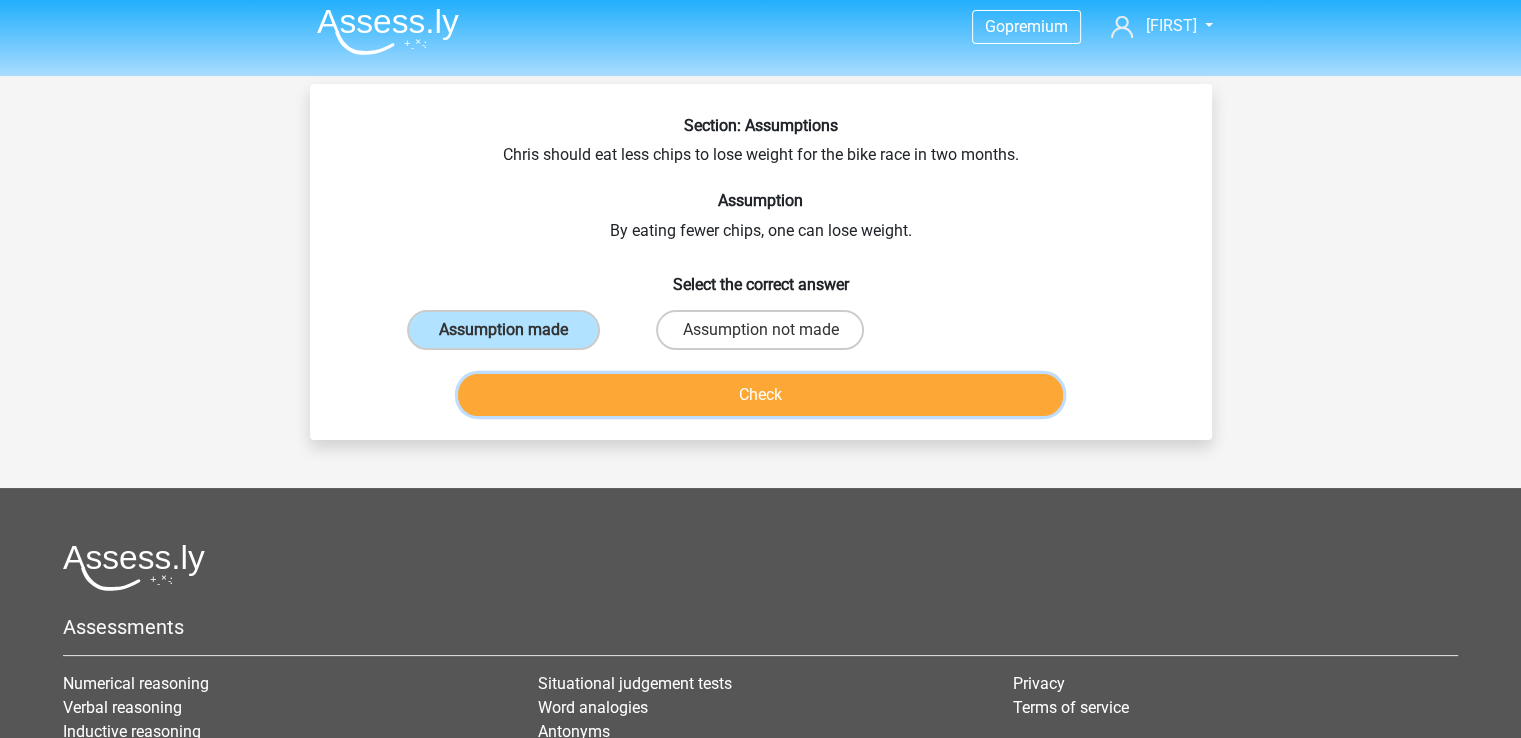 click on "Check" at bounding box center (760, 395) 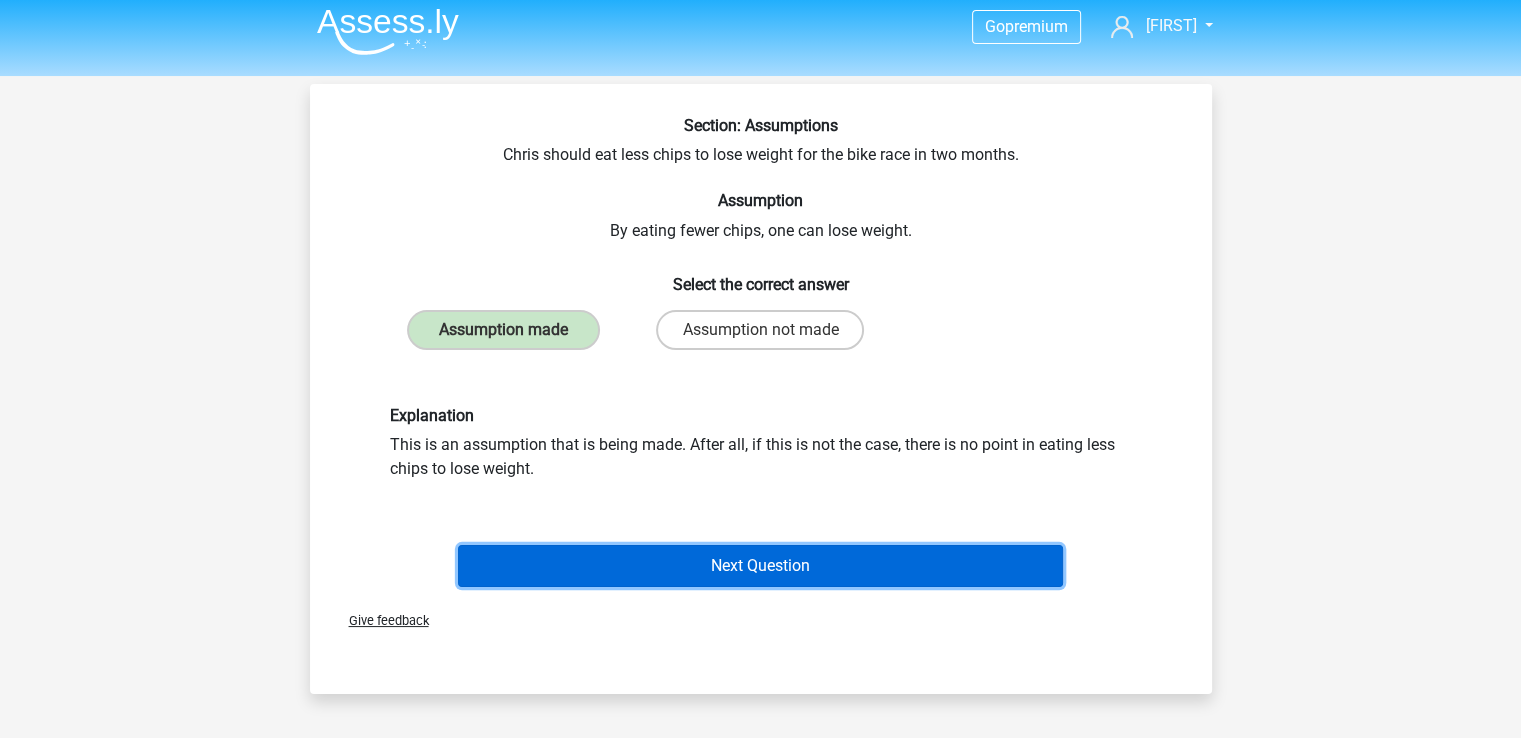 click on "Next Question" at bounding box center [760, 566] 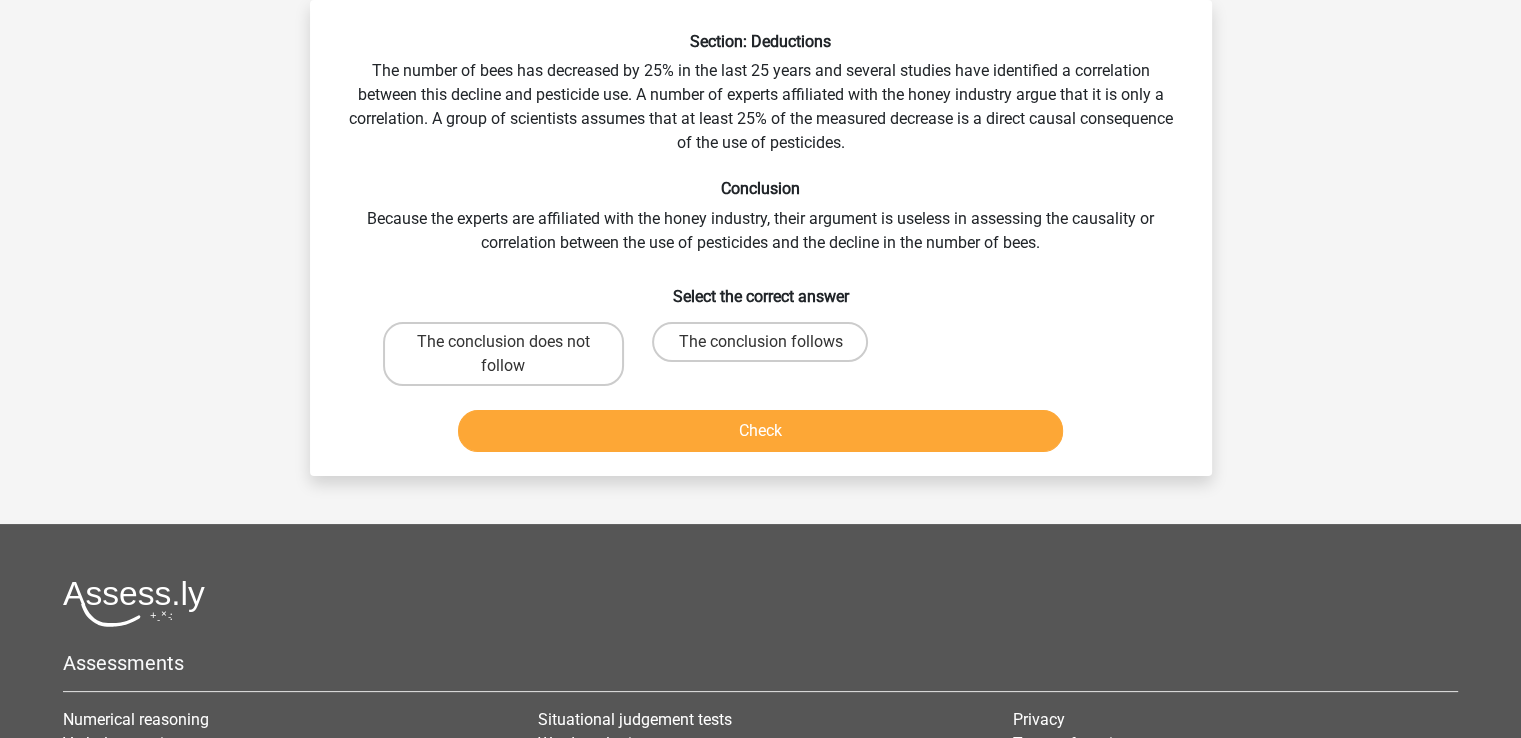 scroll, scrollTop: 0, scrollLeft: 0, axis: both 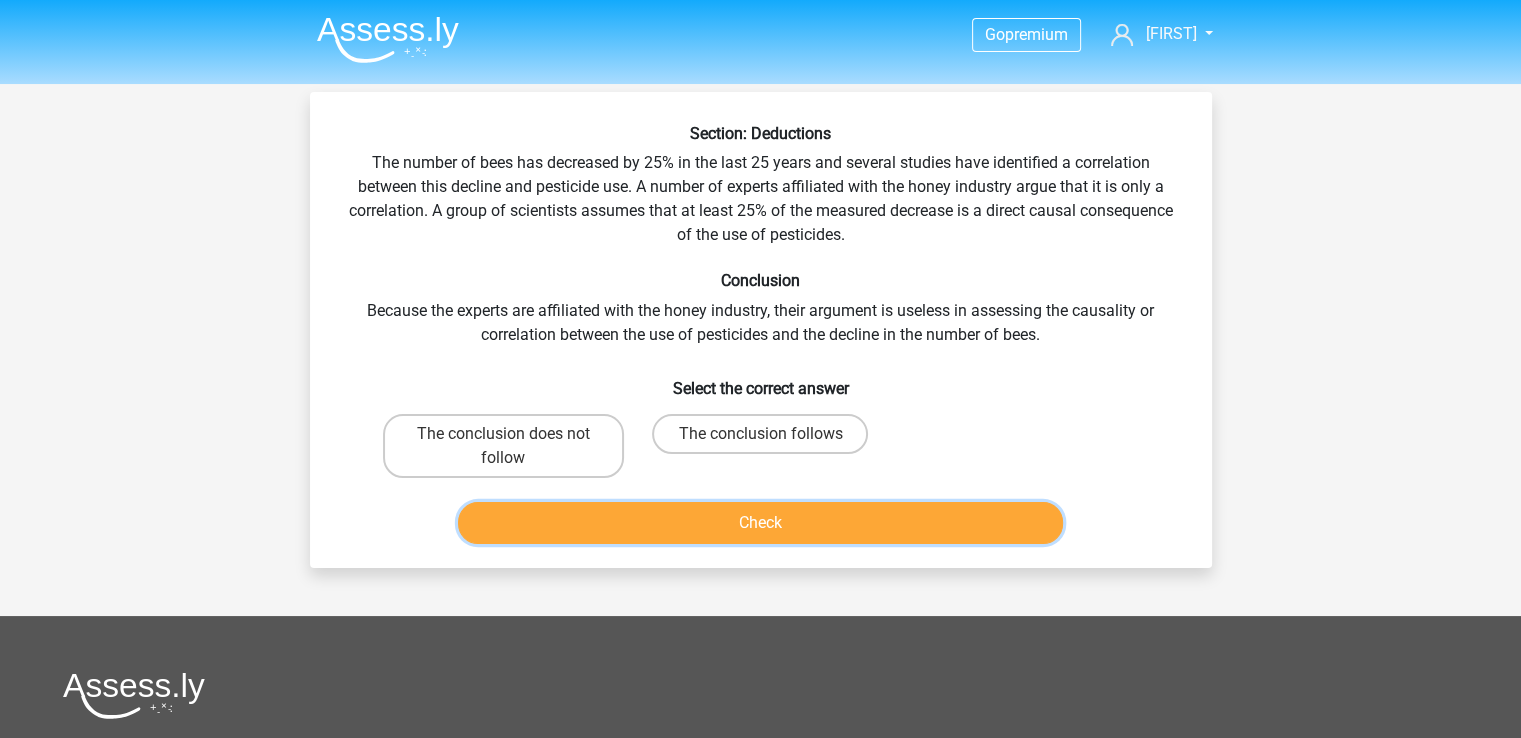 type 